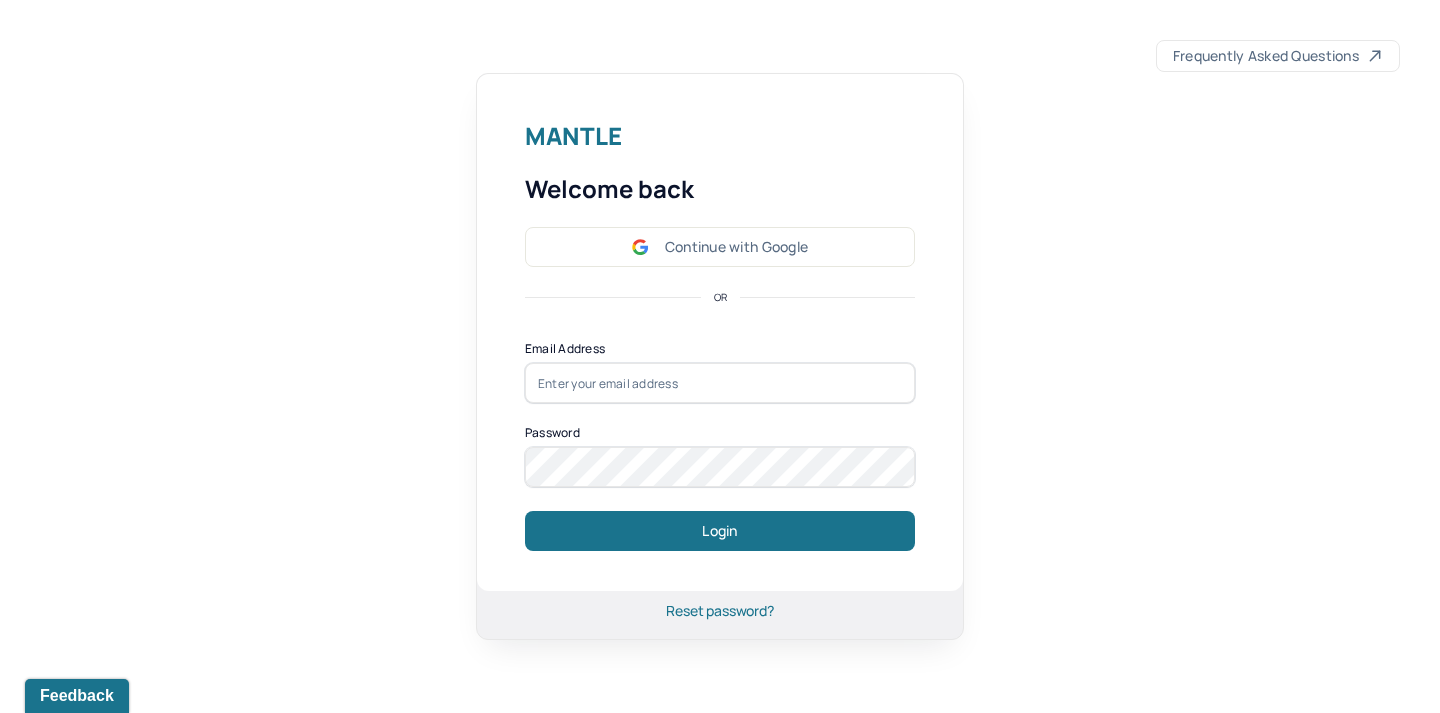 scroll, scrollTop: 0, scrollLeft: 0, axis: both 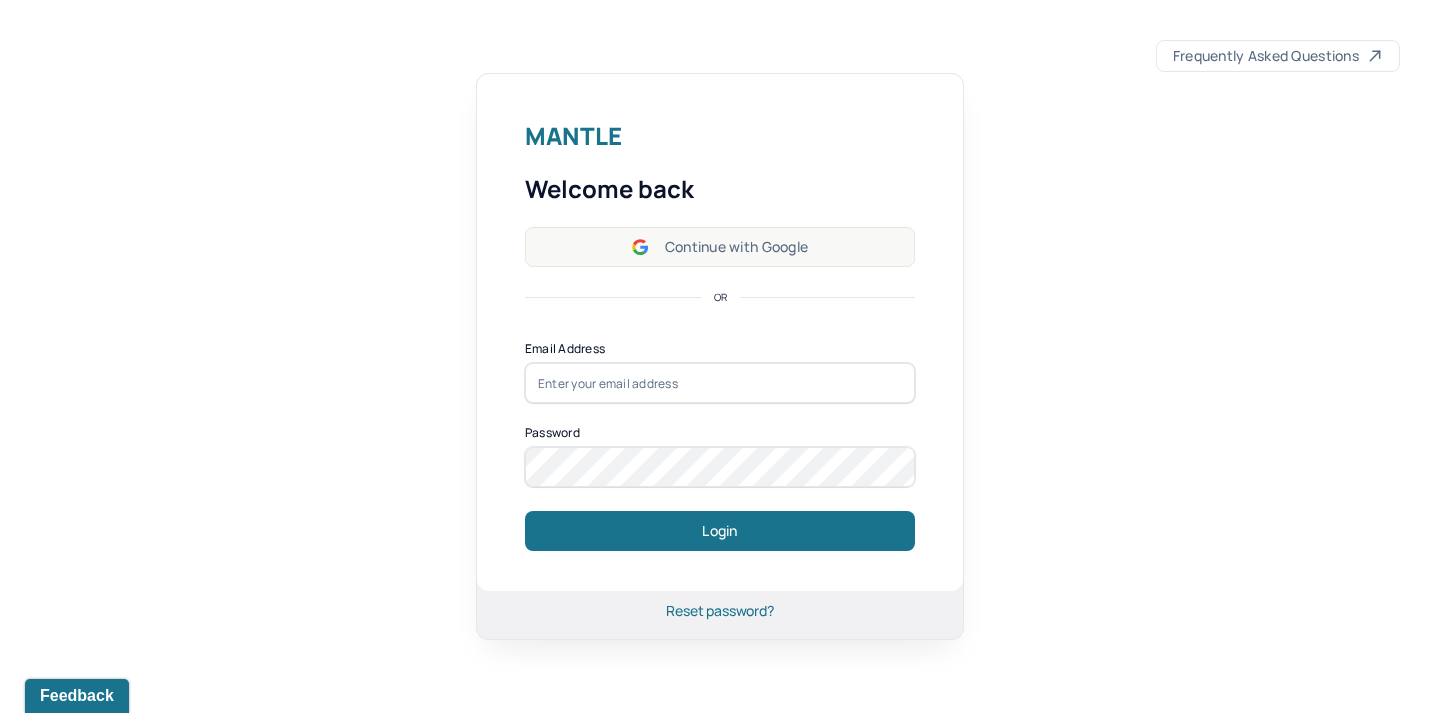 click on "Continue with Google" at bounding box center [720, 247] 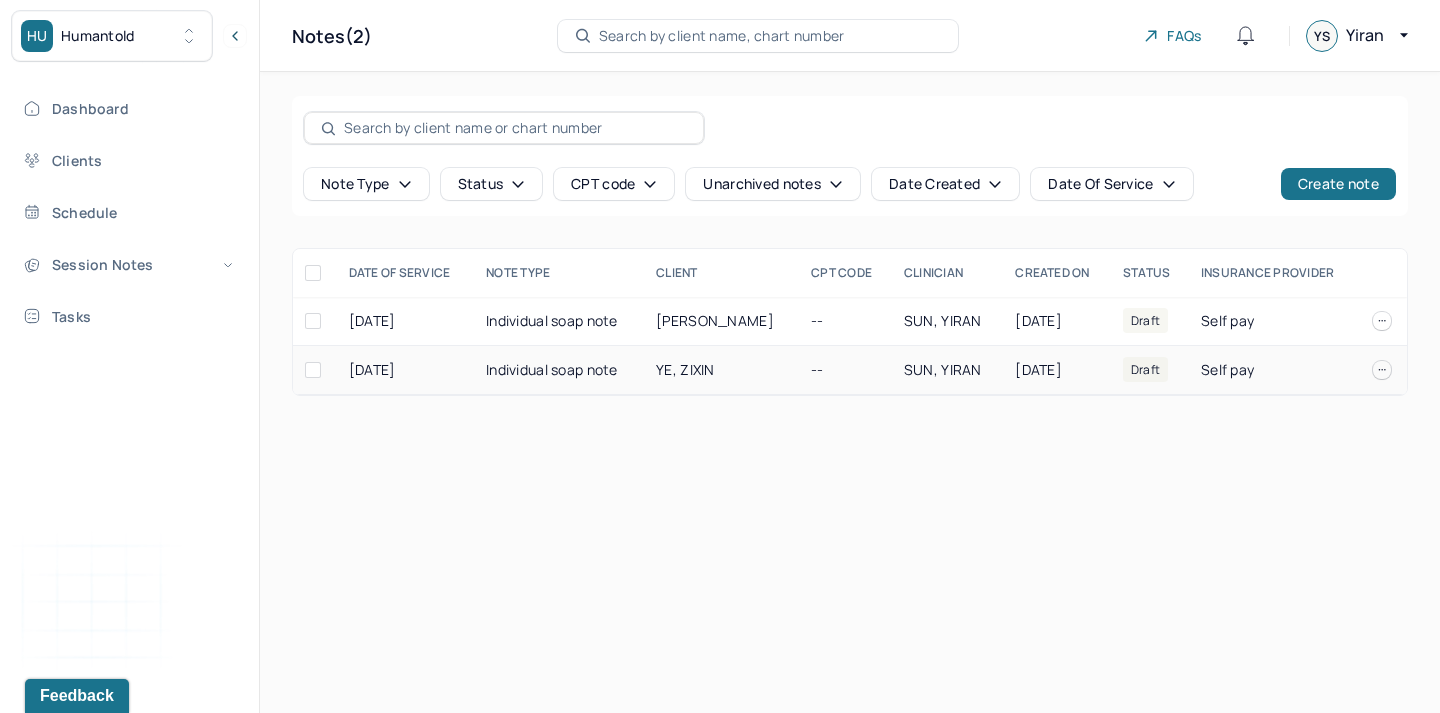 click on "YE, ZIXIN" at bounding box center [721, 370] 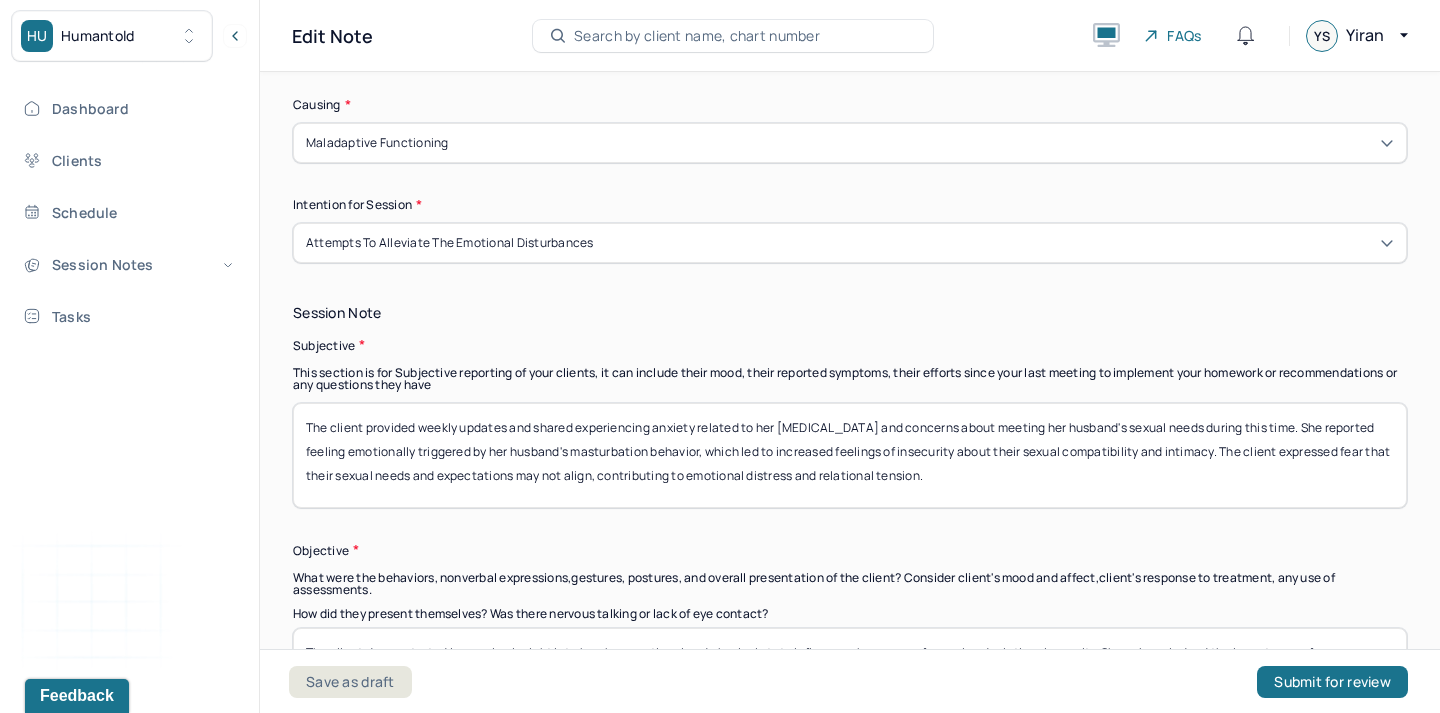 scroll, scrollTop: 1226, scrollLeft: 0, axis: vertical 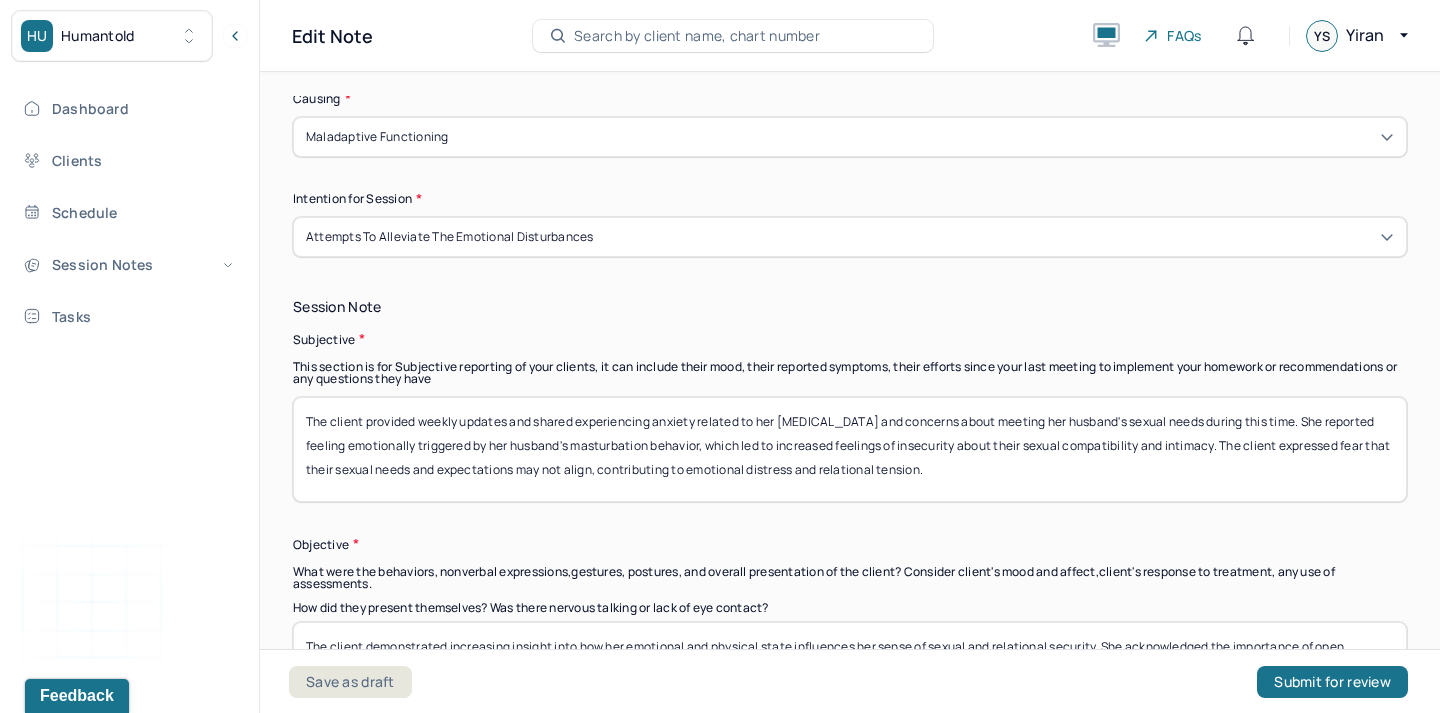 drag, startPoint x: 641, startPoint y: 493, endPoint x: 368, endPoint y: 422, distance: 282.08154 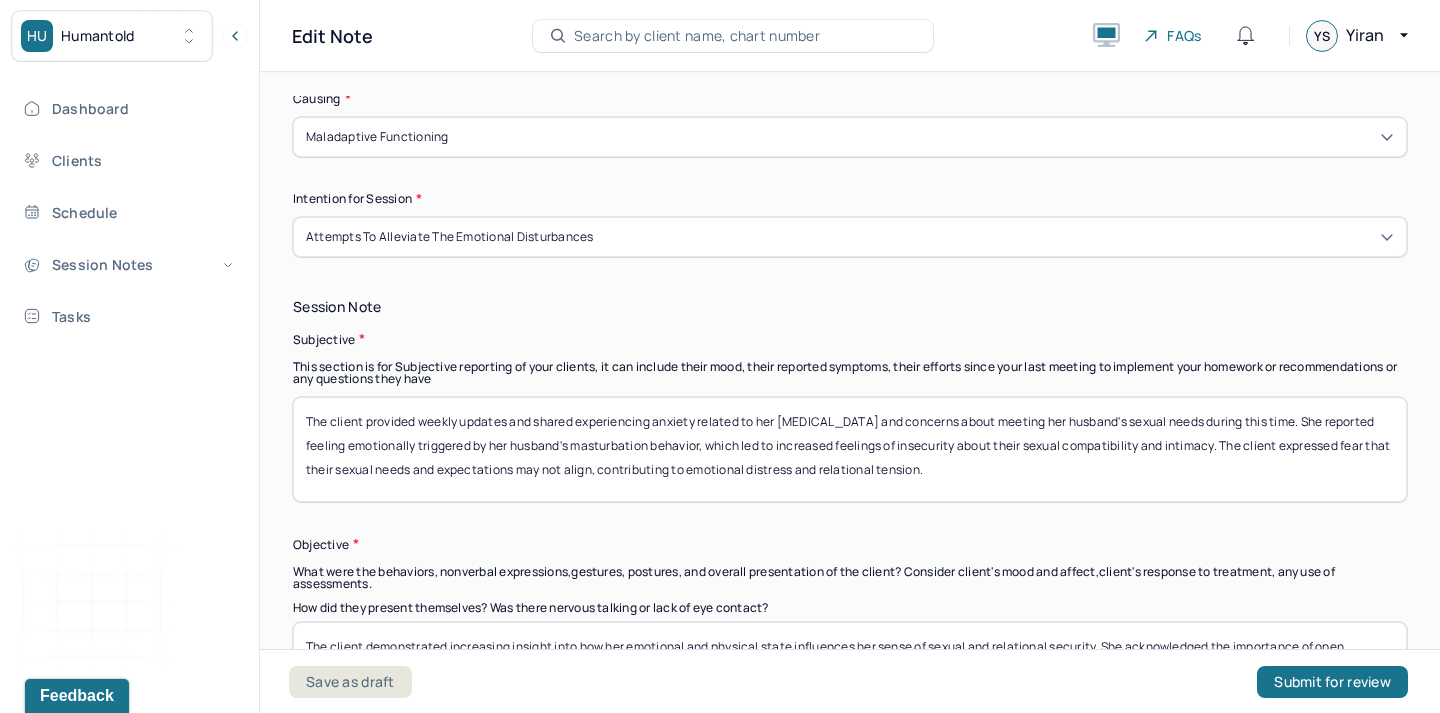 click on "The client provided weekly updates and shared experiencing anxiety related to her [MEDICAL_DATA] and concerns about meeting her husband's sexual needs during this time. She reported feeling emotionally triggered by her husband's masturbation behavior, which led to increased feelings of insecurity about their sexual compatibility and intimacy. The client expressed fear that their sexual needs and expectations may not align, contributing to emotional distress and relational tension." at bounding box center (850, 449) 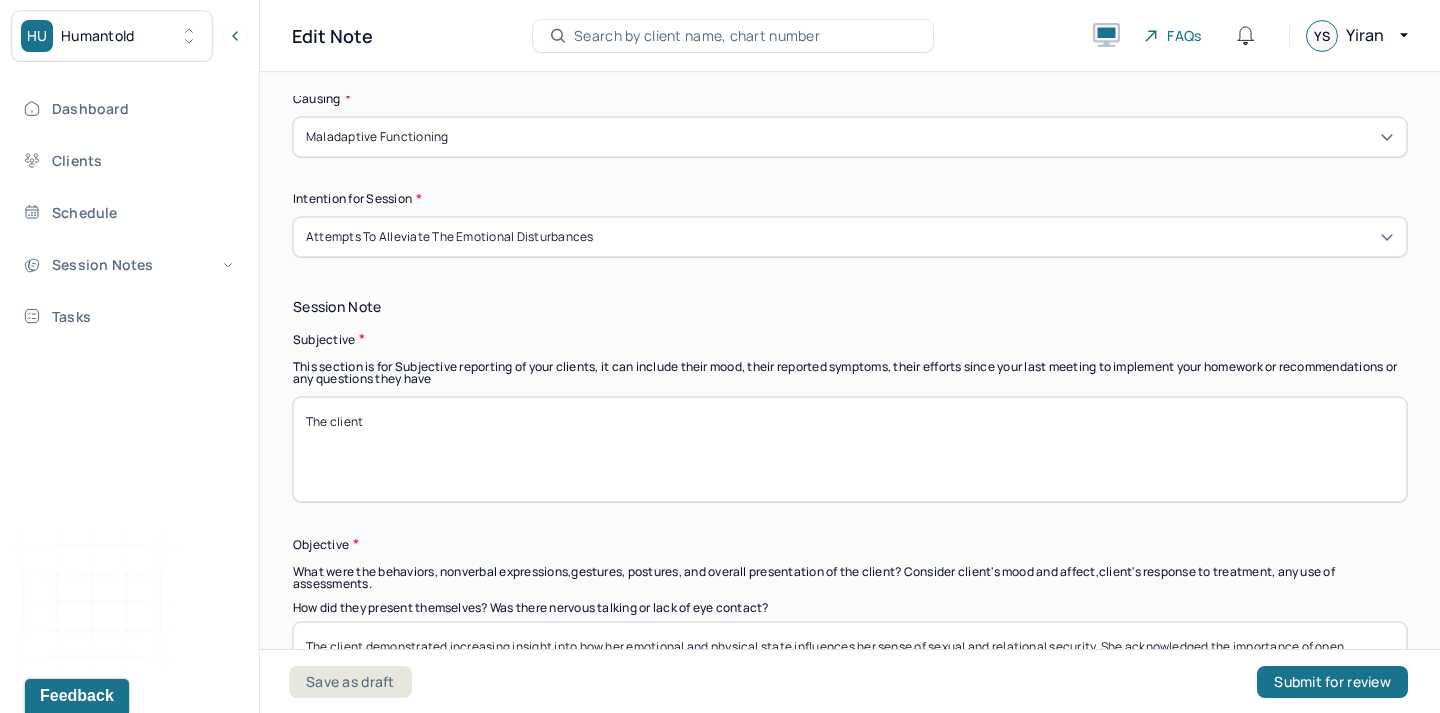 scroll, scrollTop: 1536, scrollLeft: 0, axis: vertical 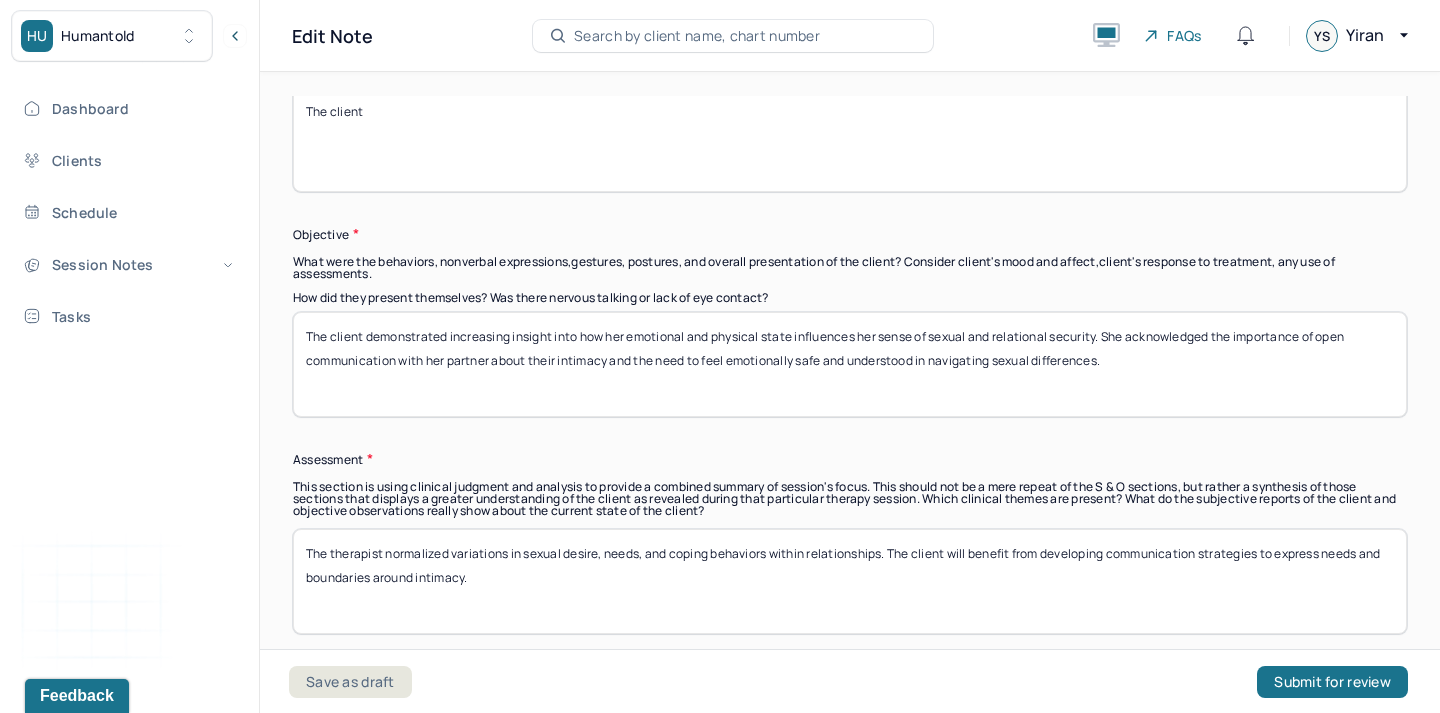 type on "The client" 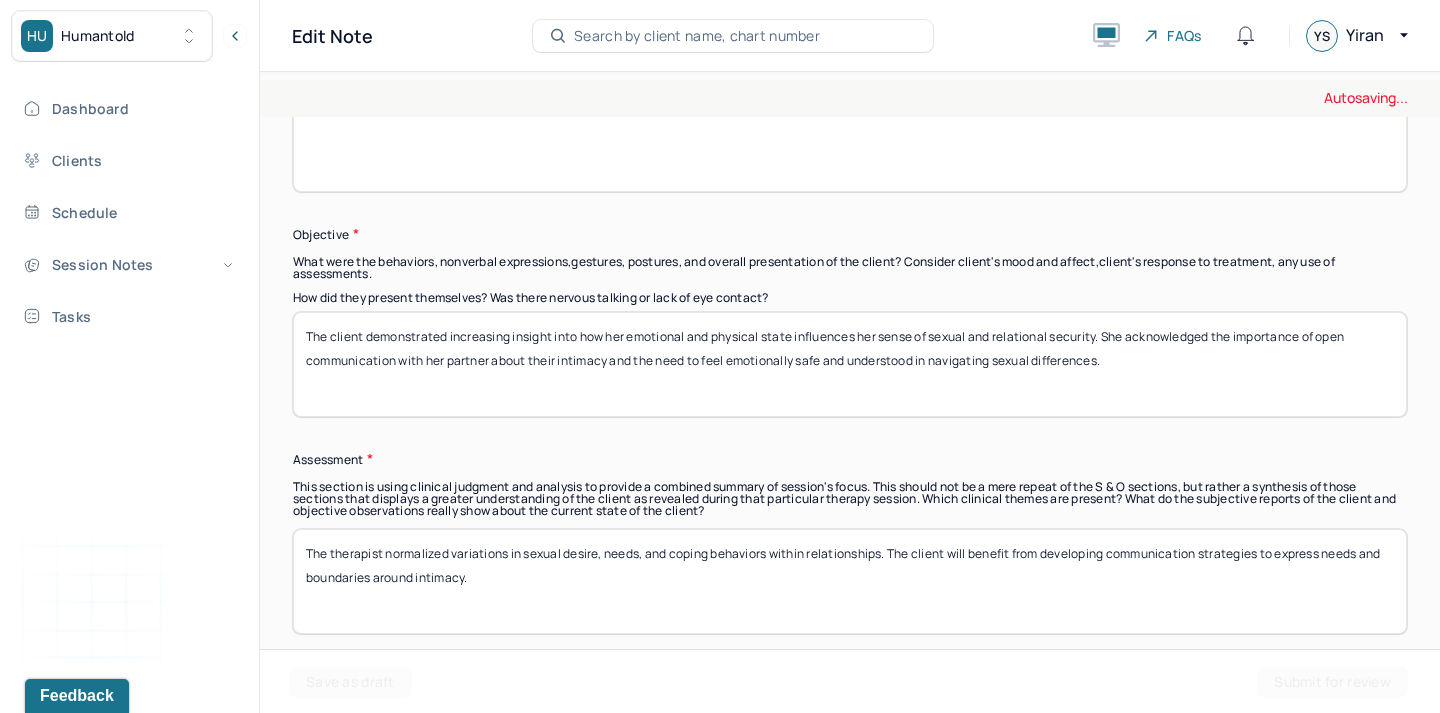 drag, startPoint x: 368, startPoint y: 384, endPoint x: 367, endPoint y: 334, distance: 50.01 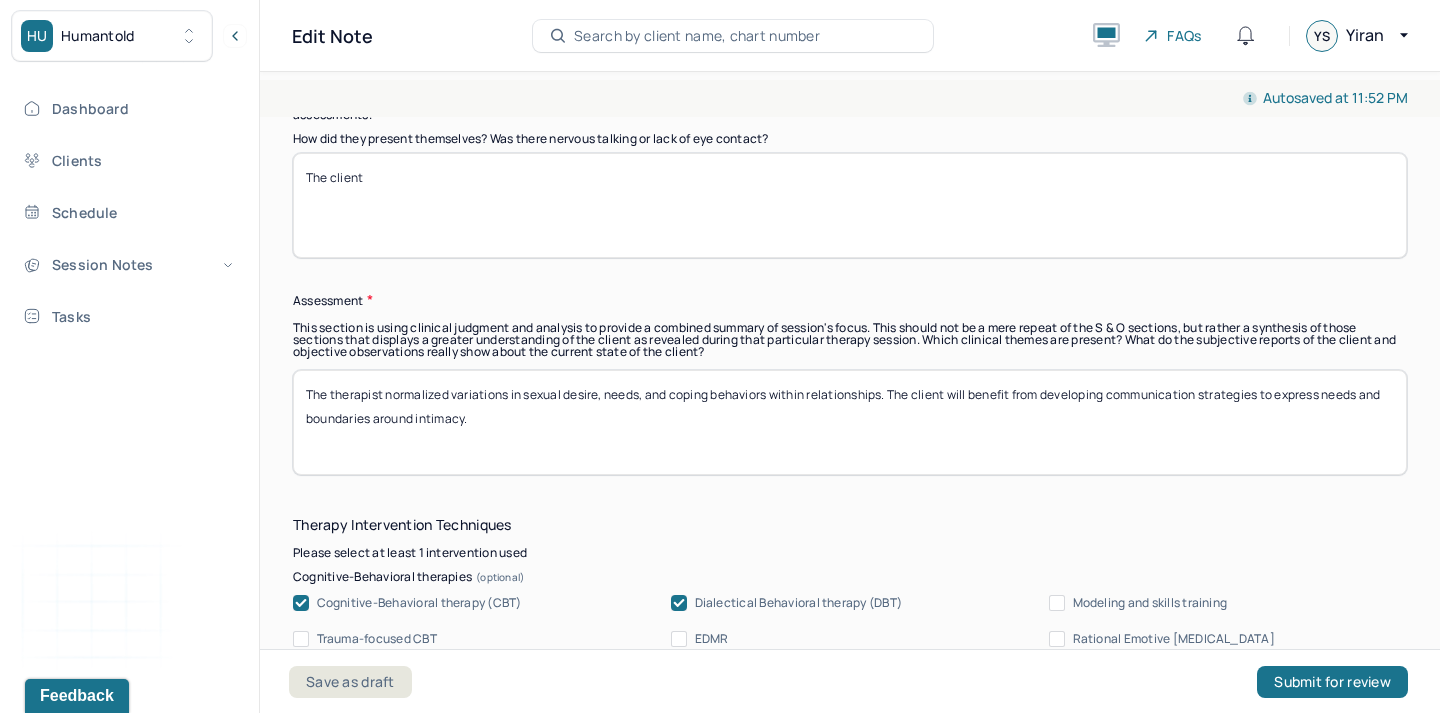 scroll, scrollTop: 1693, scrollLeft: 0, axis: vertical 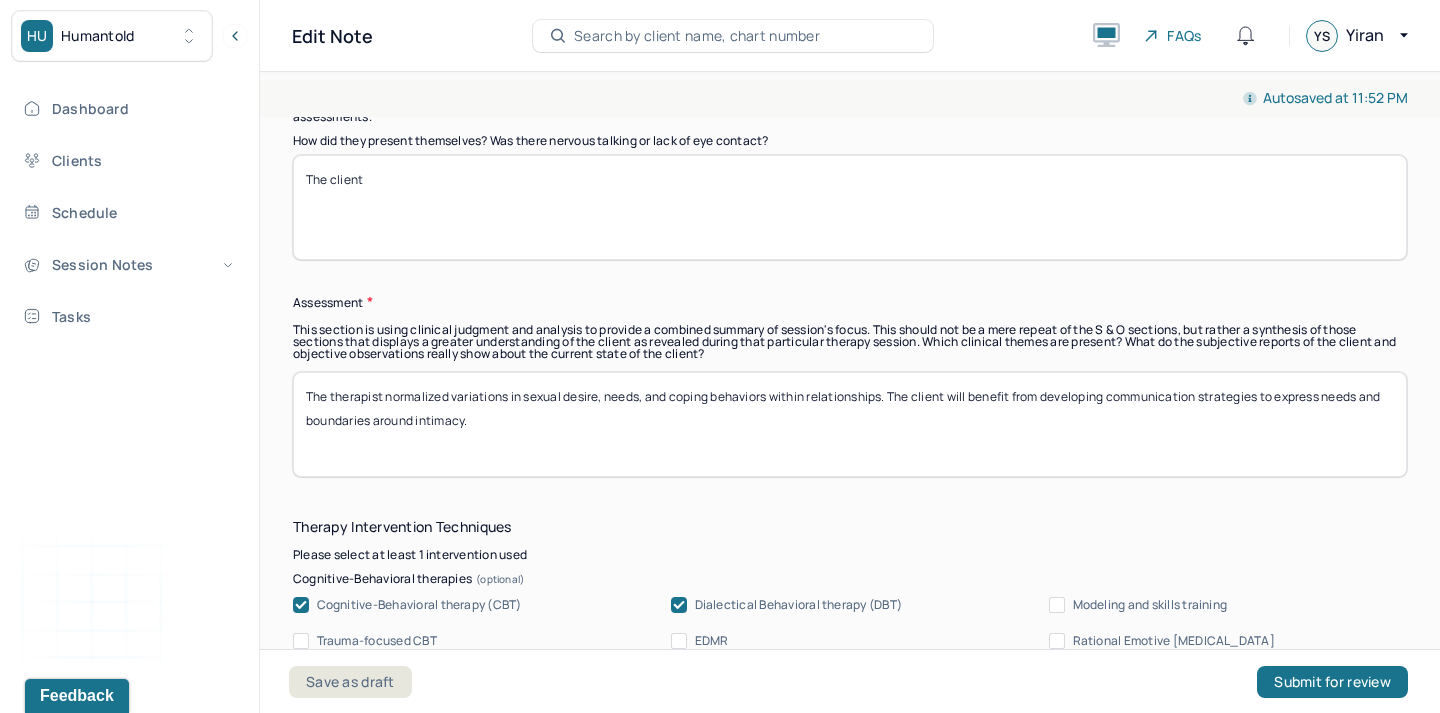 type on "The client" 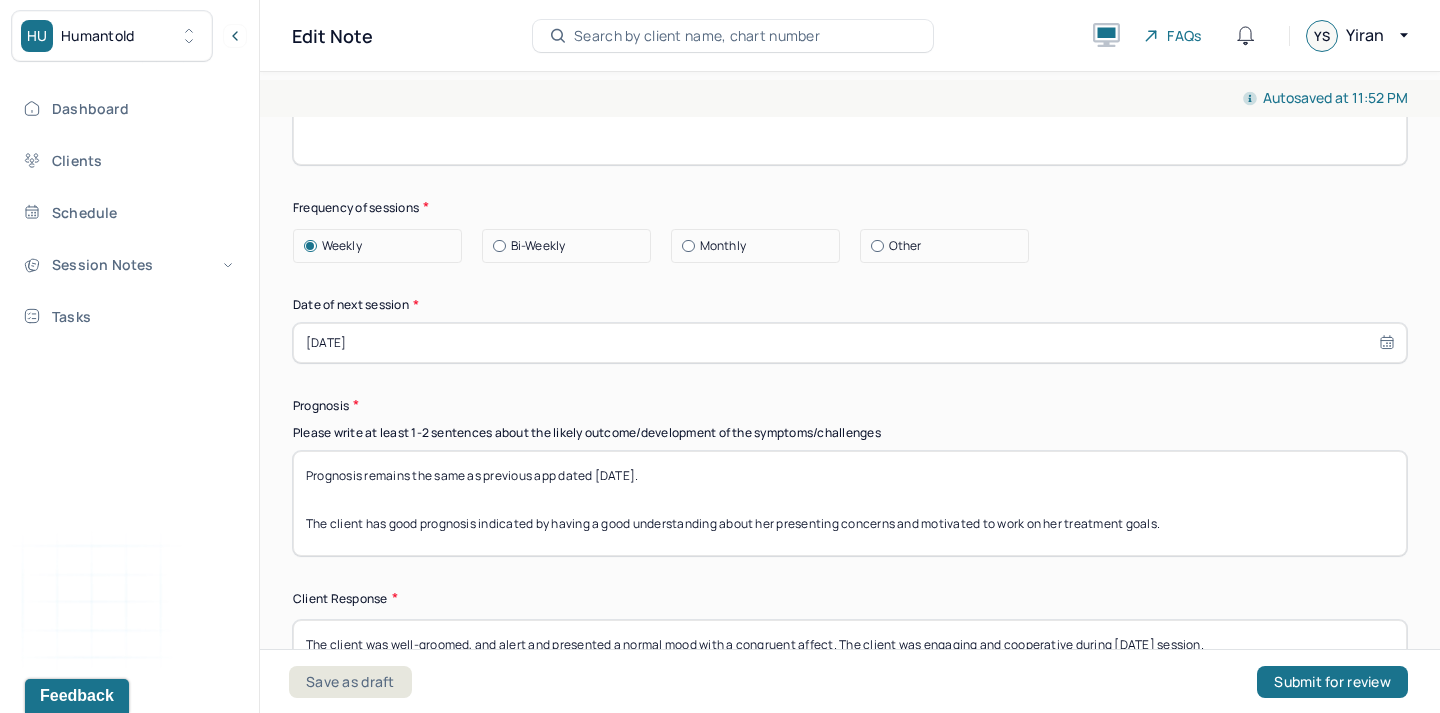 scroll, scrollTop: 2724, scrollLeft: 0, axis: vertical 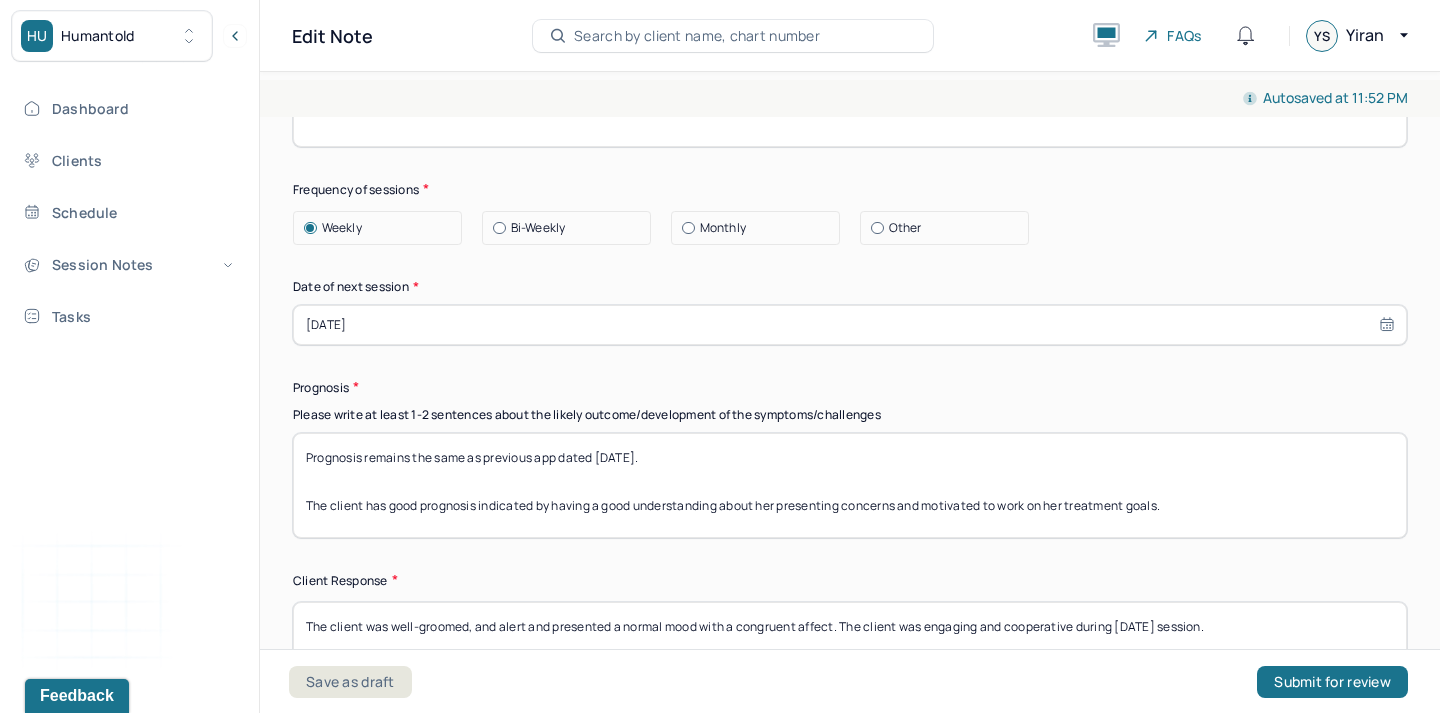 type on "The therapist" 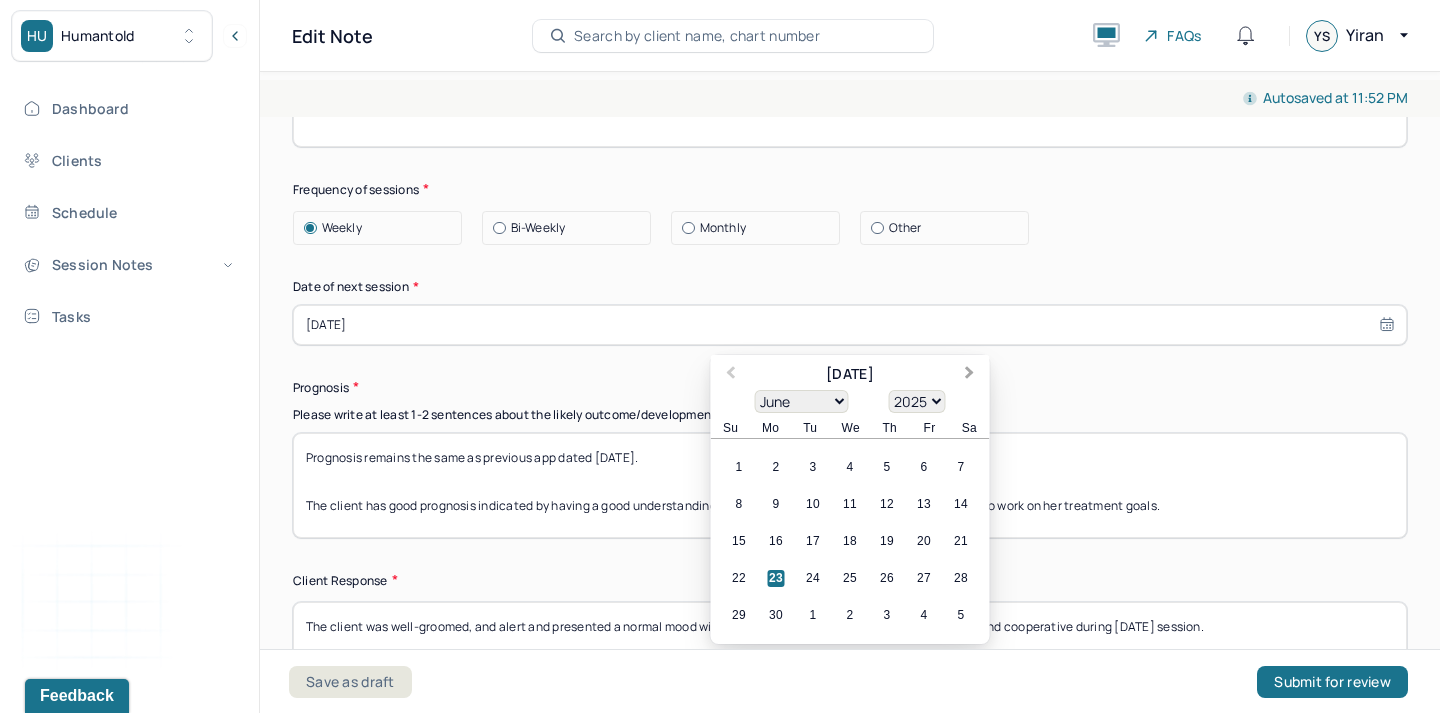 click on "Next Month" at bounding box center [970, 374] 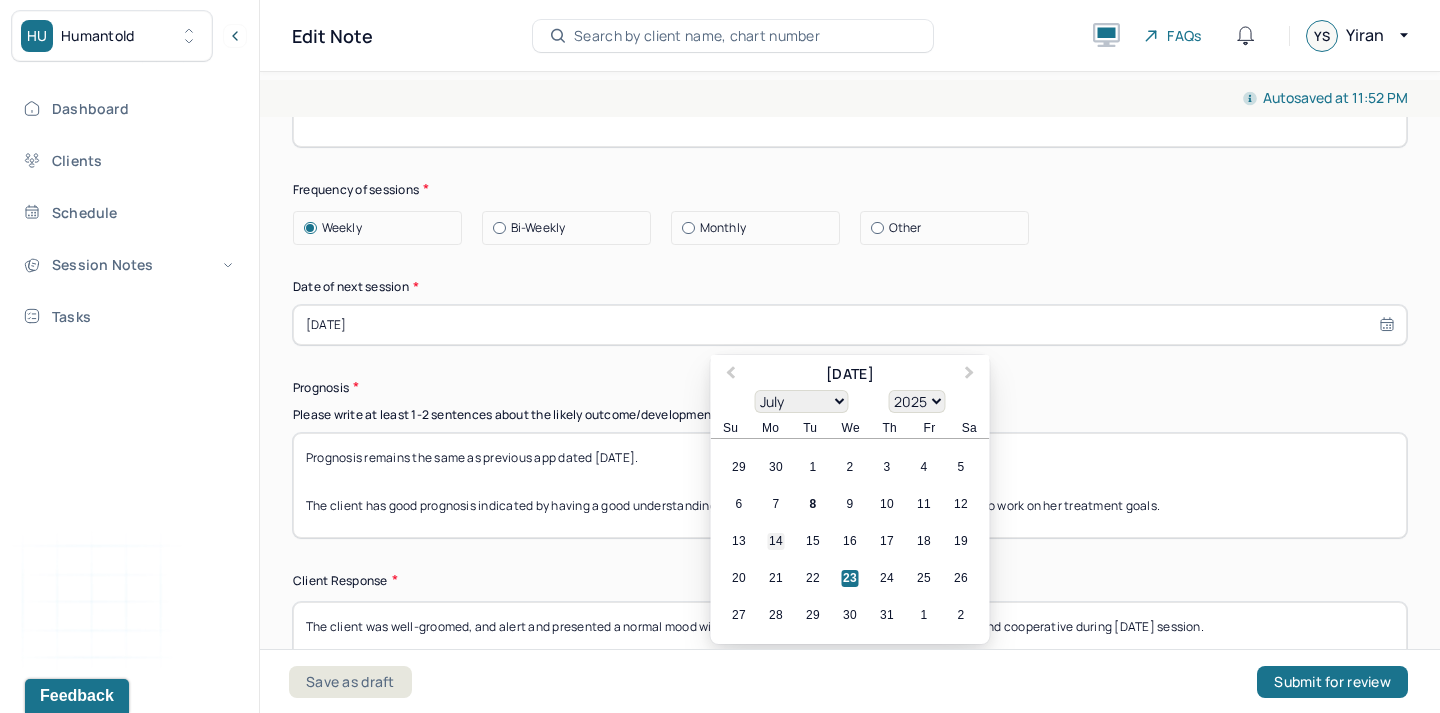 click on "14" at bounding box center (776, 541) 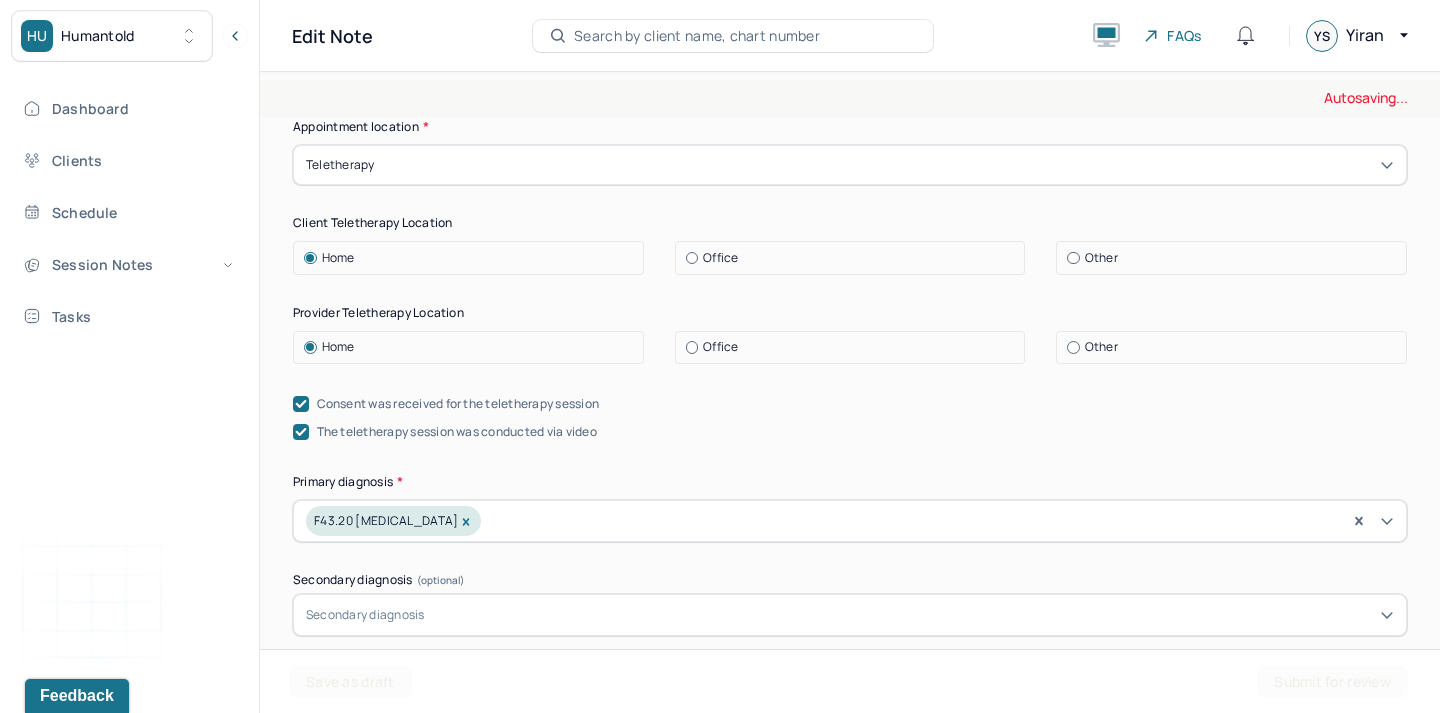 scroll, scrollTop: 0, scrollLeft: 0, axis: both 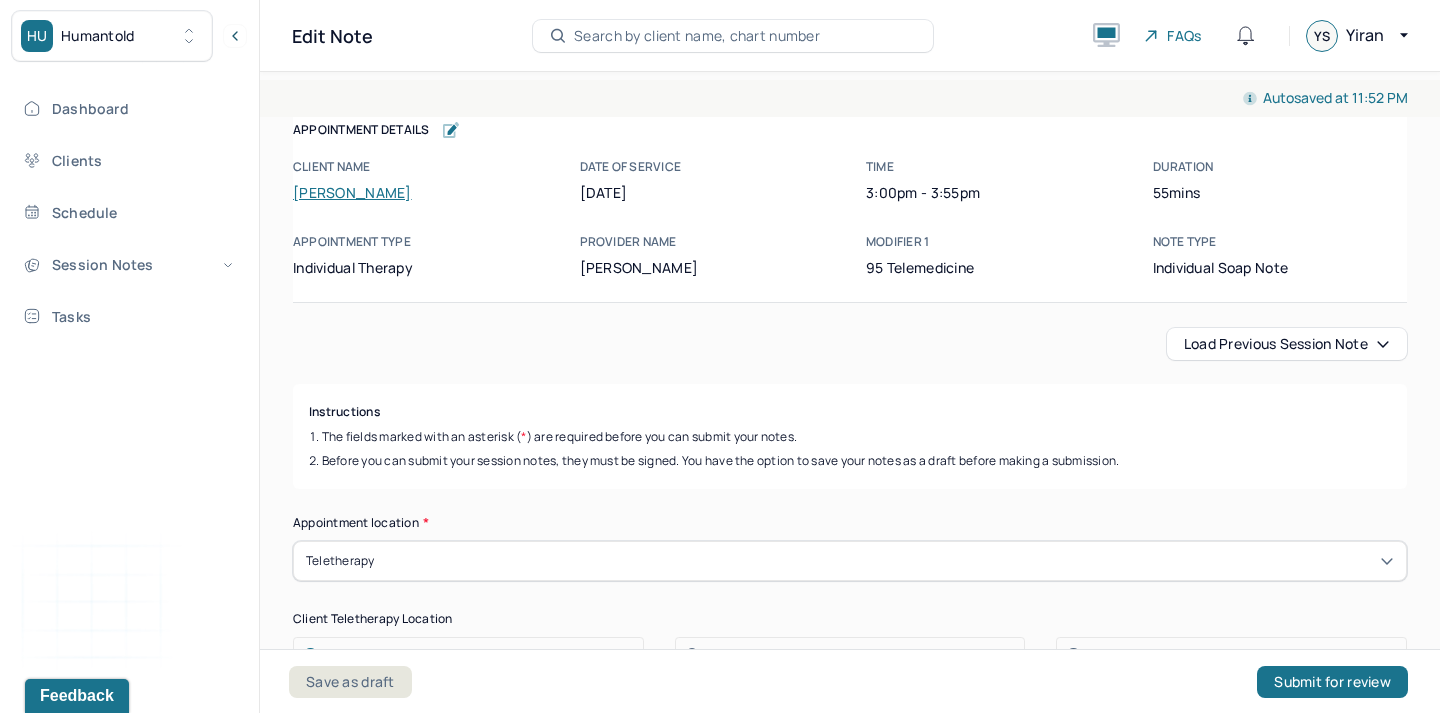 click on "Load previous session note" at bounding box center (1287, 344) 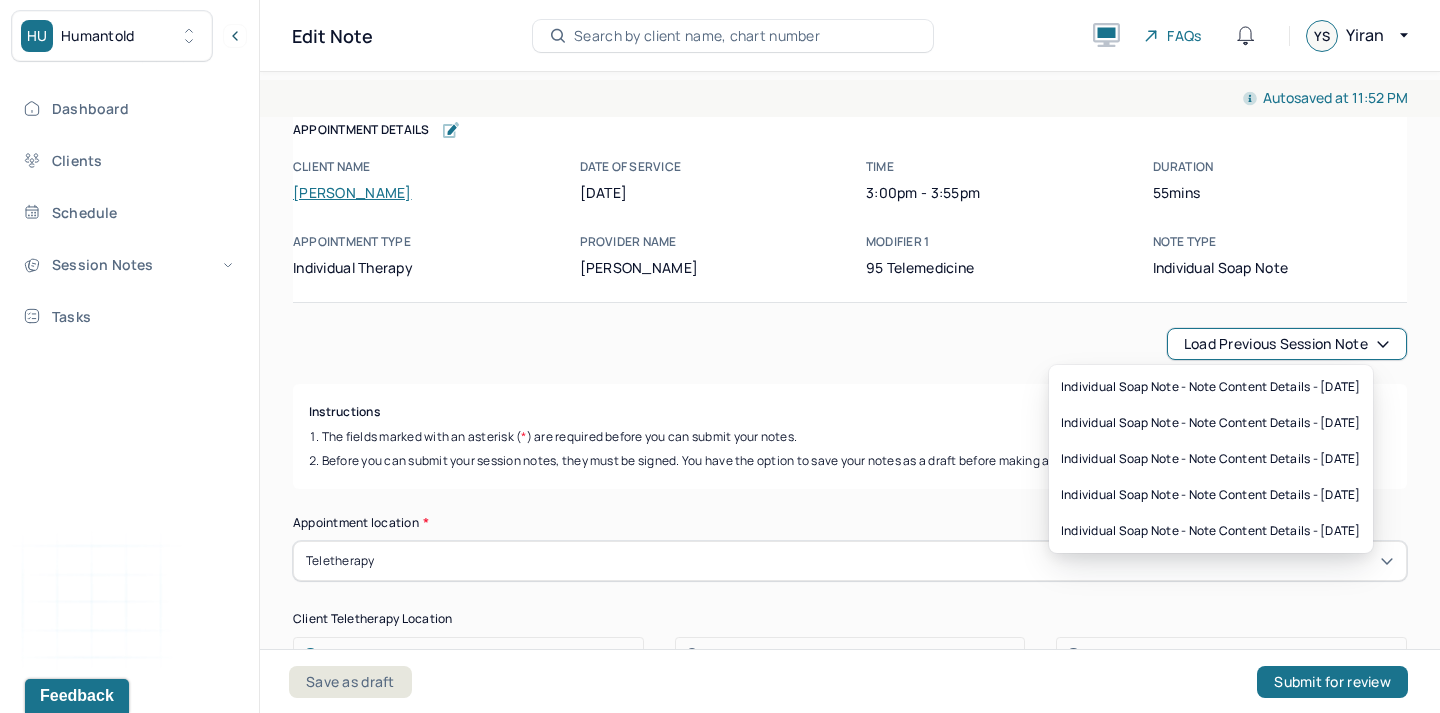 click on "Load previous session note" at bounding box center (850, 344) 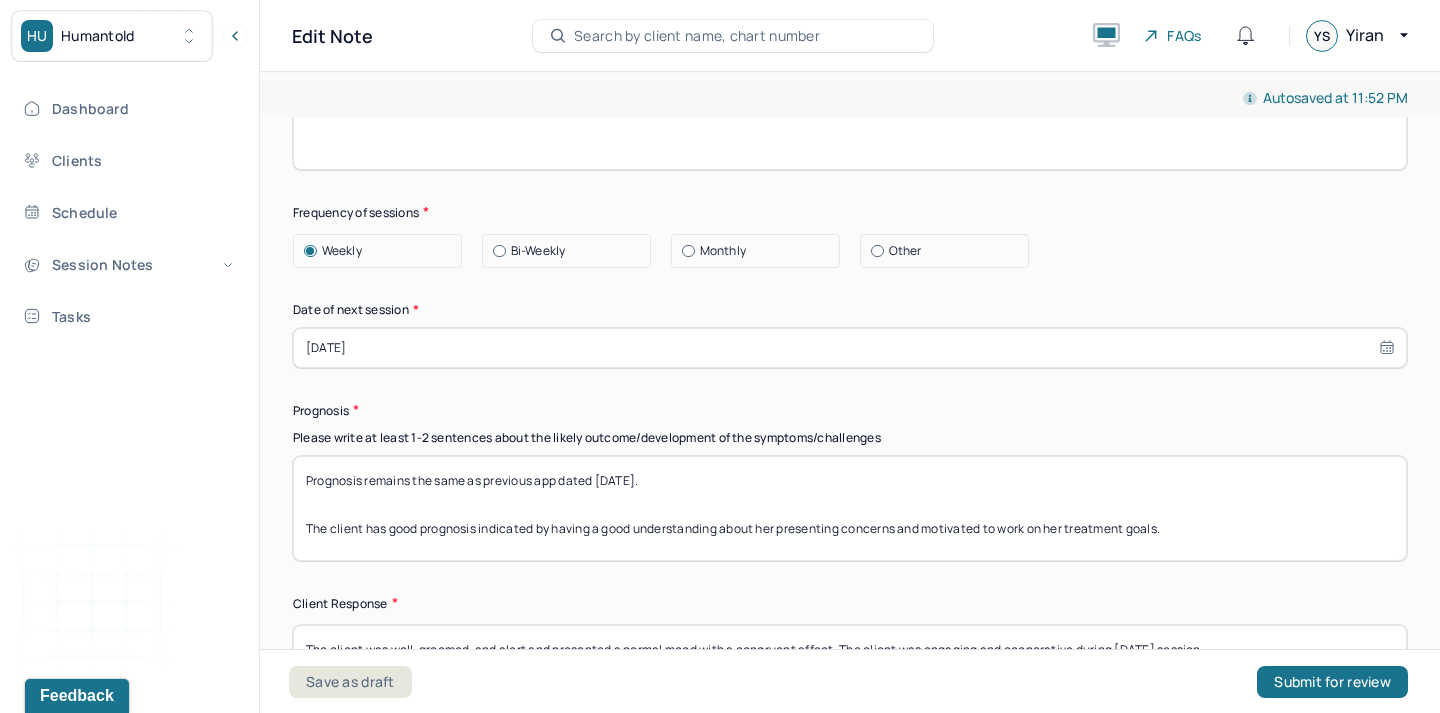 scroll, scrollTop: 2702, scrollLeft: 0, axis: vertical 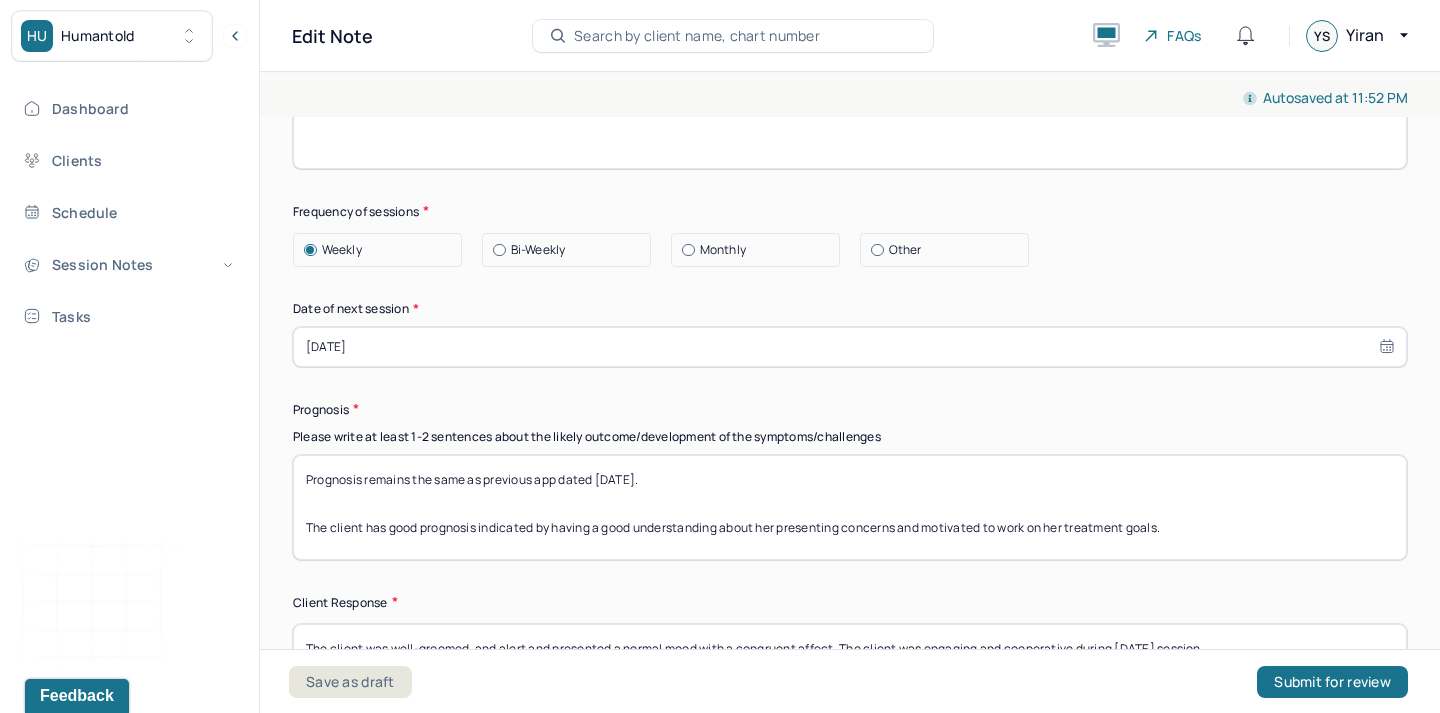 click on "Prognosis remains the same as previous app dated [DATE].
The client has good prognosis indicated by having a good understanding about her presenting concerns and motivated to work on her treatment goals." at bounding box center (850, 507) 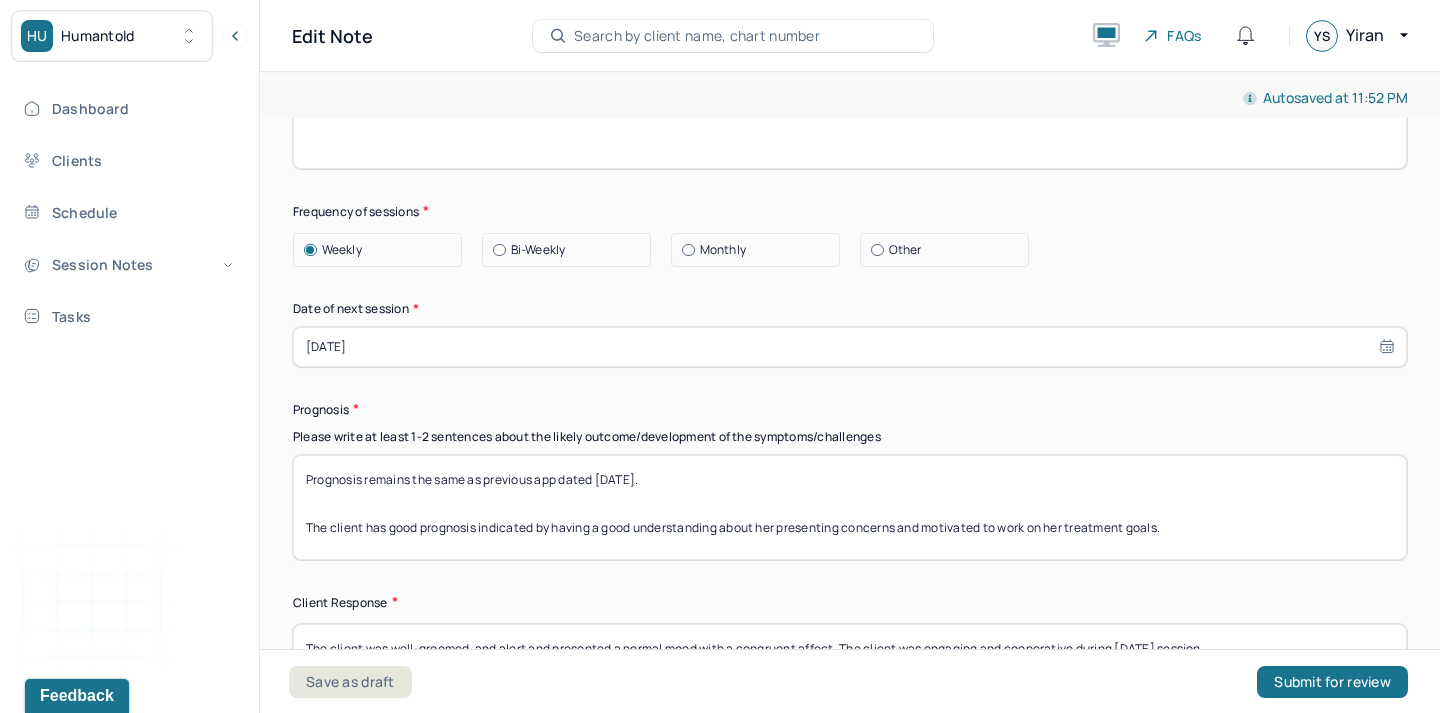 type on "Prognosis remains the same as previous app dated [DATE].
The client has good prognosis indicated by having a good understanding about her presenting concerns and motivated to work on her treatment goals." 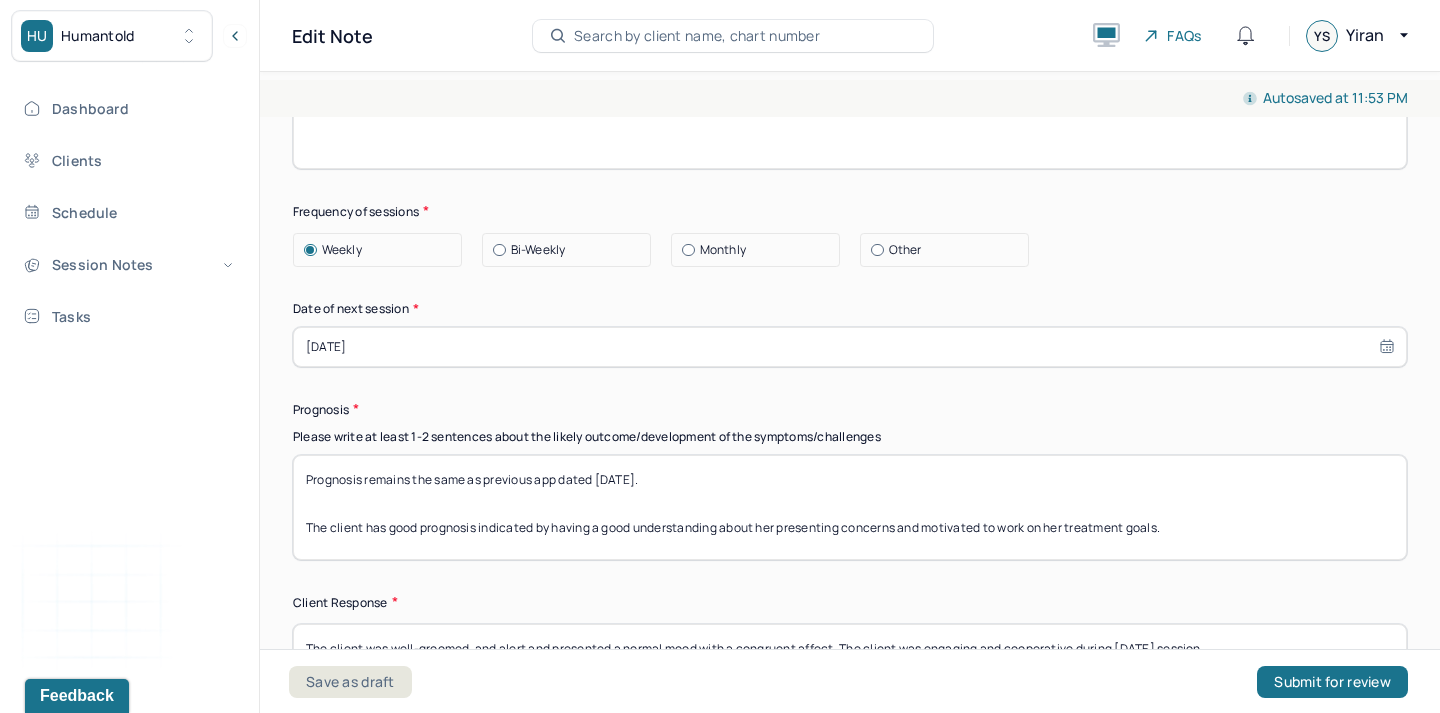 scroll, scrollTop: 0, scrollLeft: 0, axis: both 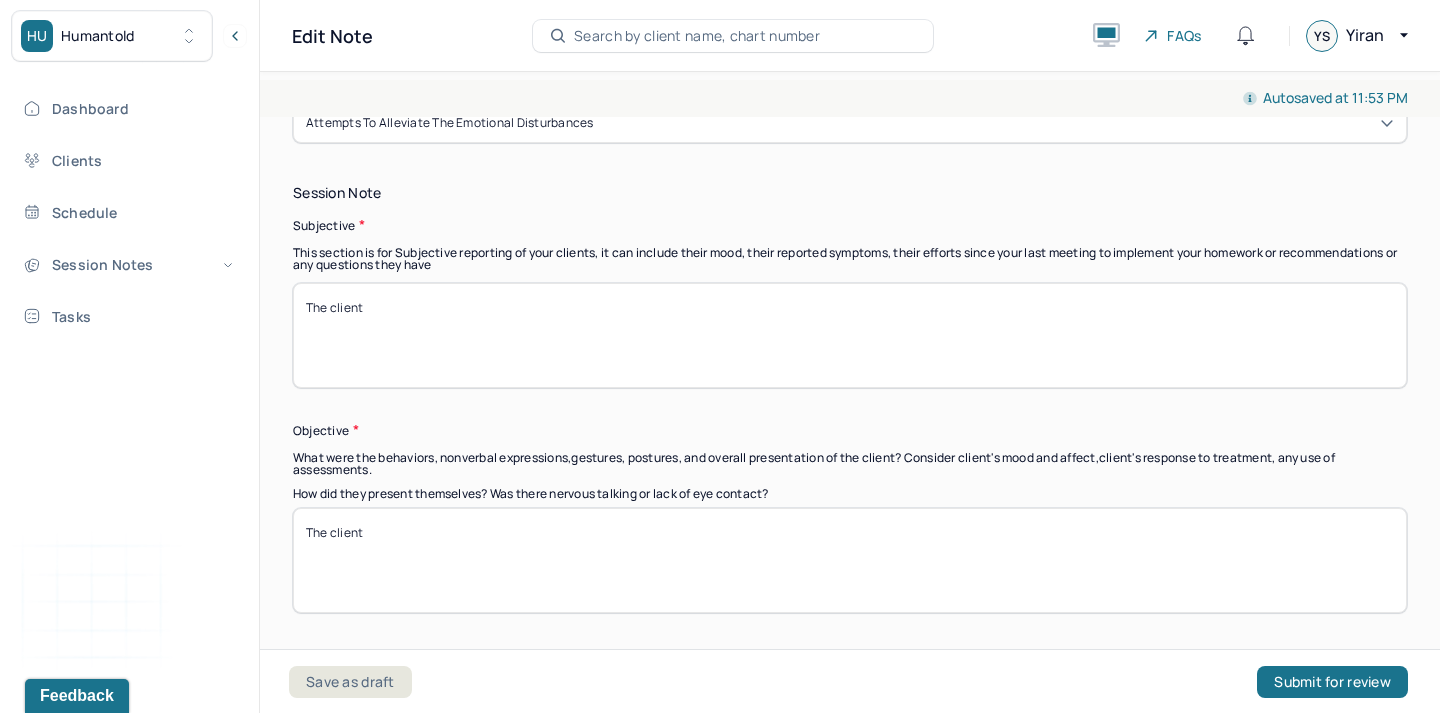 click on "The client" at bounding box center (850, 335) 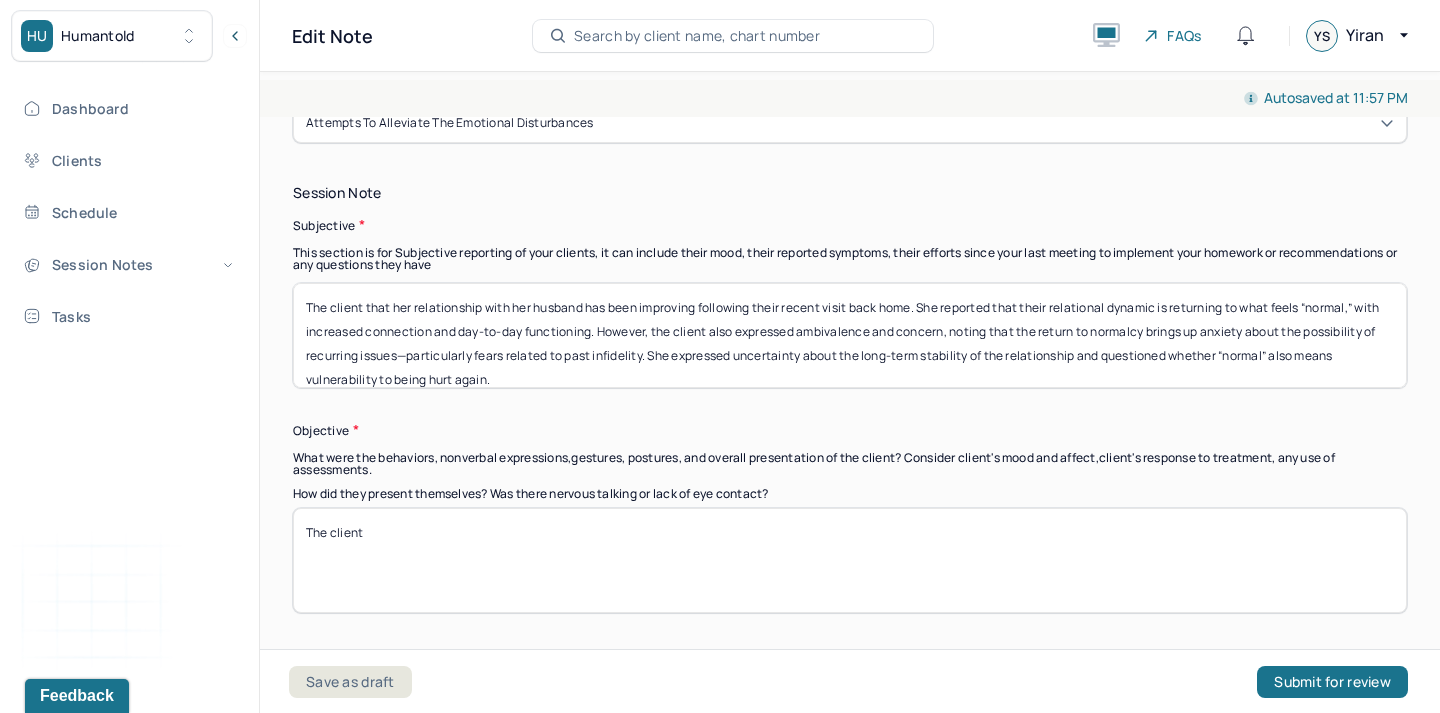click on "The client that her relationship with her husband has been improving following their recent visit back home. She reported that their relational dynamic is returning to what feels “normal,” with increased connection and day-to-day functioning. However, the client also expressed ambivalence and concern, noting that the return to normalcy brings up anxiety about the possibility of recurring issues—particularly fears related to past infidelity. She expressed uncertainty about the long-term stability of the relationship and questioned whether “normal” also means vulnerability to being hurt again." at bounding box center [850, 335] 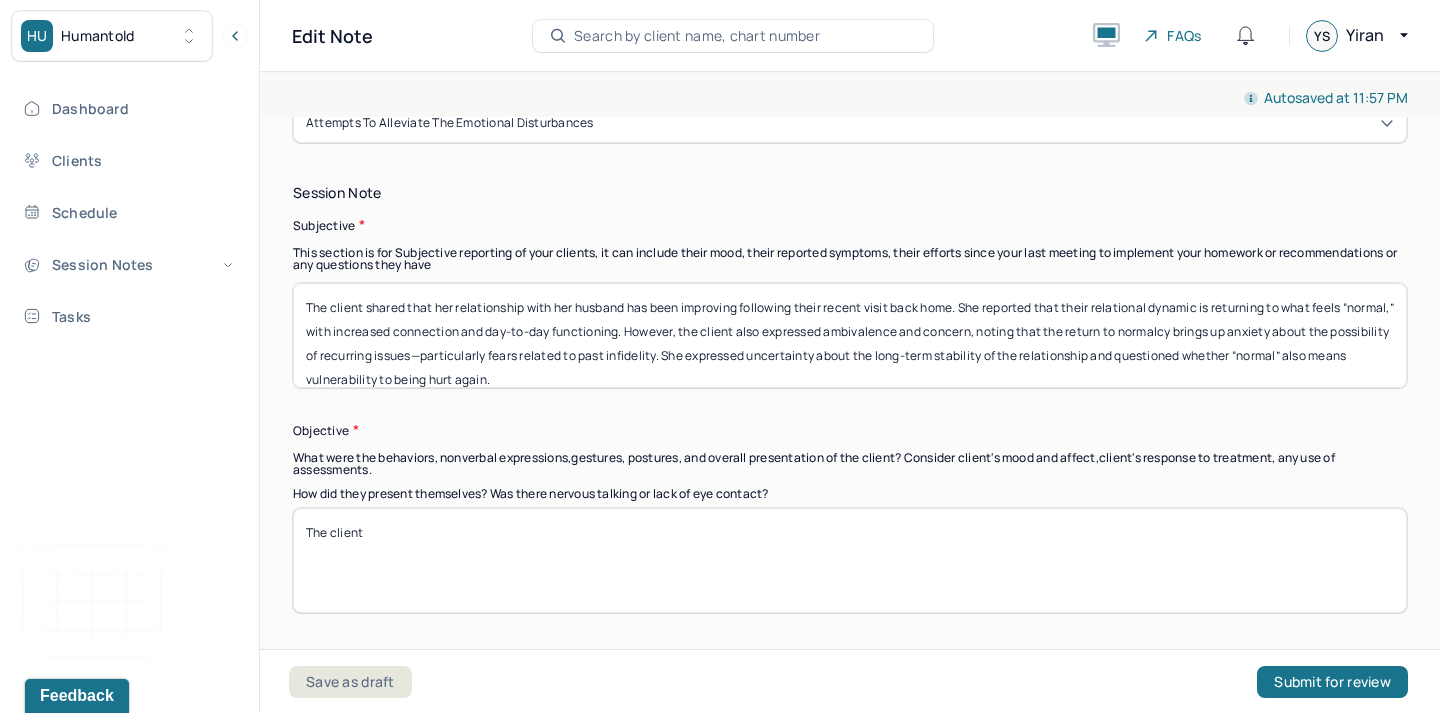 scroll, scrollTop: 16, scrollLeft: 0, axis: vertical 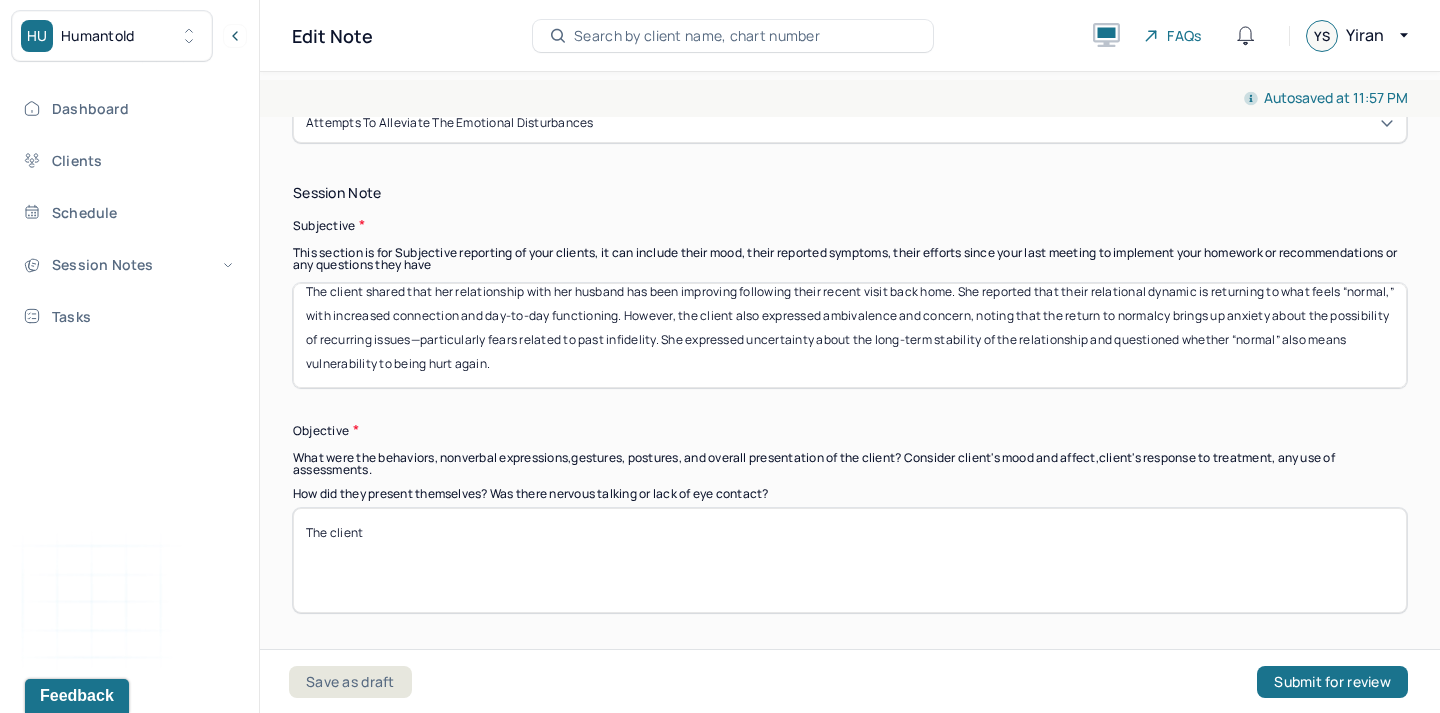 type on "The client shared that her relationship with her husband has been improving following their recent visit back home. She reported that their relational dynamic is returning to what feels “normal,” with increased connection and day-to-day functioning. However, the client also expressed ambivalence and concern, noting that the return to normalcy brings up anxiety about the possibility of recurring issues—particularly fears related to past infidelity. She expressed uncertainty about the long-term stability of the relationship and questioned whether “normal” also means vulnerability to being hurt again." 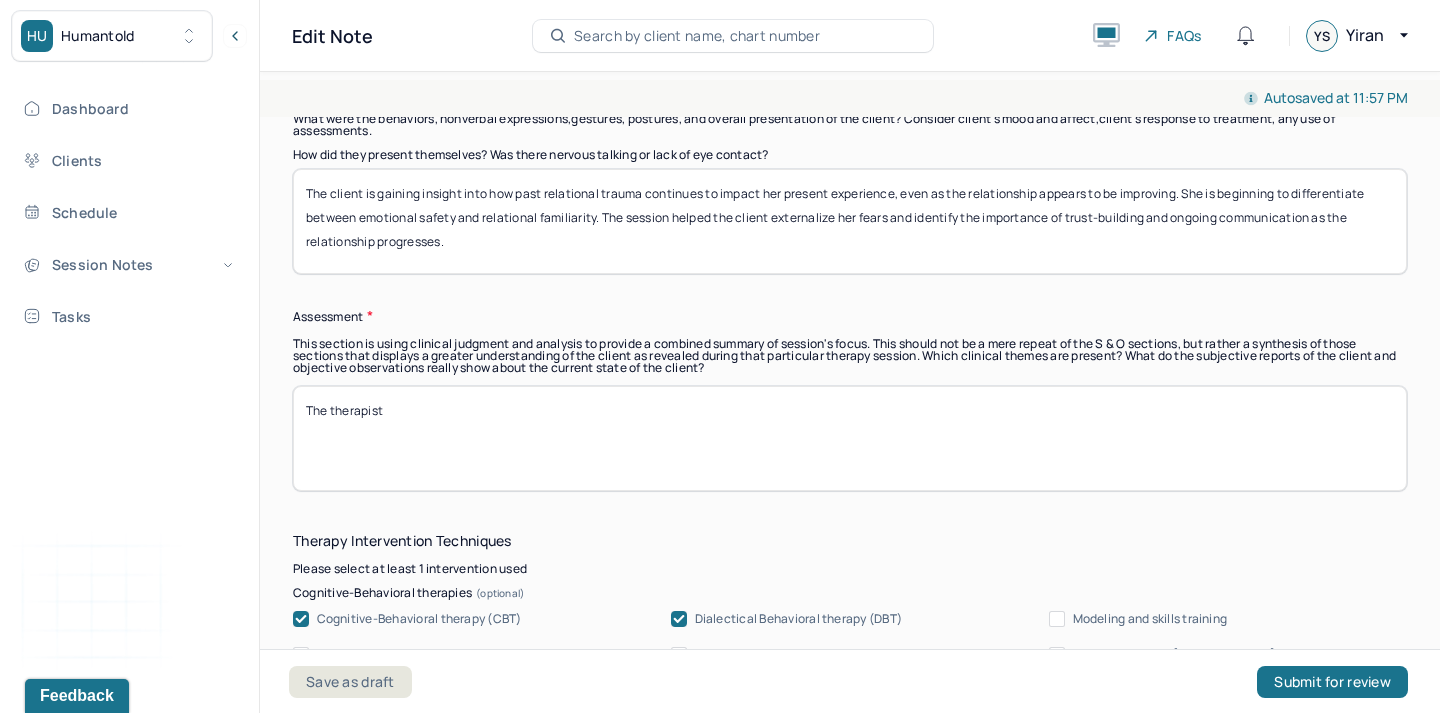 scroll, scrollTop: 1763, scrollLeft: 0, axis: vertical 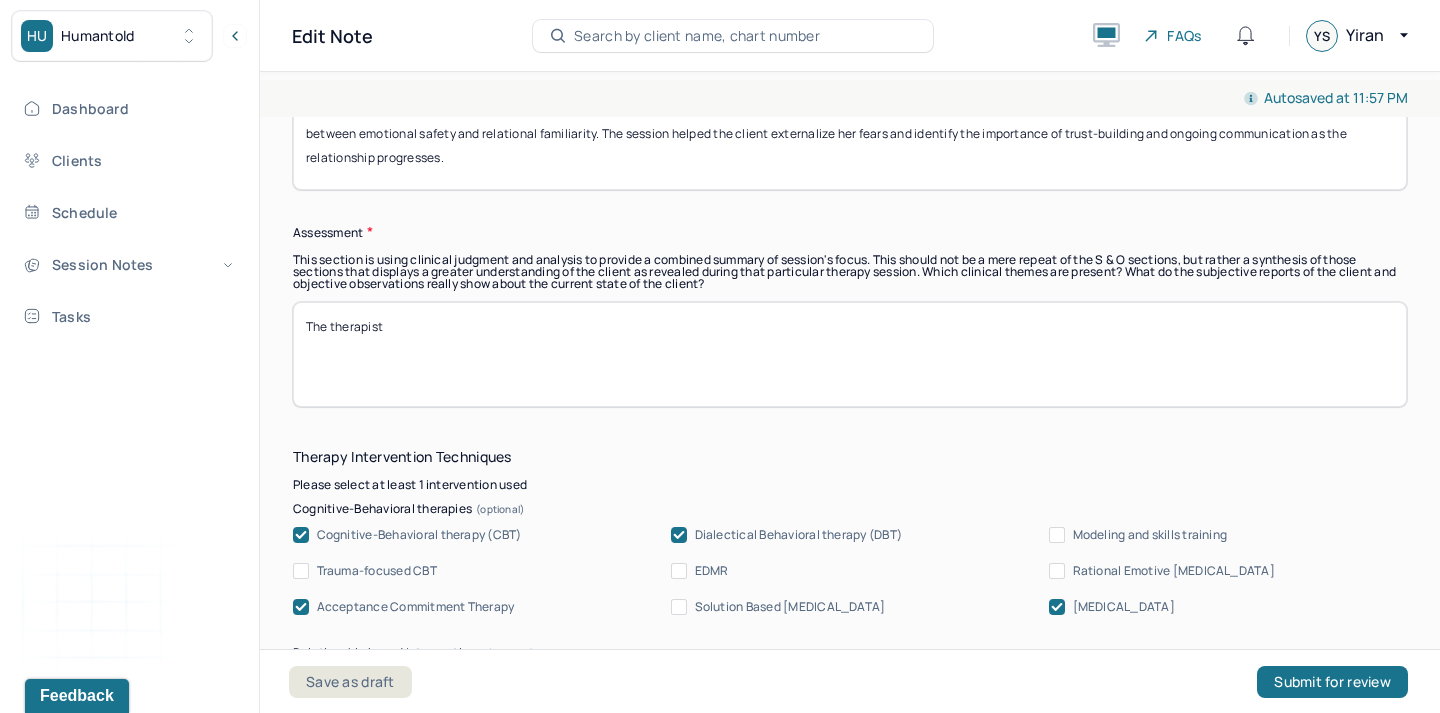 type on "The client is gaining insight into how past relational trauma continues to impact her present experience, even as the relationship appears to be improving. She is beginning to differentiate between emotional safety and relational familiarity. The session helped the client externalize her fears and identify the importance of trust-building and ongoing communication as the relationship progresses." 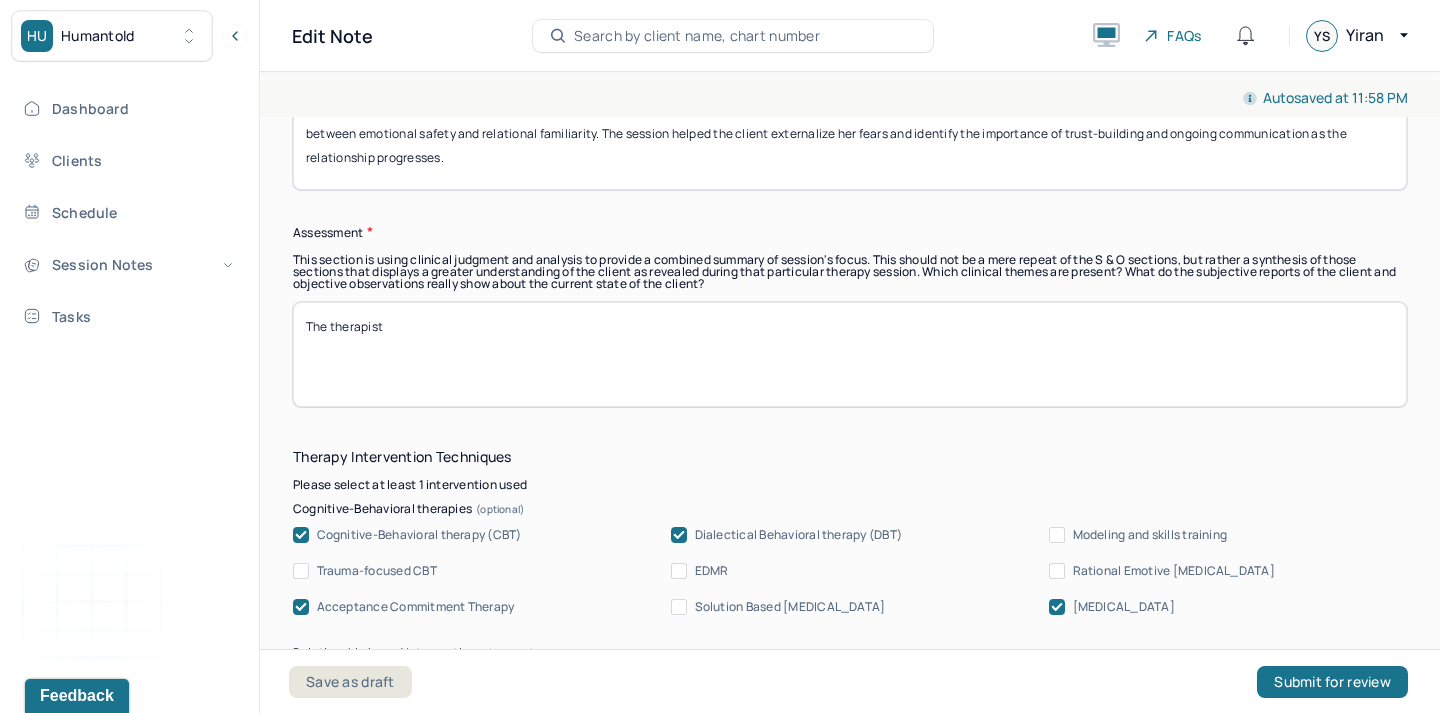 click on "The therapist" at bounding box center (850, 354) 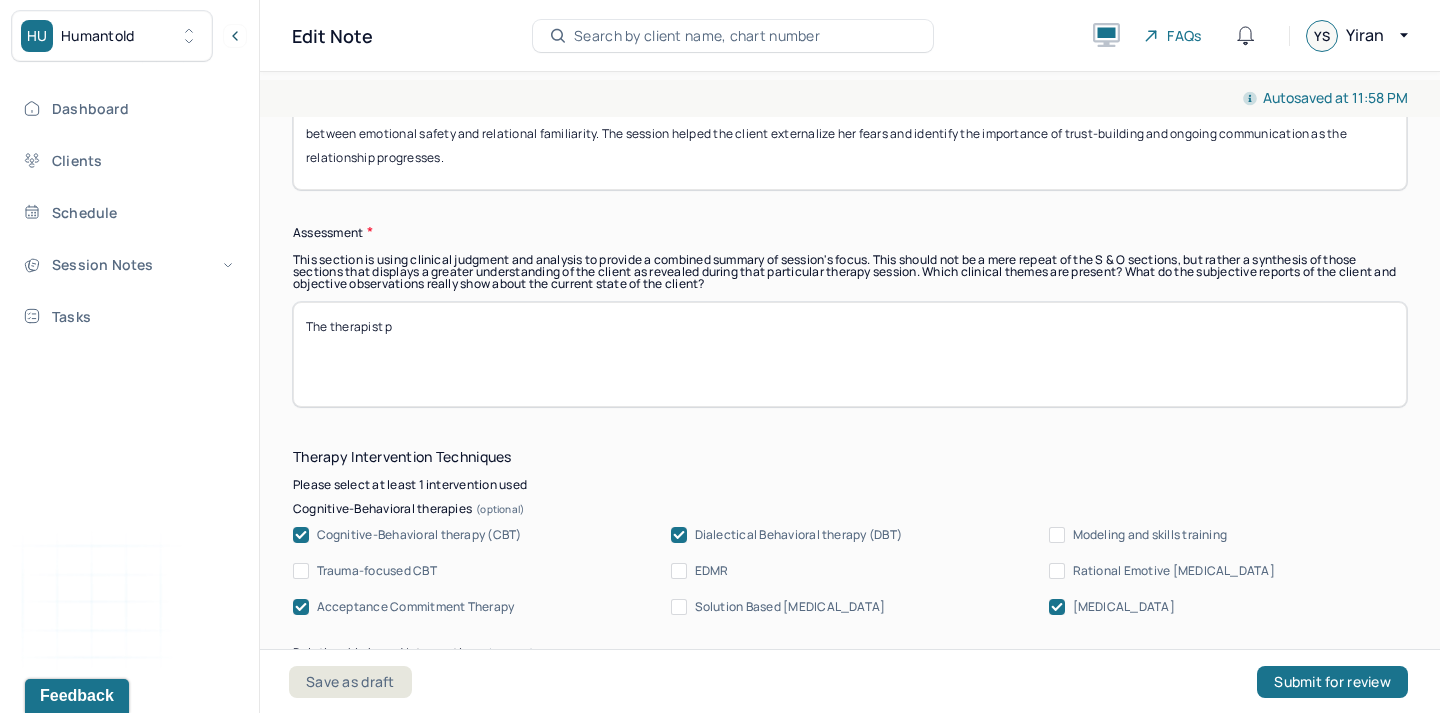 paste on "rovided [MEDICAL_DATA] on relational trauma and the process of rebuilding trust." 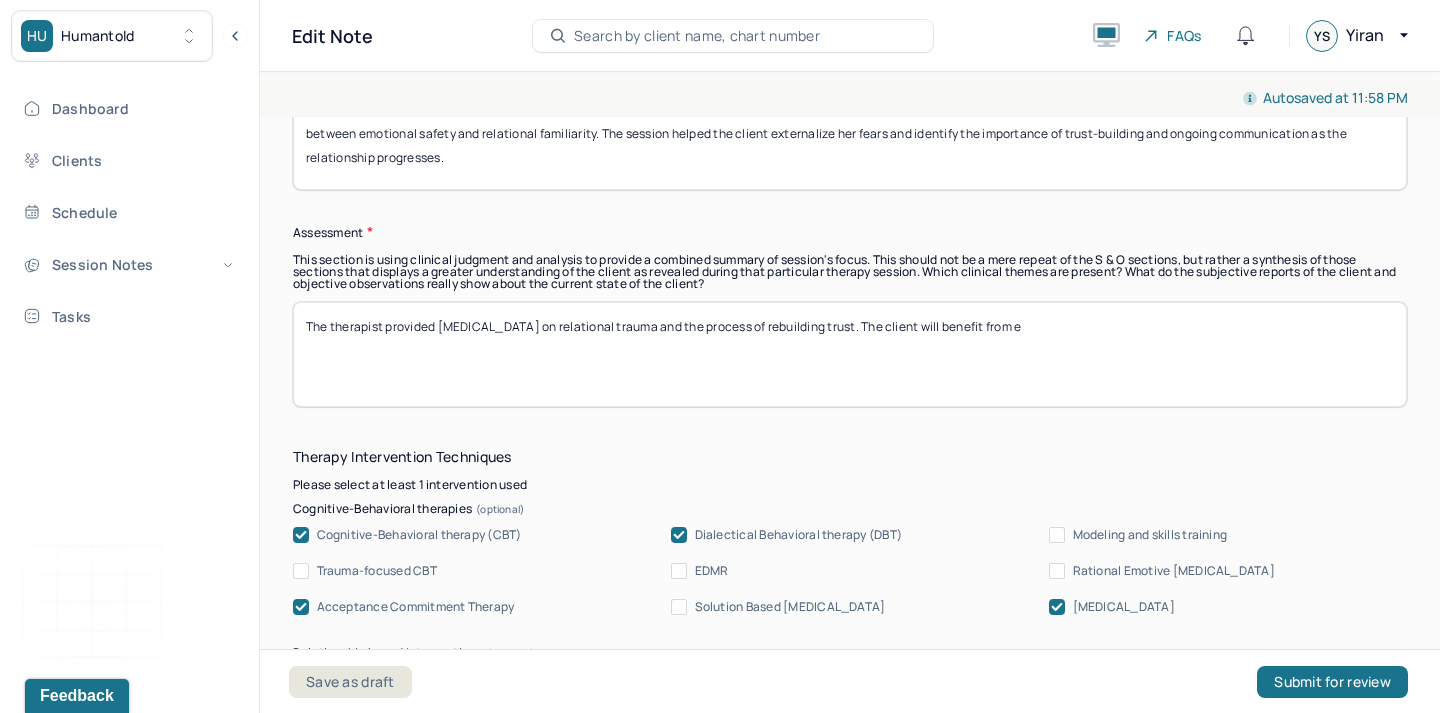 paste on "xplore communication strategies for expressing concerns to her partner." 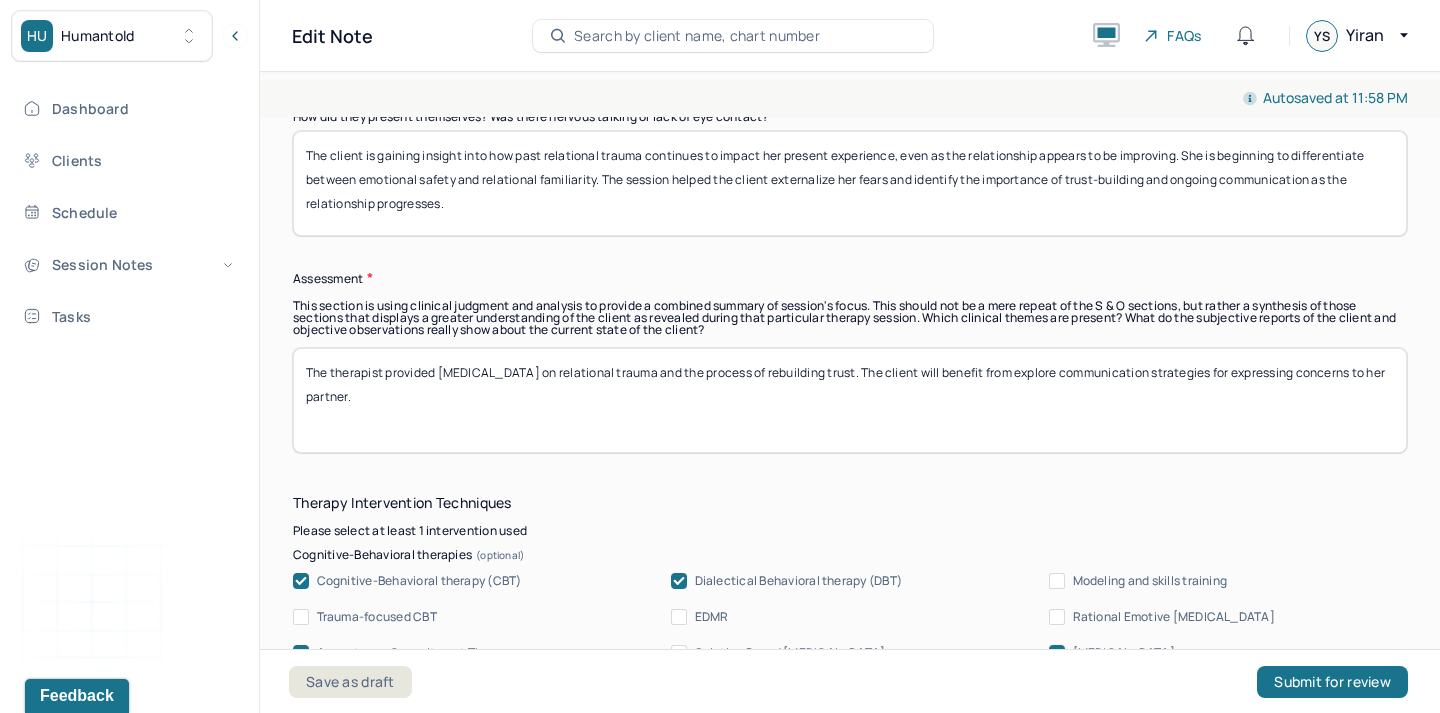 scroll, scrollTop: 1712, scrollLeft: 0, axis: vertical 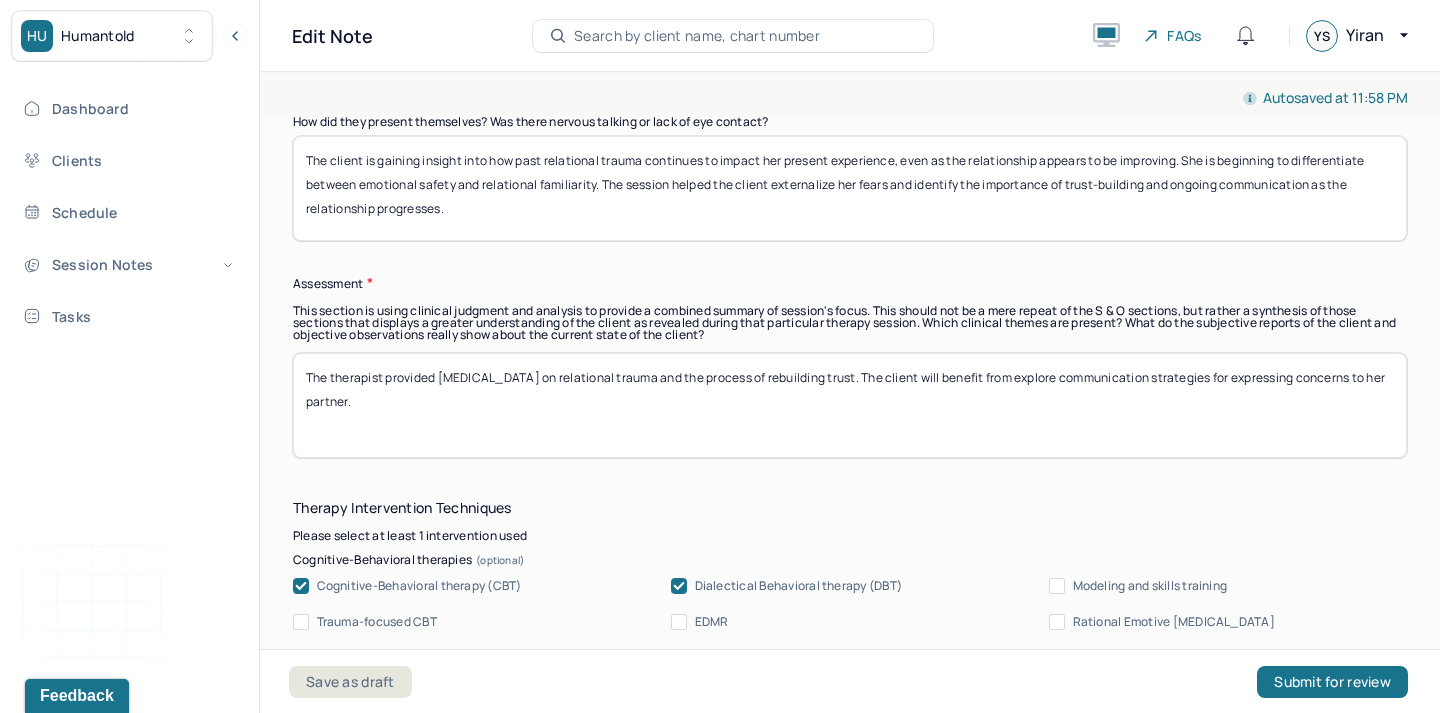 click on "The therapist provided [MEDICAL_DATA] on relational trauma and the process of rebuilding trust. The client will benefit from explore communication strategies for expressing concerns to her partner." at bounding box center [850, 405] 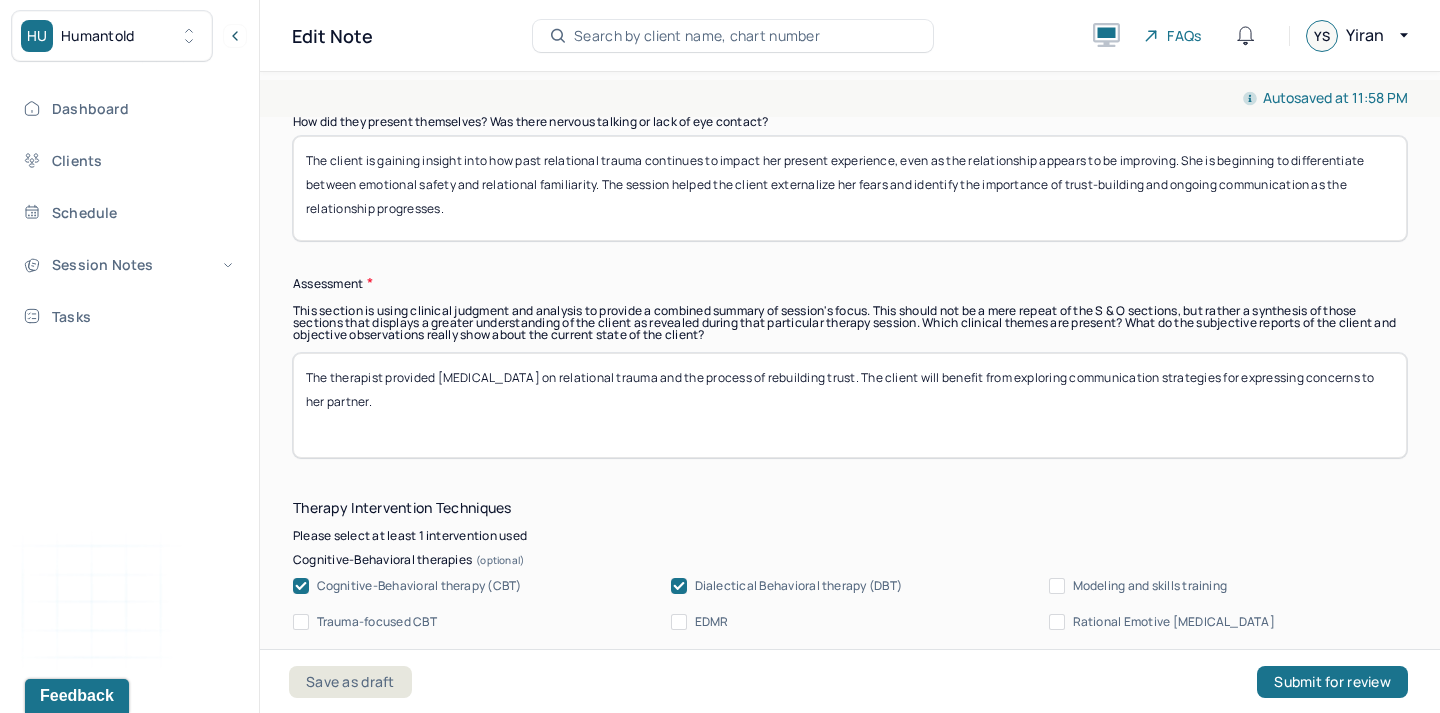 type on "The therapist provided [MEDICAL_DATA] on relational trauma and the process of rebuilding trust. The client will benefit from exploring communication strategies for expressing concerns to her partner." 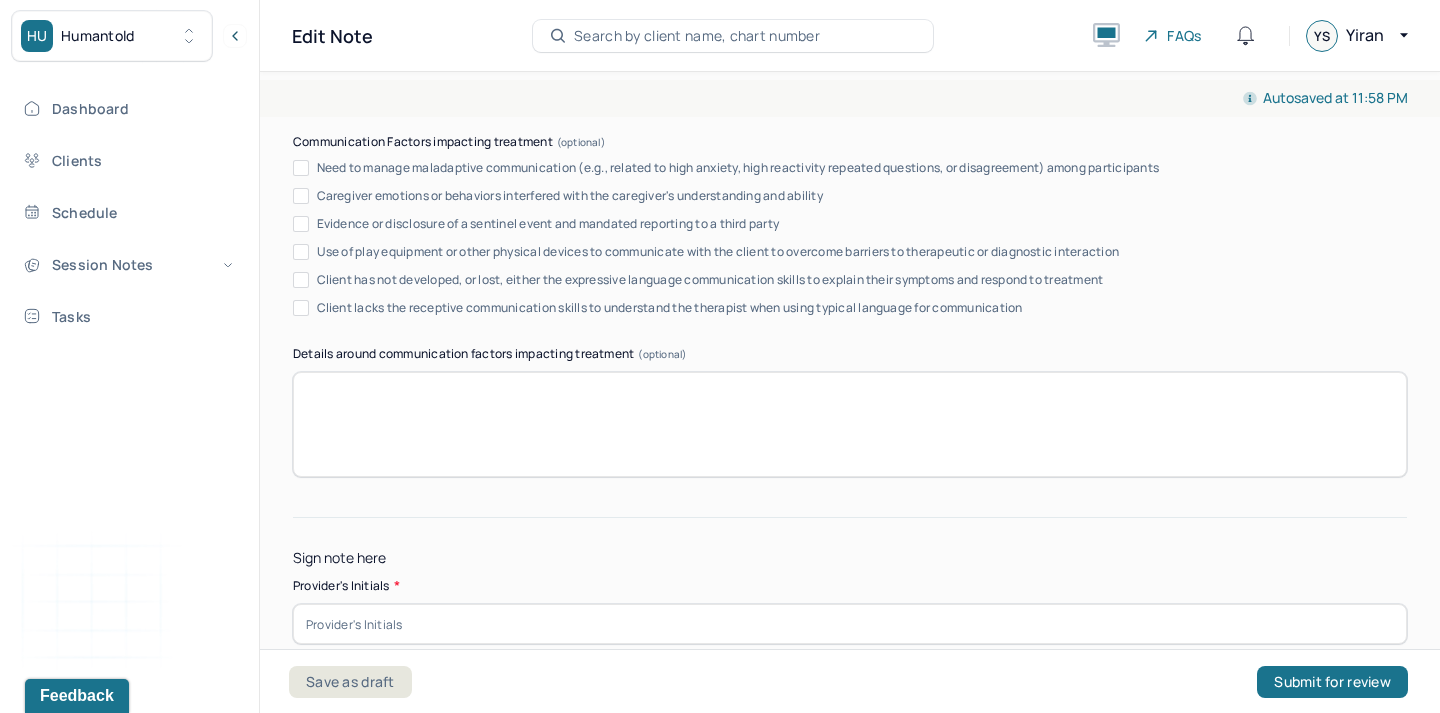 scroll, scrollTop: 3946, scrollLeft: 0, axis: vertical 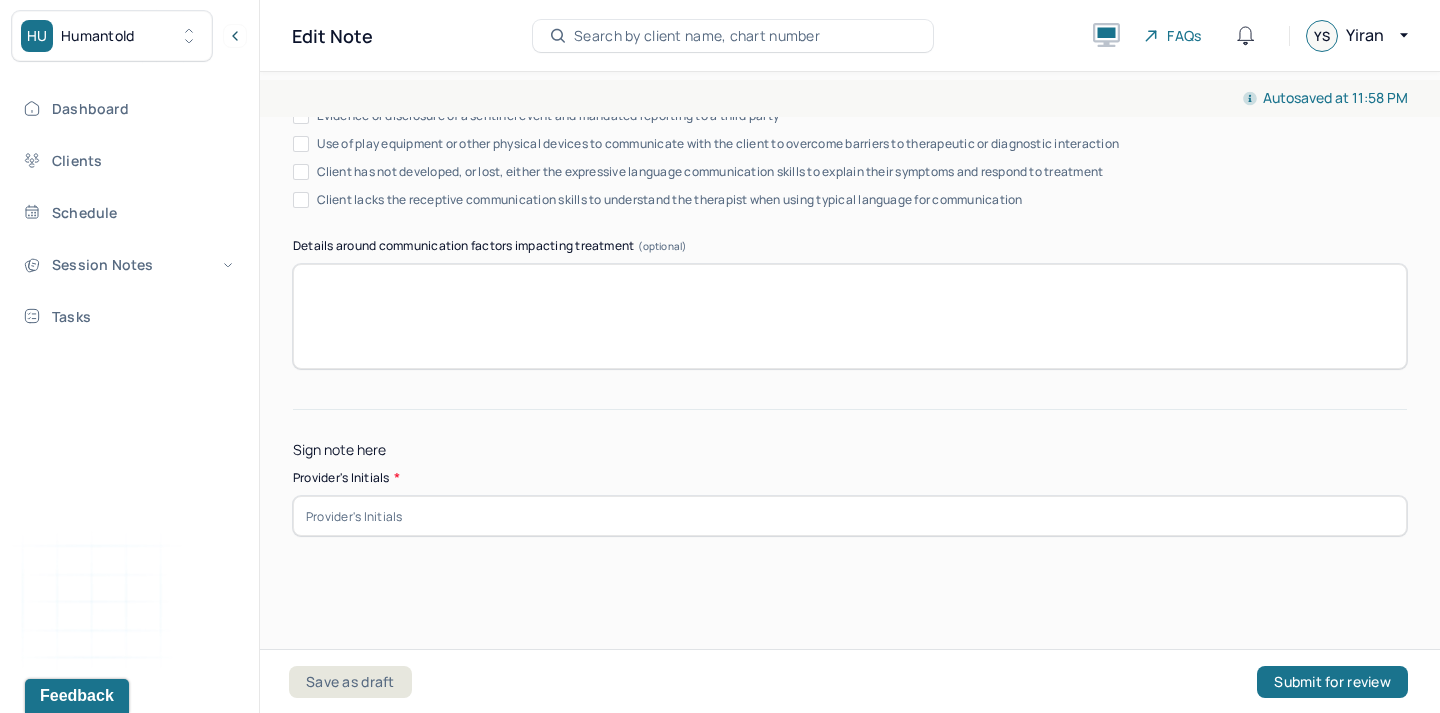 click at bounding box center (850, 516) 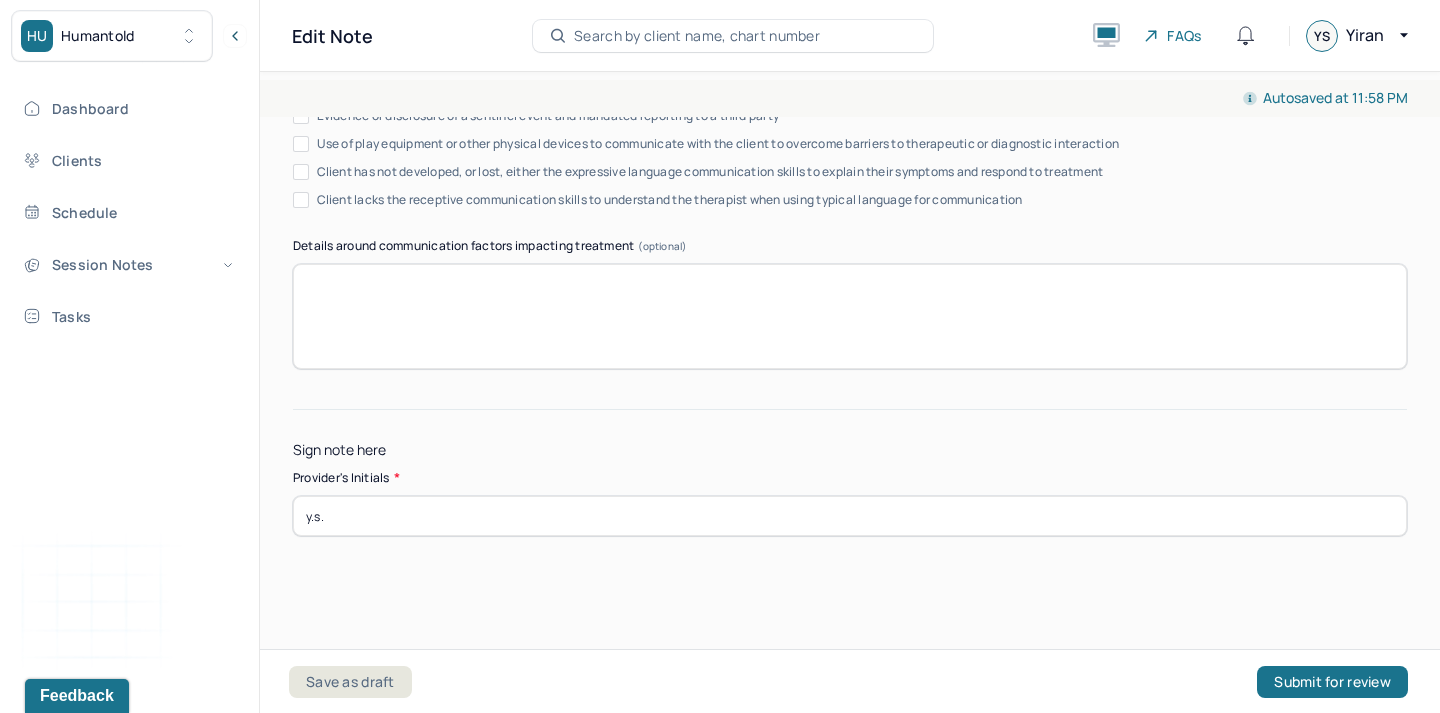 type on "y.s." 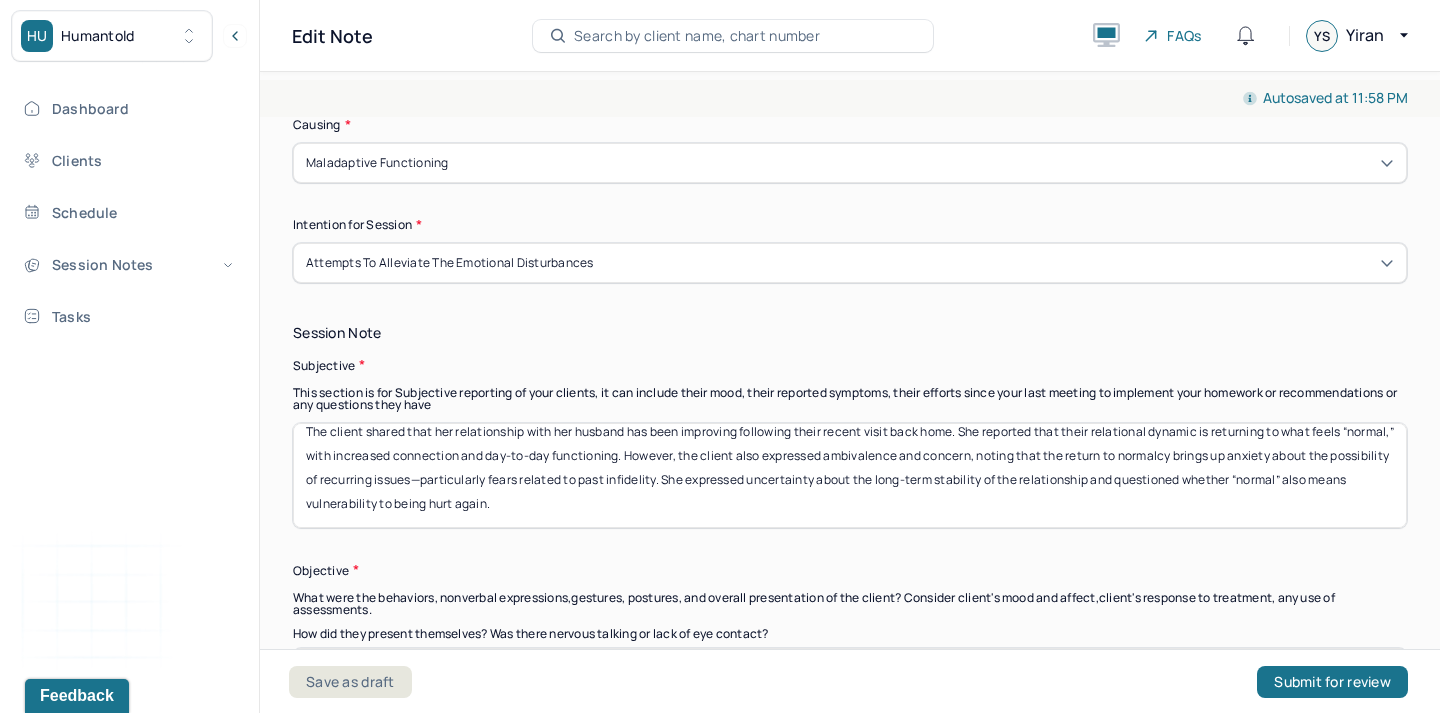 scroll, scrollTop: 706, scrollLeft: 0, axis: vertical 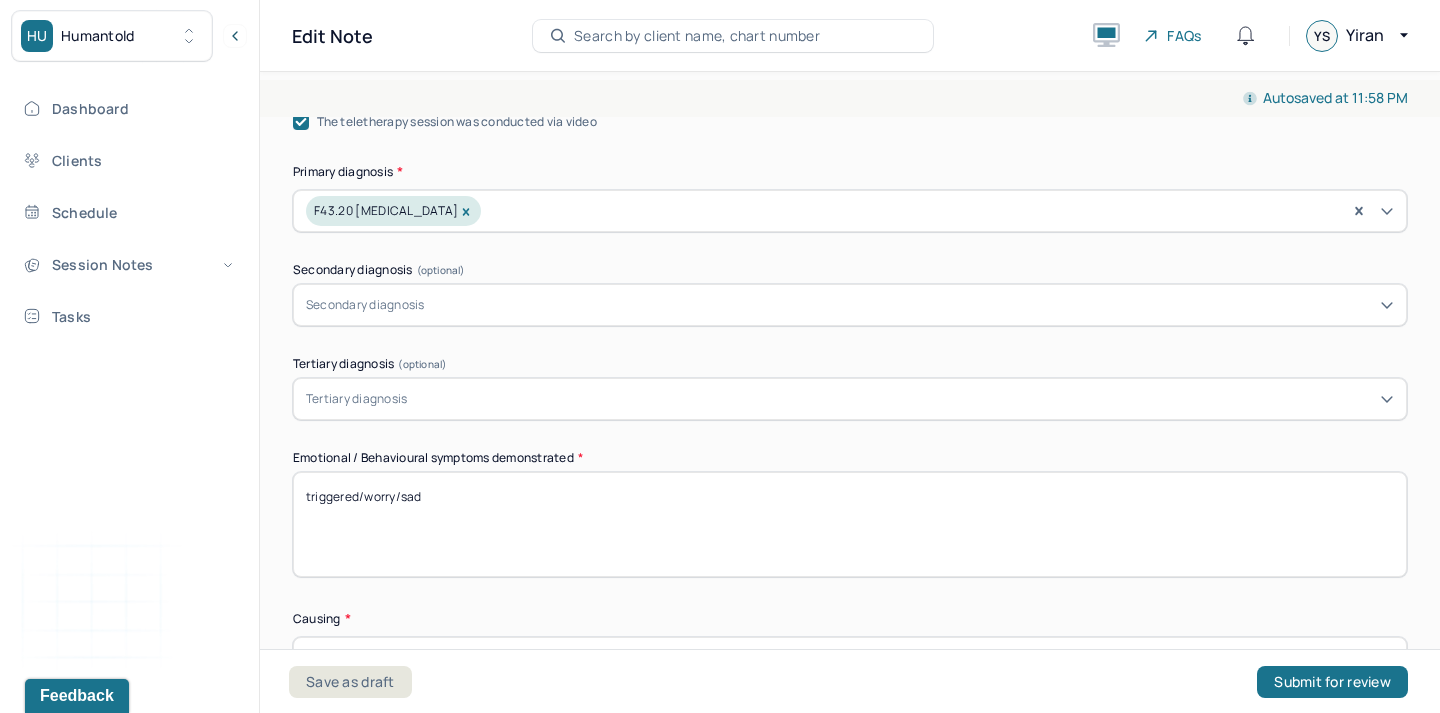 drag, startPoint x: 357, startPoint y: 489, endPoint x: 268, endPoint y: 487, distance: 89.02247 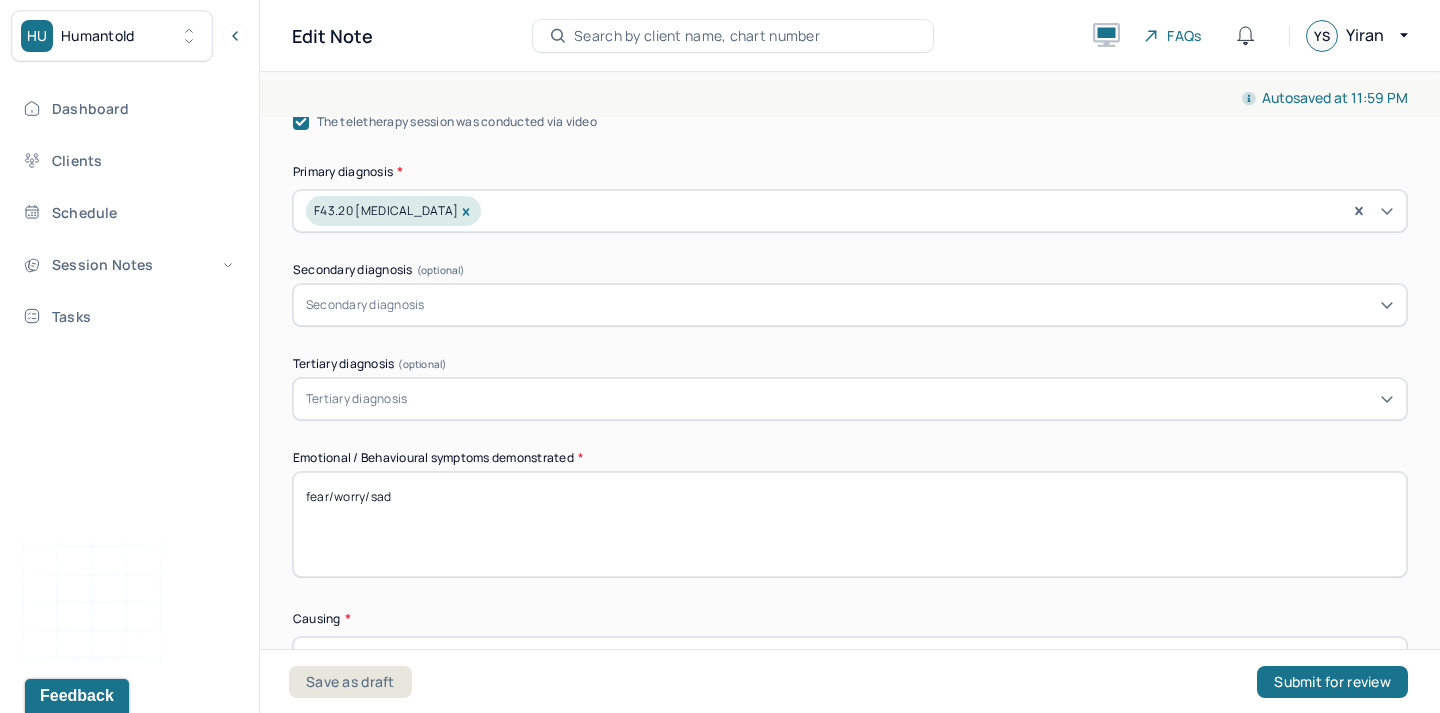 click on "fear/worry/sad" at bounding box center [850, 524] 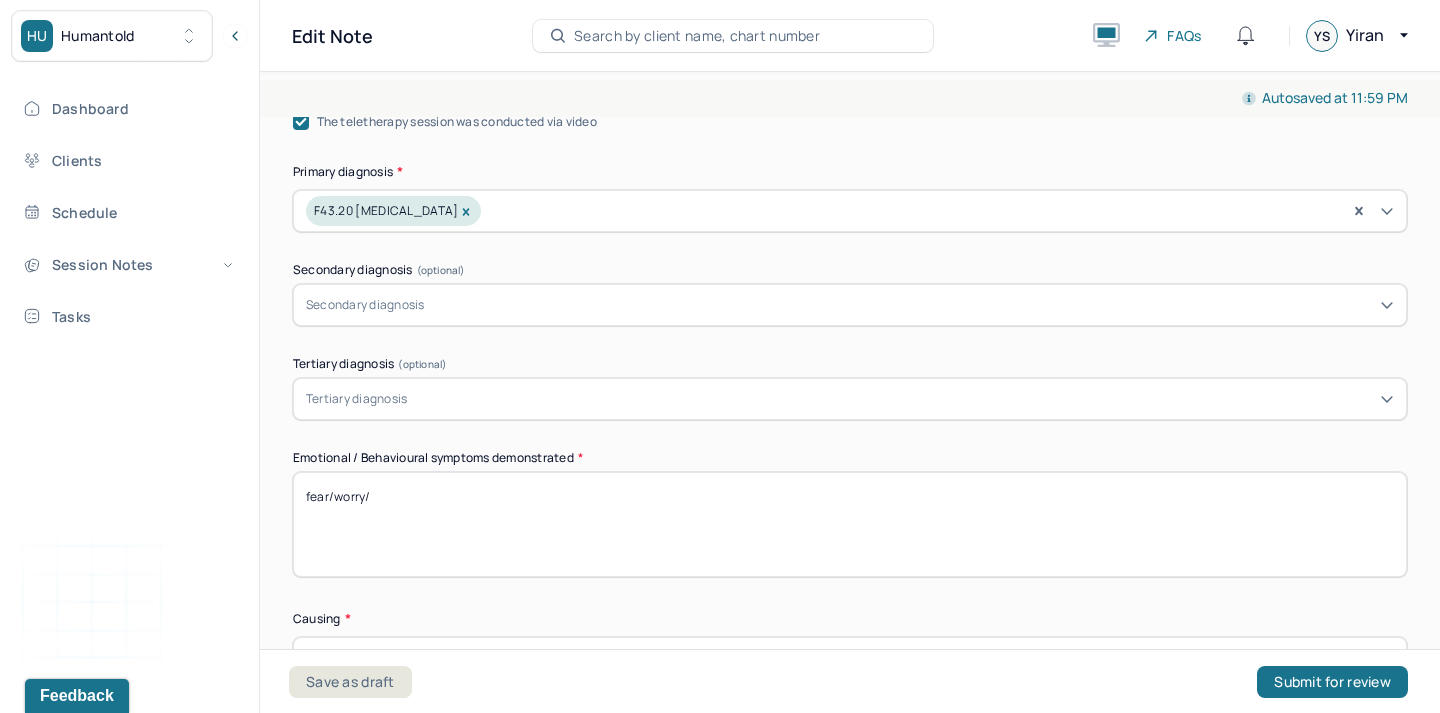 paste on "uncertainty" 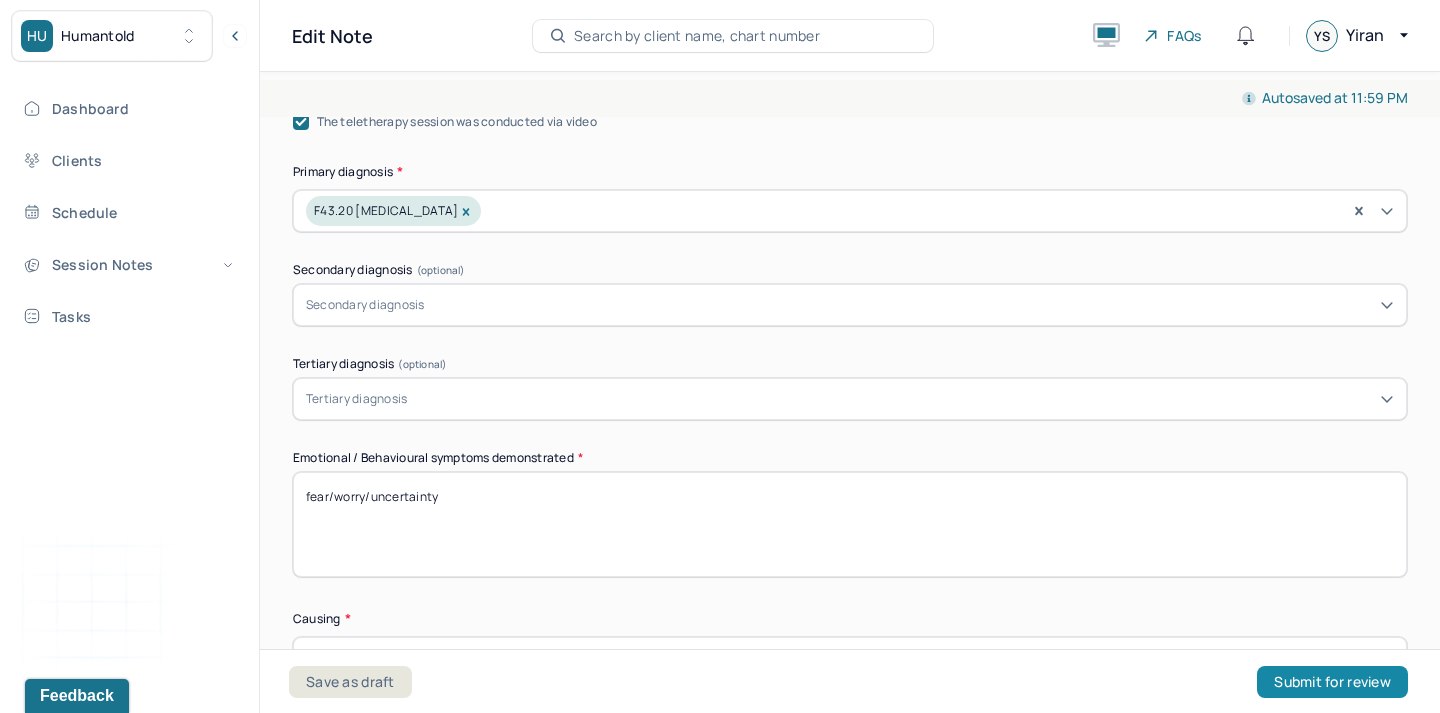 type on "fear/worry/uncertainty" 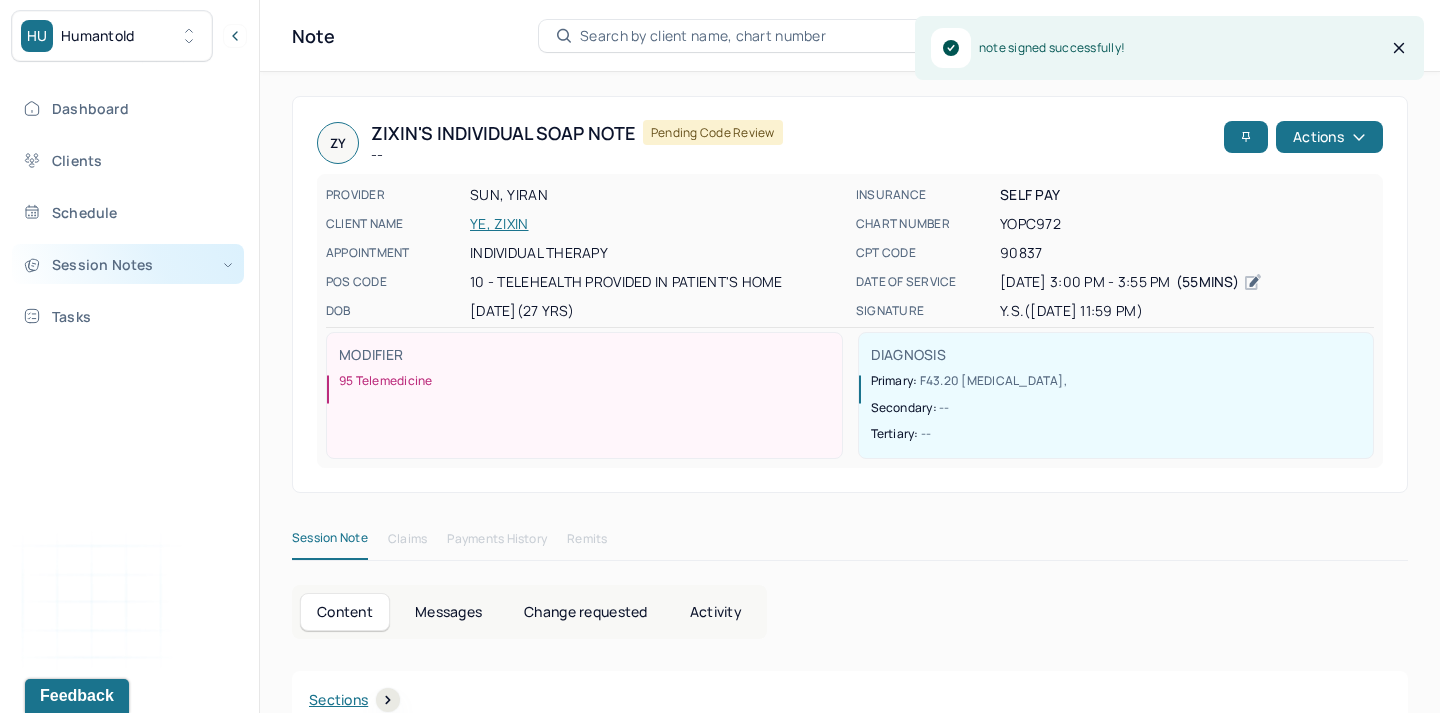click on "Session Notes" at bounding box center (128, 264) 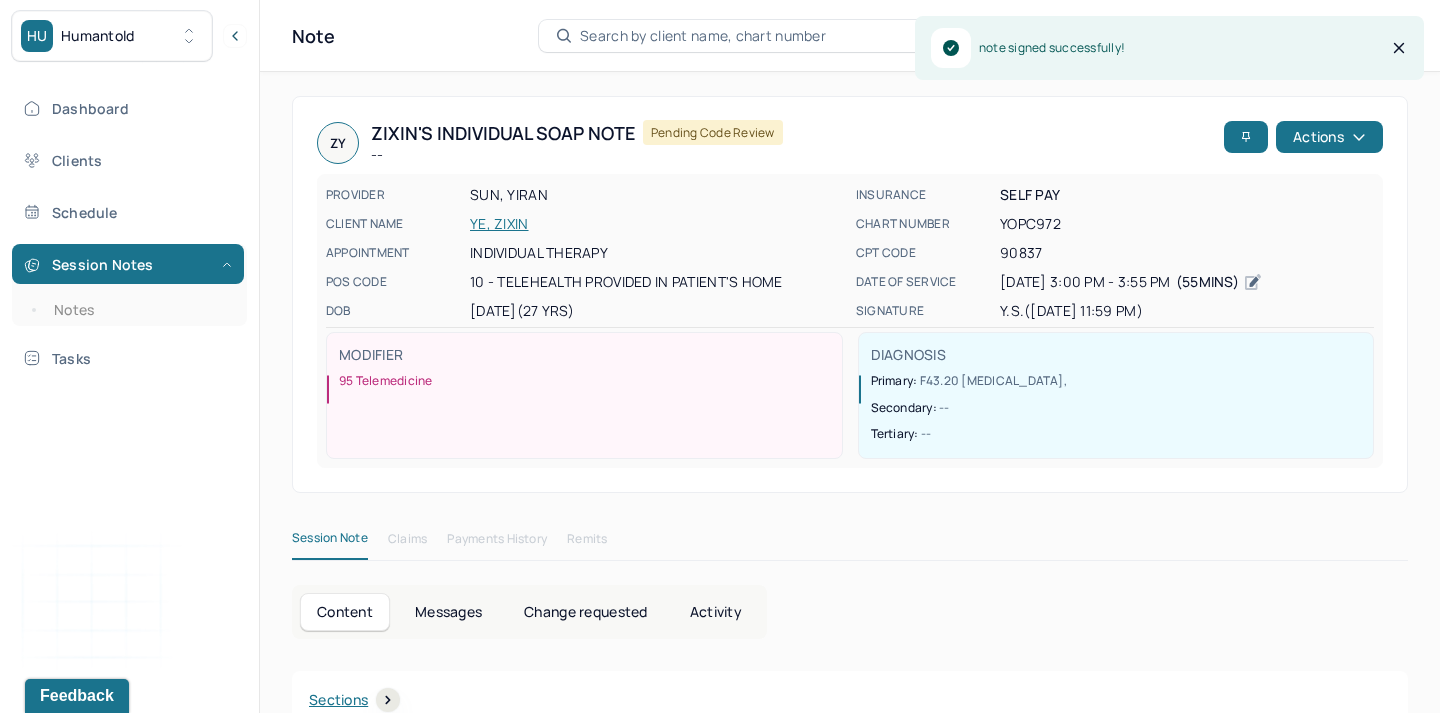 click on "Session Notes Notes" at bounding box center [129, 285] 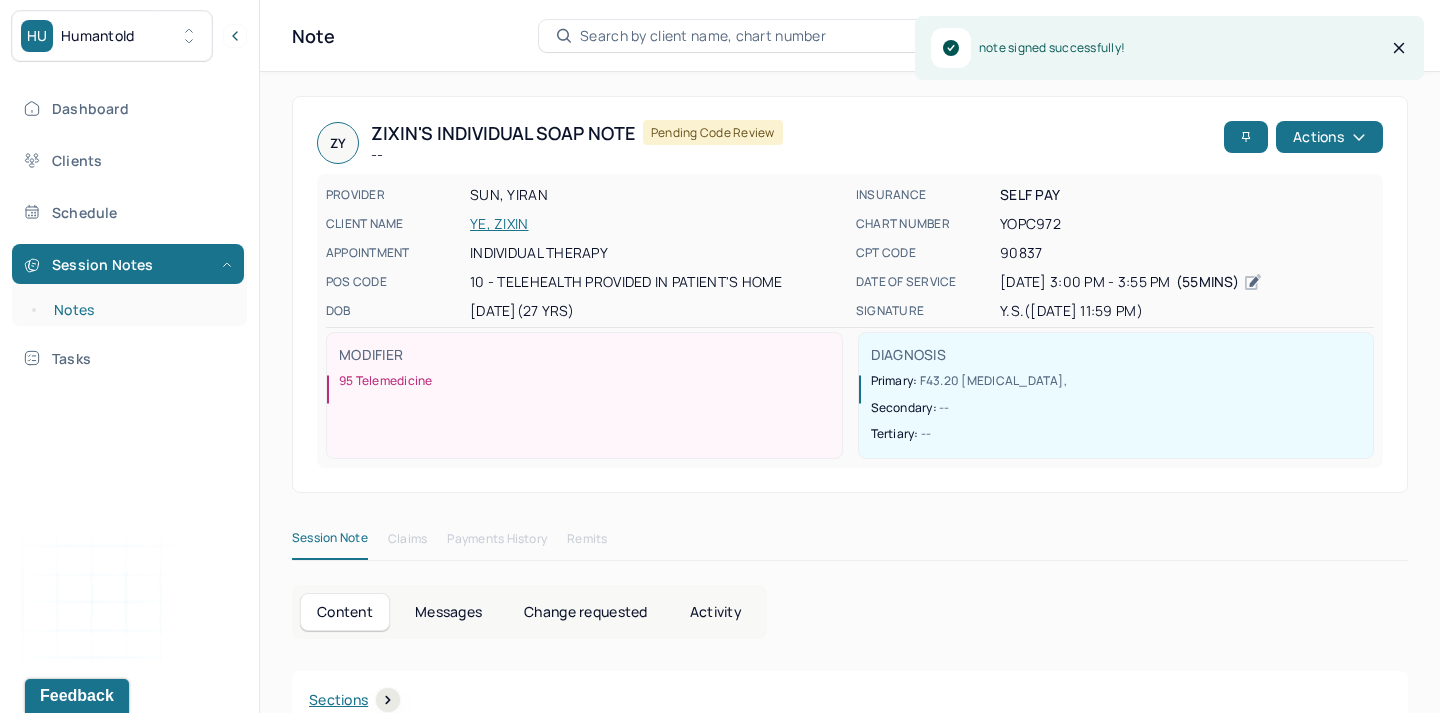 click on "Notes" at bounding box center [139, 310] 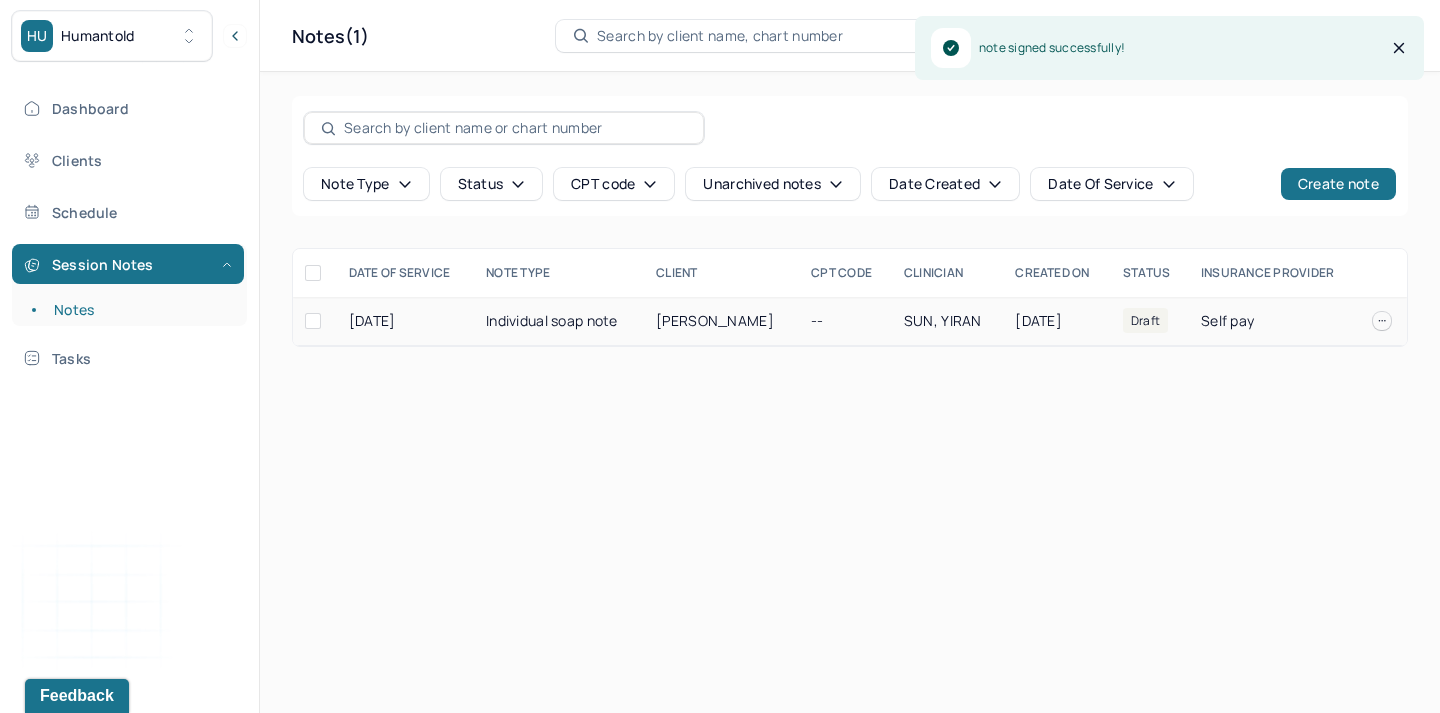 click on "[PERSON_NAME]" at bounding box center [721, 321] 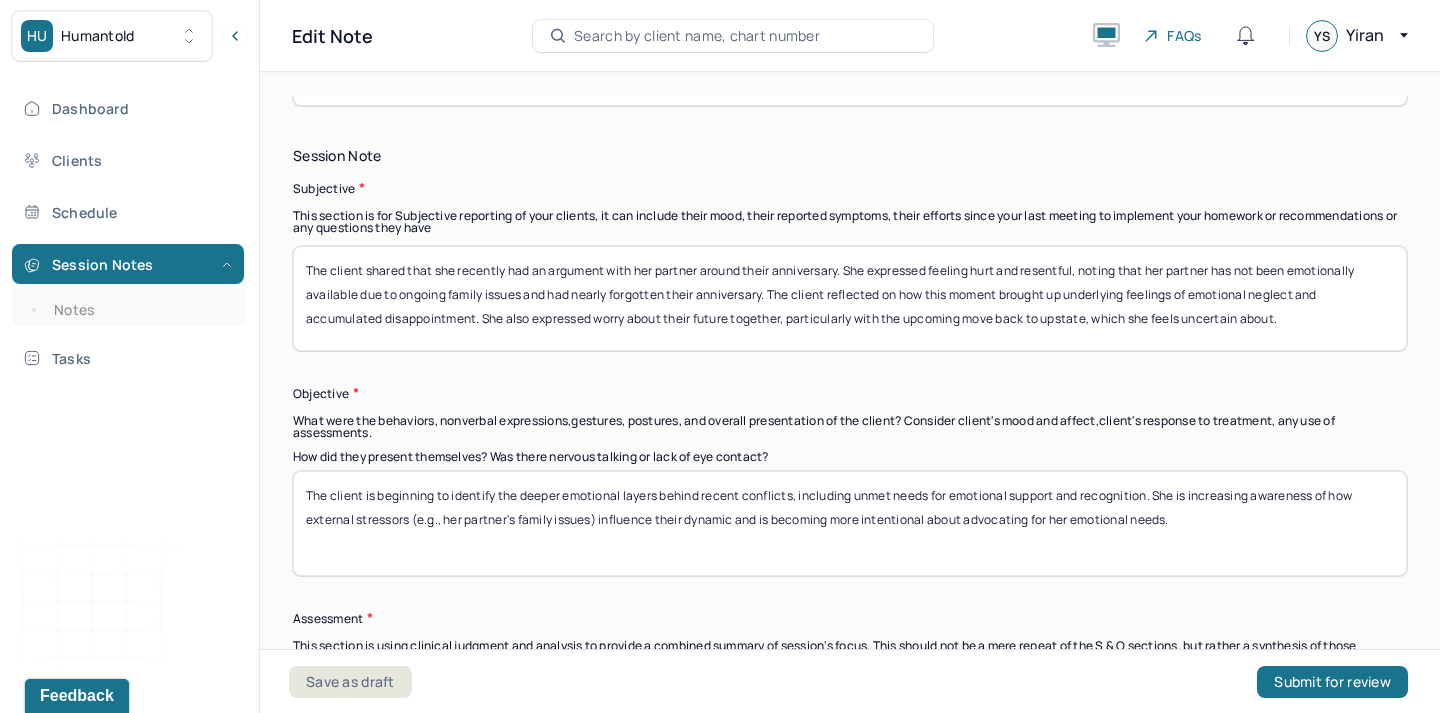 scroll, scrollTop: 1372, scrollLeft: 0, axis: vertical 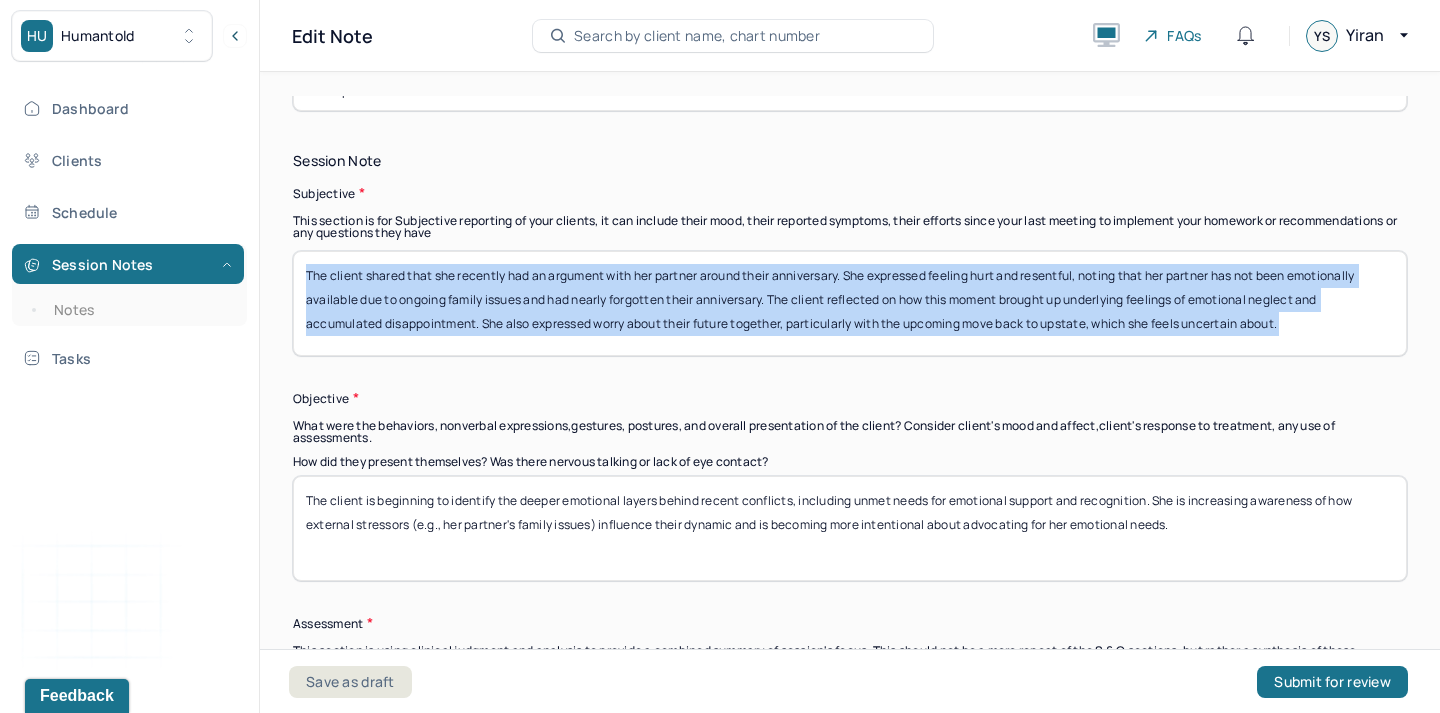 drag, startPoint x: 477, startPoint y: 354, endPoint x: 361, endPoint y: 269, distance: 143.8089 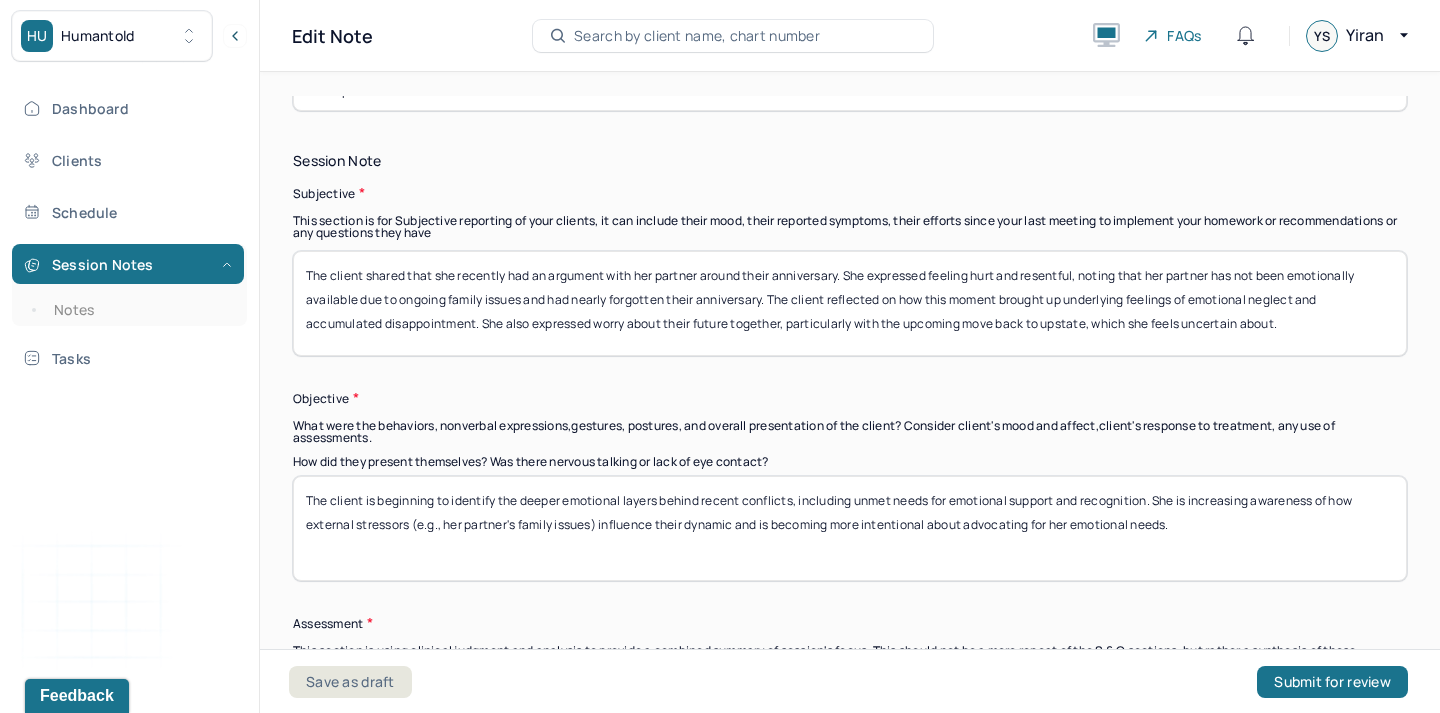 drag, startPoint x: 383, startPoint y: 332, endPoint x: 367, endPoint y: 271, distance: 63.06346 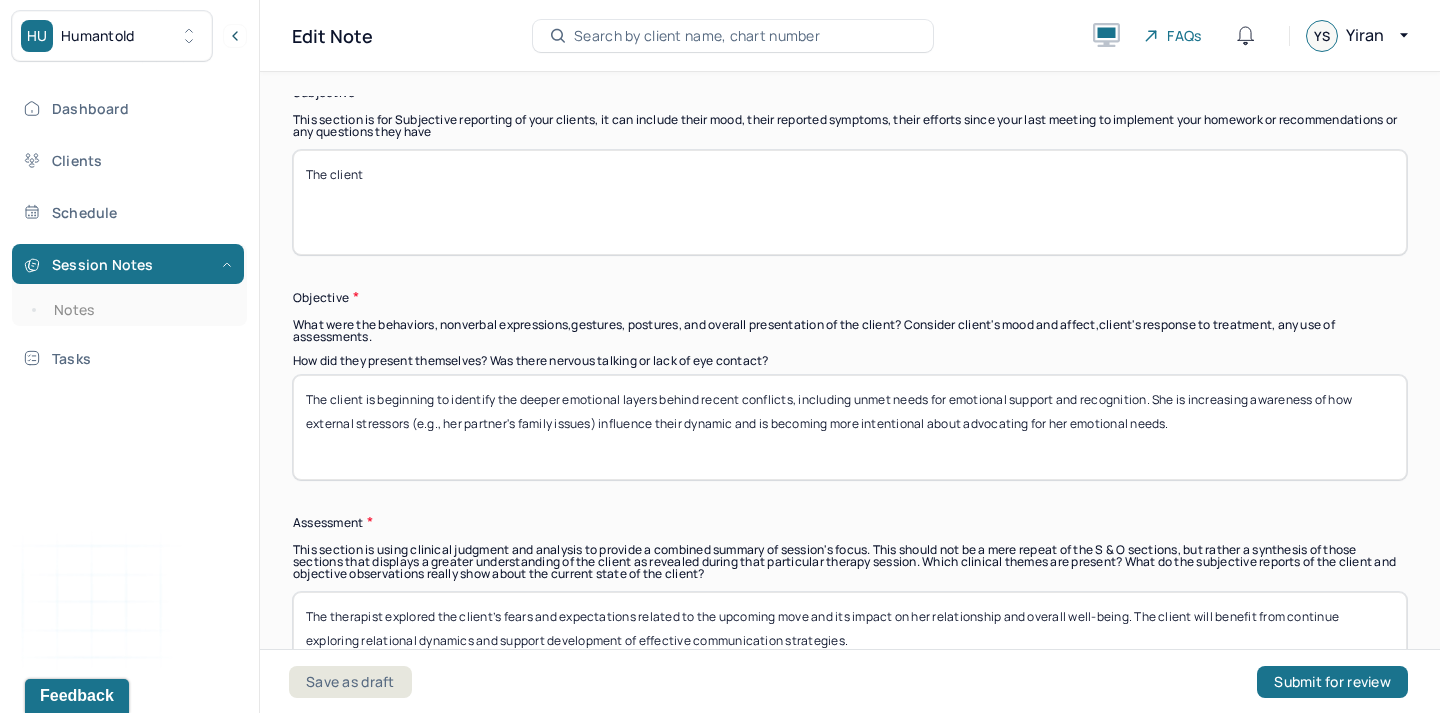 scroll, scrollTop: 1475, scrollLeft: 0, axis: vertical 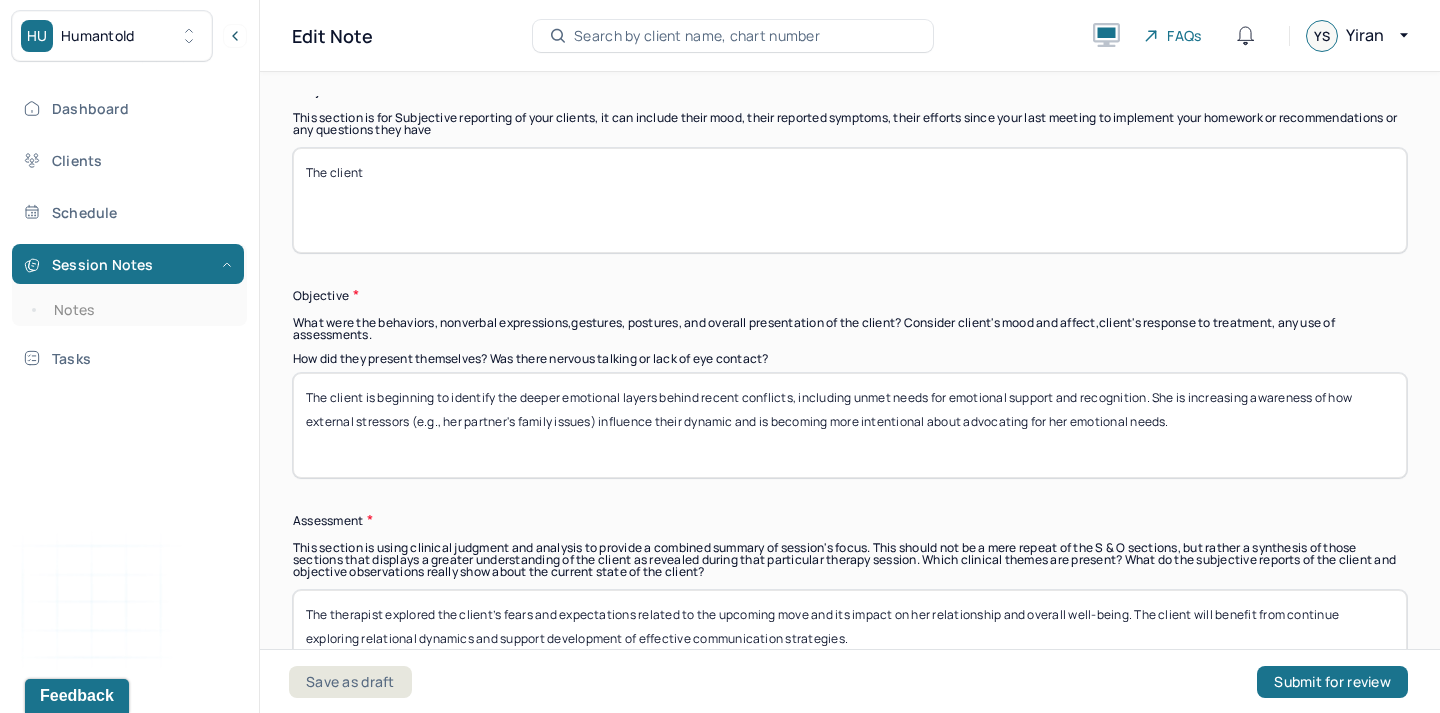 type on "The client" 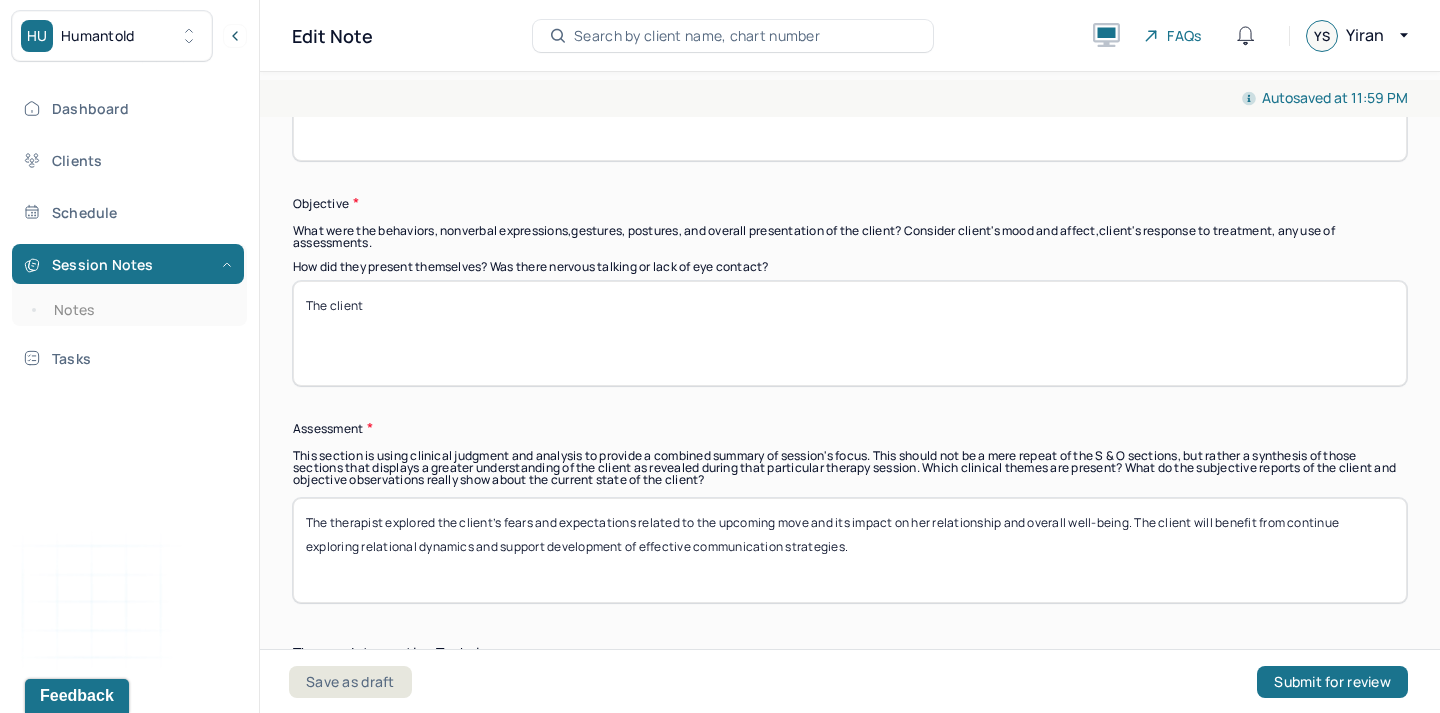 scroll, scrollTop: 1569, scrollLeft: 0, axis: vertical 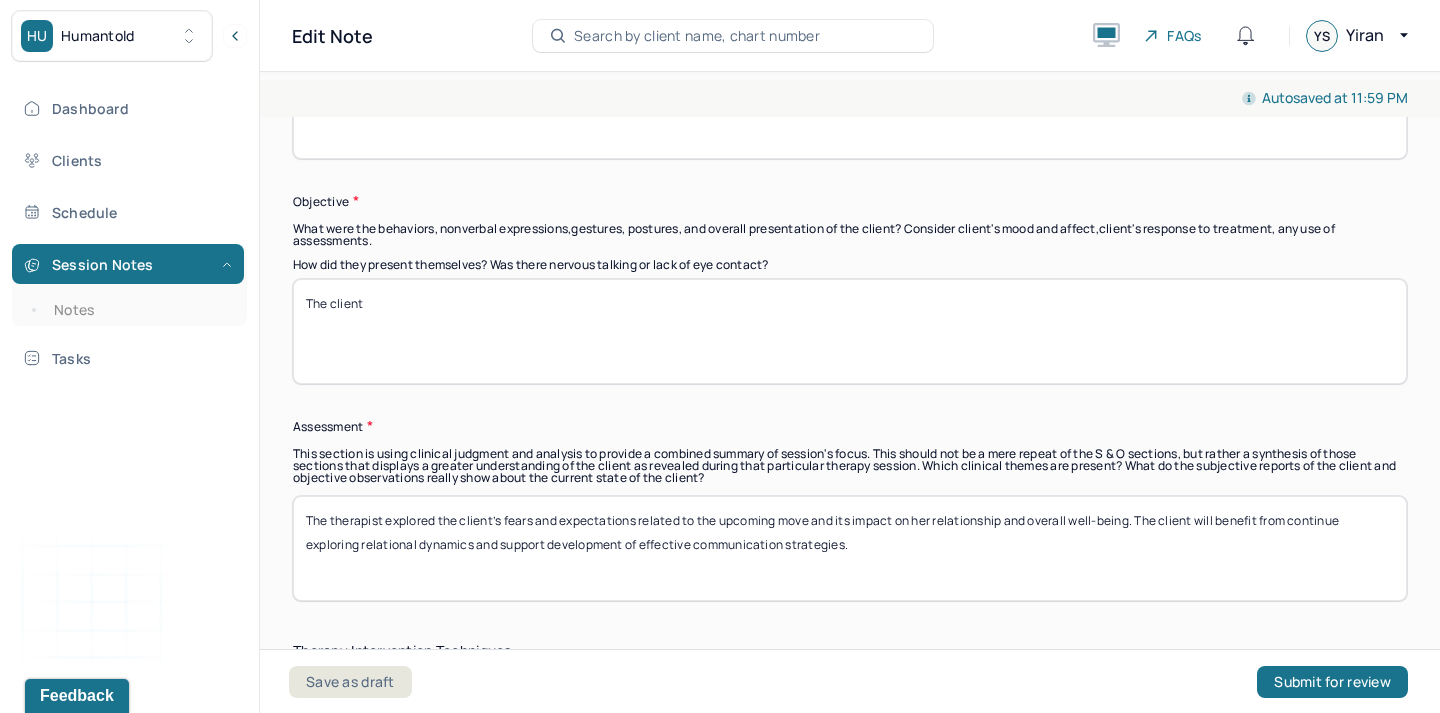 type on "The client" 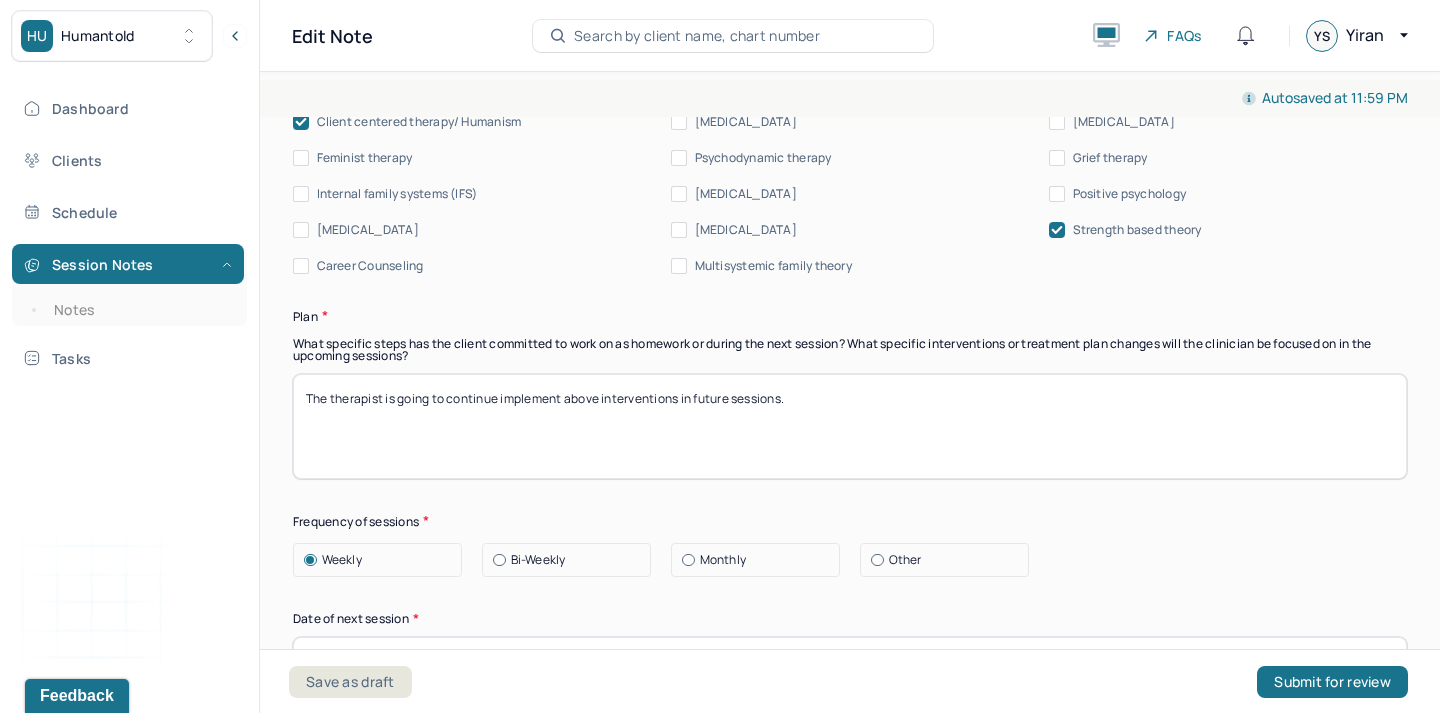 scroll, scrollTop: 2435, scrollLeft: 0, axis: vertical 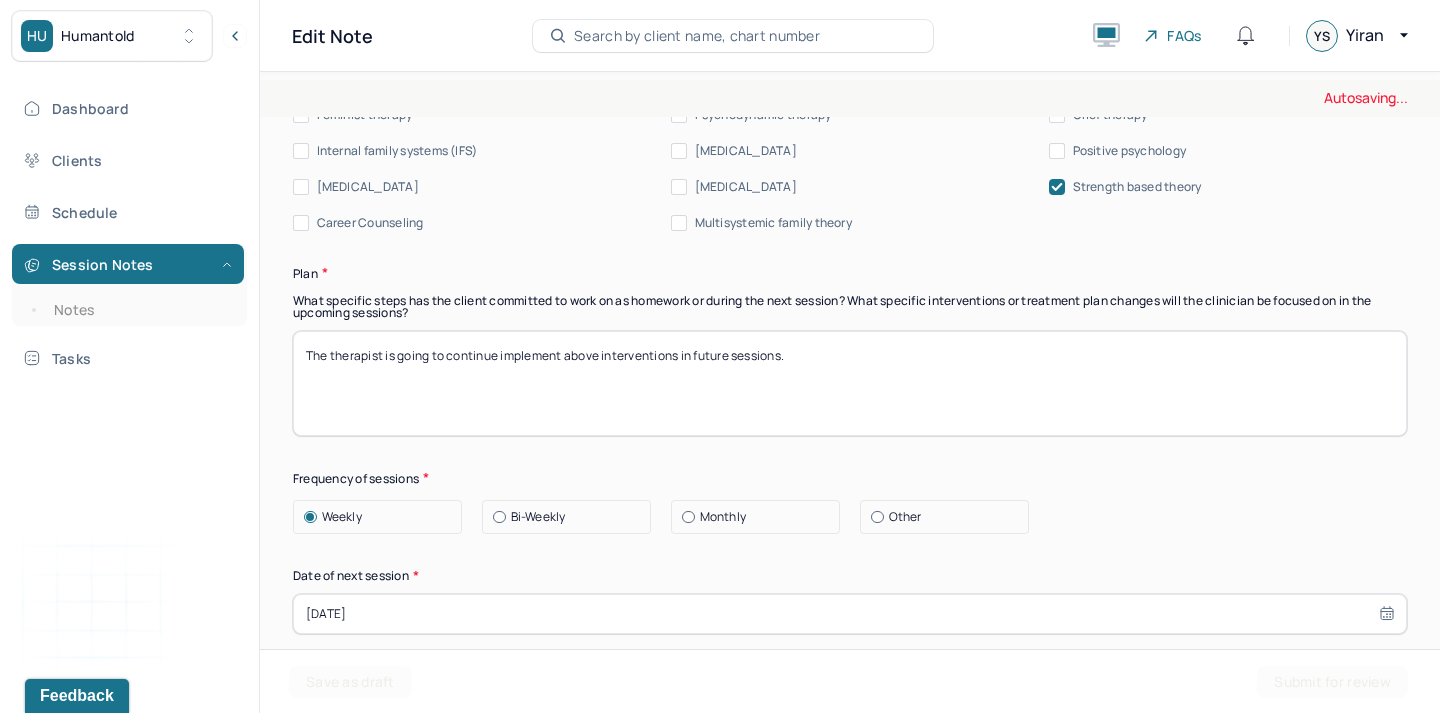 type on "The therapist" 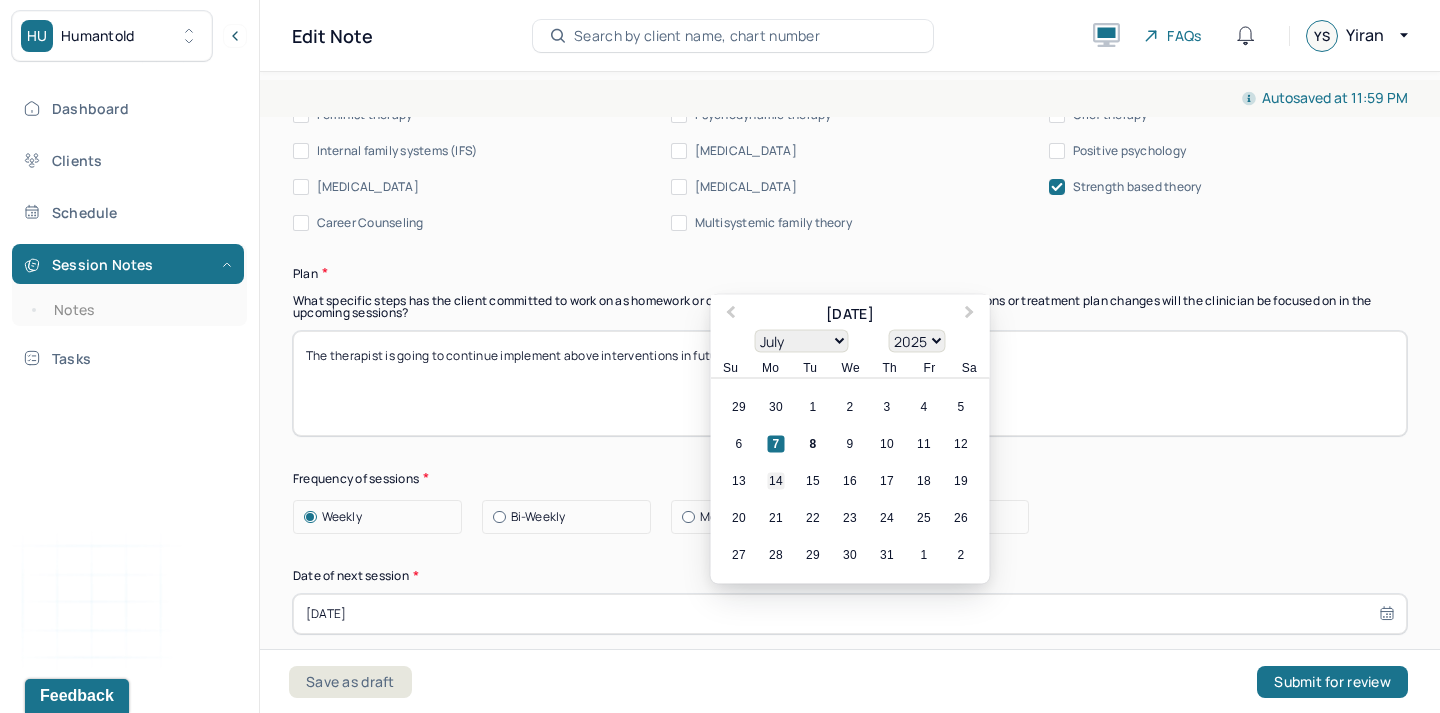 click on "14" at bounding box center [776, 480] 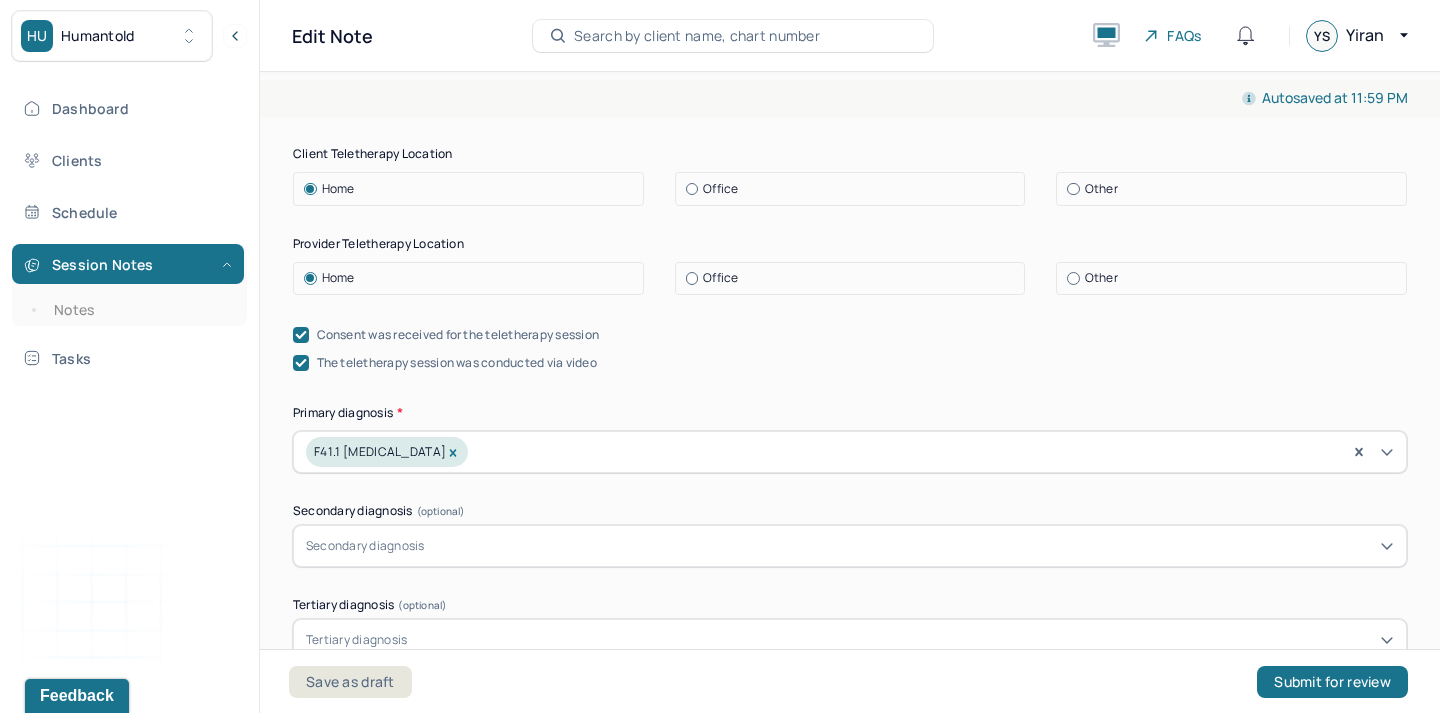 scroll, scrollTop: 0, scrollLeft: 0, axis: both 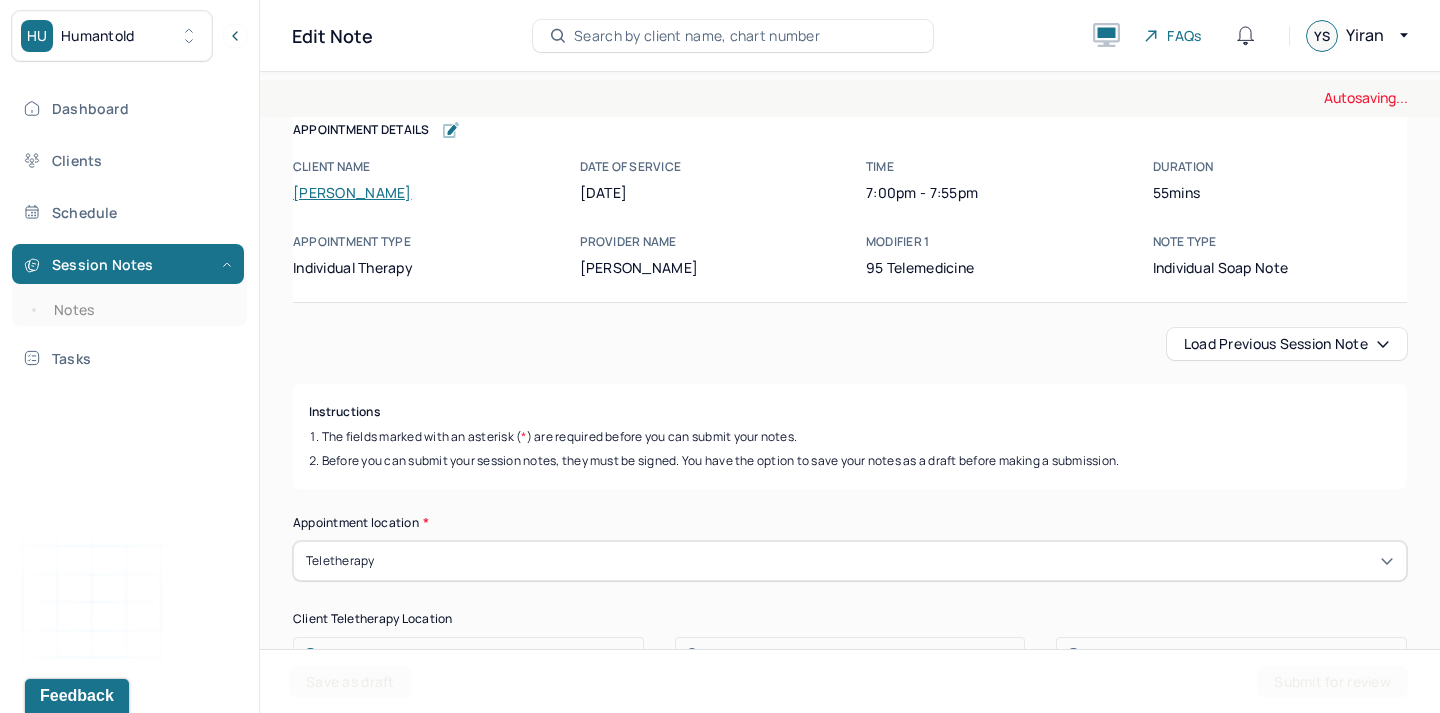 click on "Load previous session note   Instructions The fields marked with an asterisk ( * ) are required before you can submit your notes. Before you can submit your session notes, they must be signed. You have the option to save your notes as a draft before making a submission. Appointment location * Teletherapy Client Teletherapy Location Home Office Other Provider Teletherapy Location Home Office Other Consent was received for the teletherapy session The teletherapy session was conducted via video Primary diagnosis * F41.1 [MEDICAL_DATA] Secondary diagnosis (optional) Secondary diagnosis Tertiary diagnosis (optional) Tertiary diagnosis Emotional / Behavioural symptoms demonstrated * relationship conflict/emotional availability/life transition anxiety
Causing * Maladaptive Functioning Intention for Session * Attempts to alleviate the emotional disturbances Session Note Subjective The client  Objective How did they present themselves? Was there nervous talking or lack of eye contact? The client  * *" at bounding box center [850, 2480] 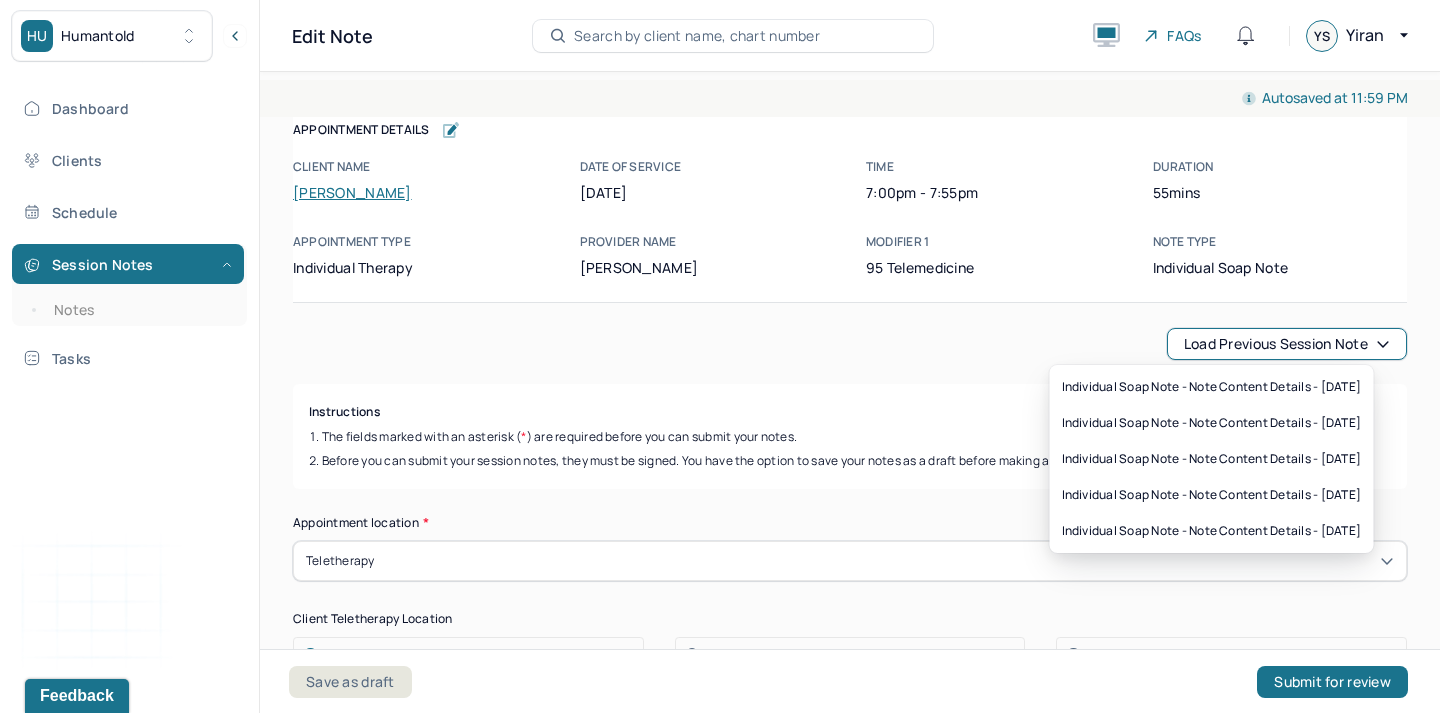 click on "Load previous session note" at bounding box center [1287, 344] 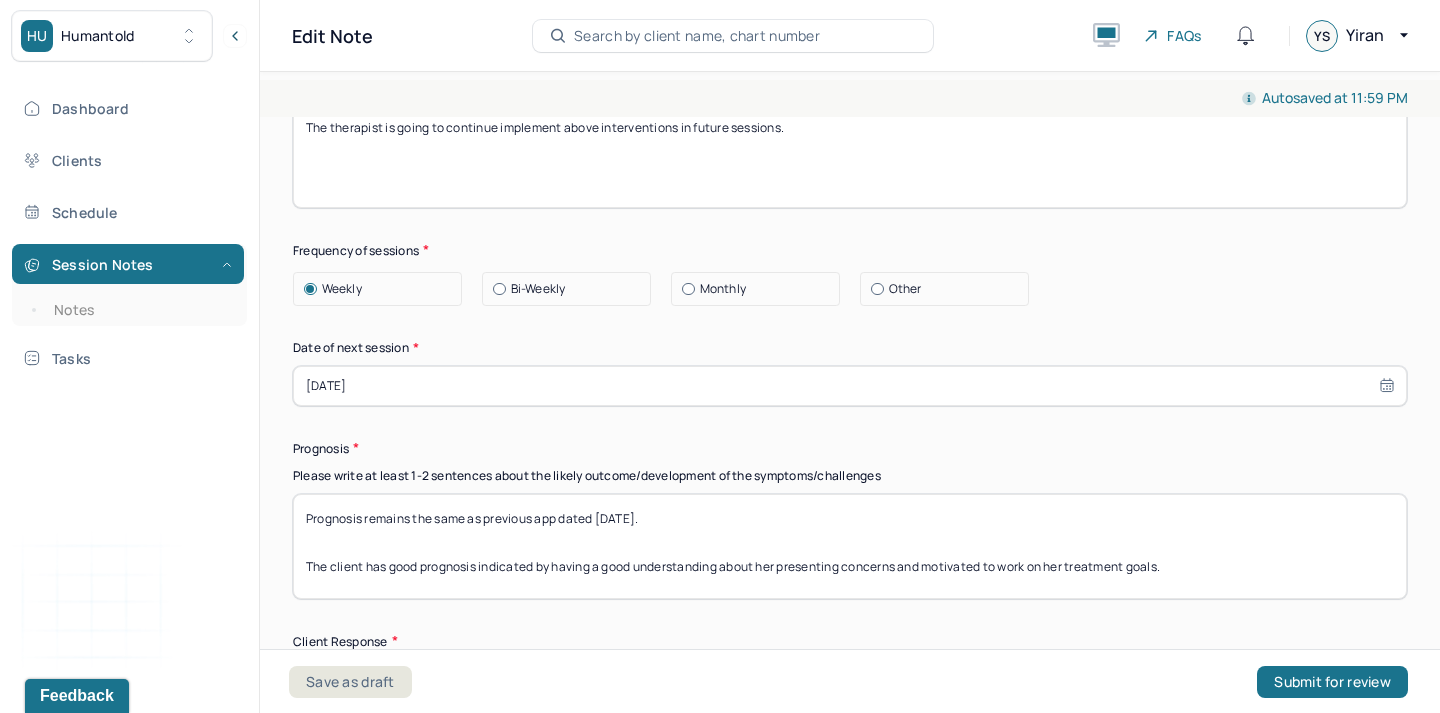 scroll, scrollTop: 2665, scrollLeft: 0, axis: vertical 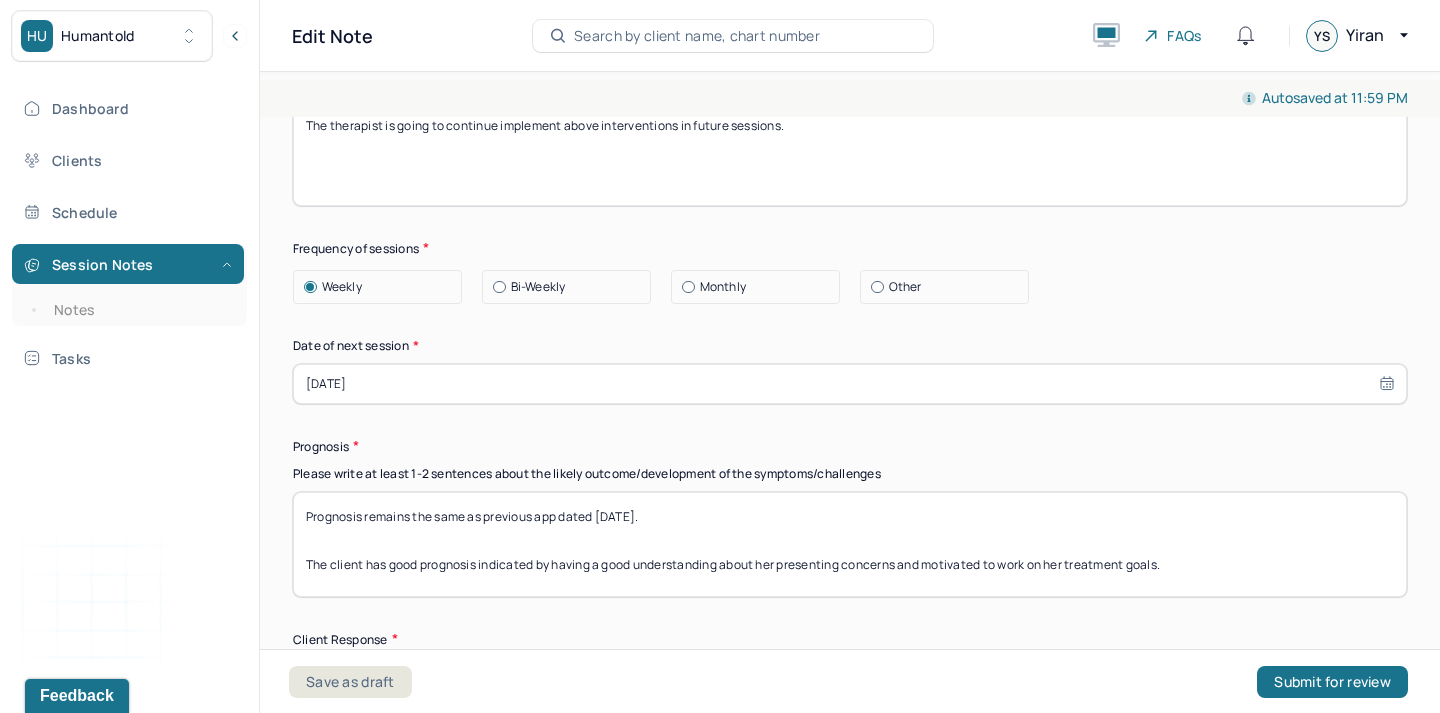 click on "Prognosis remains the same as previous app dated [DATE].
The client has good prognosis indicated by having a good understanding about her presenting concerns and motivated to work on her treatment goals." at bounding box center (850, 544) 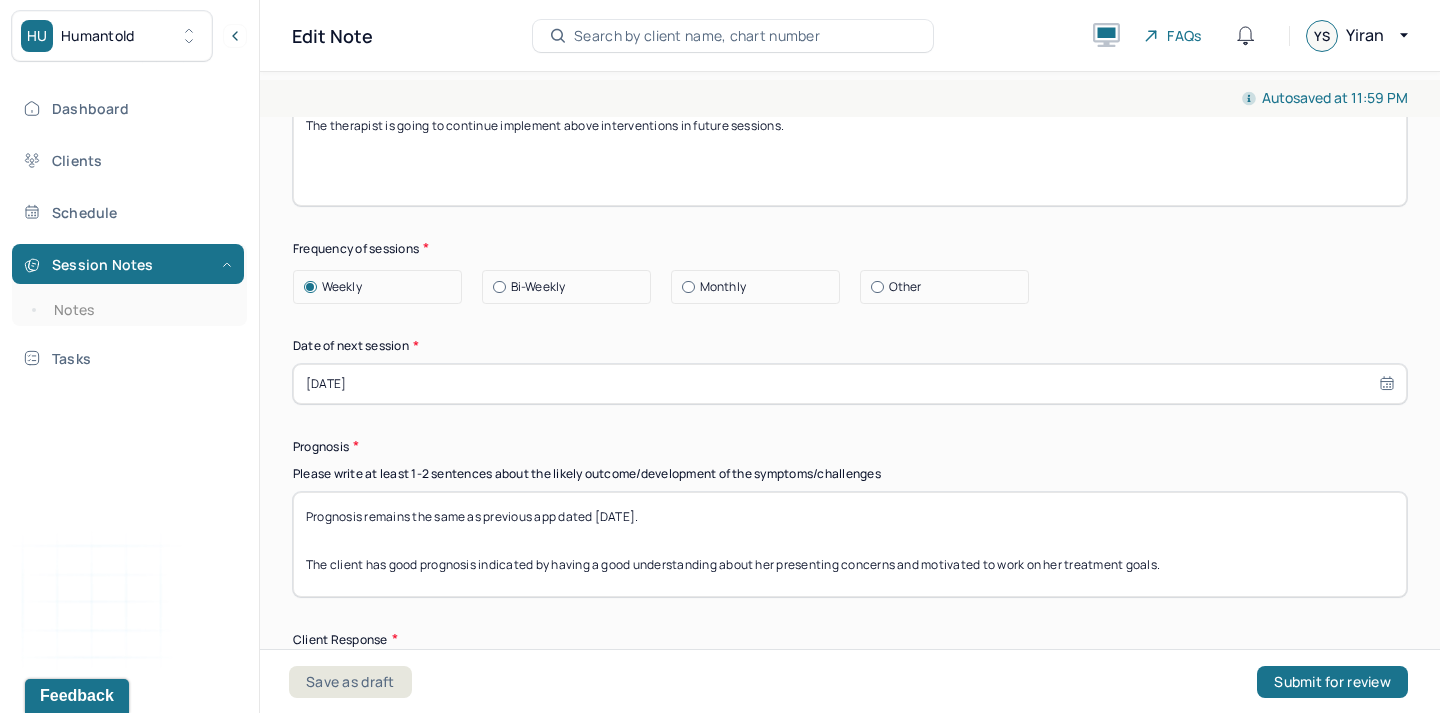 type on "Prognosis remains the same as previous app dated [DATE].
The client has good prognosis indicated by having a good understanding about her presenting concerns and motivated to work on her treatment goals." 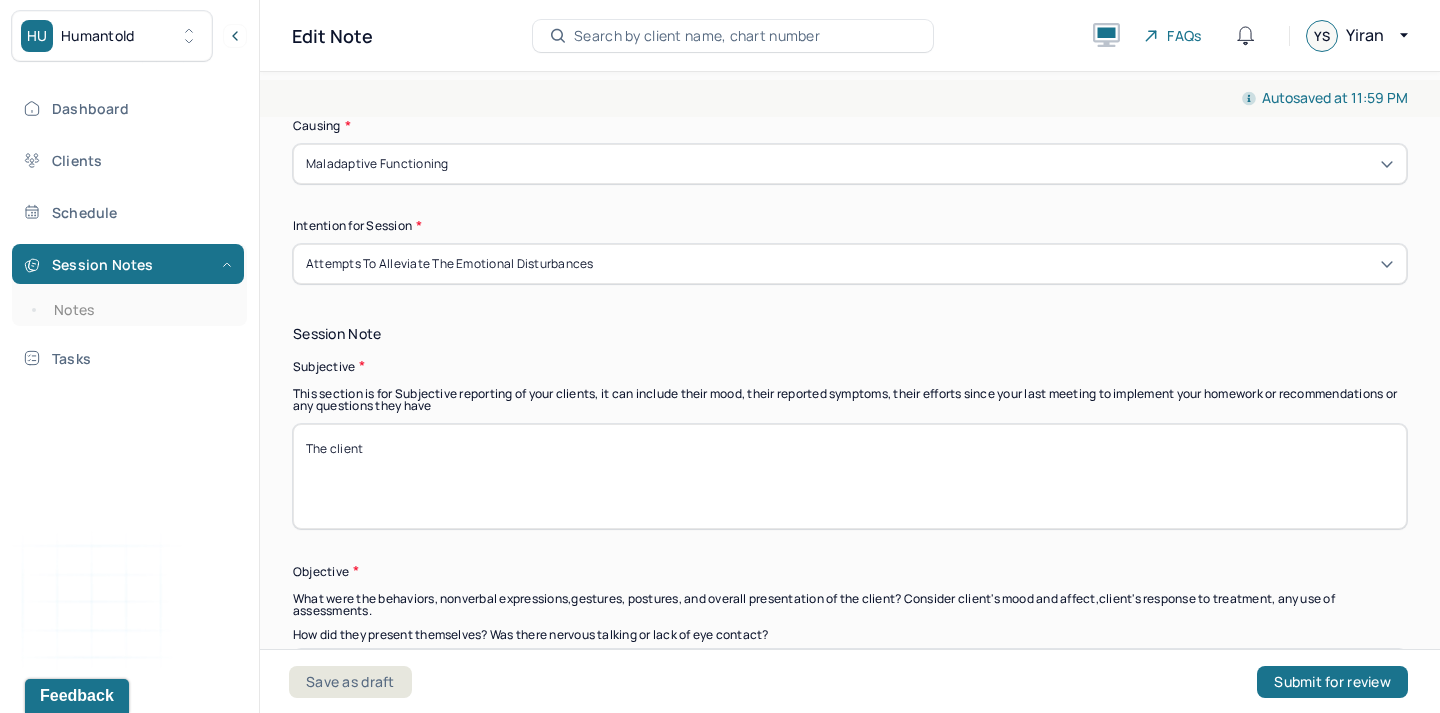 scroll, scrollTop: 1200, scrollLeft: 0, axis: vertical 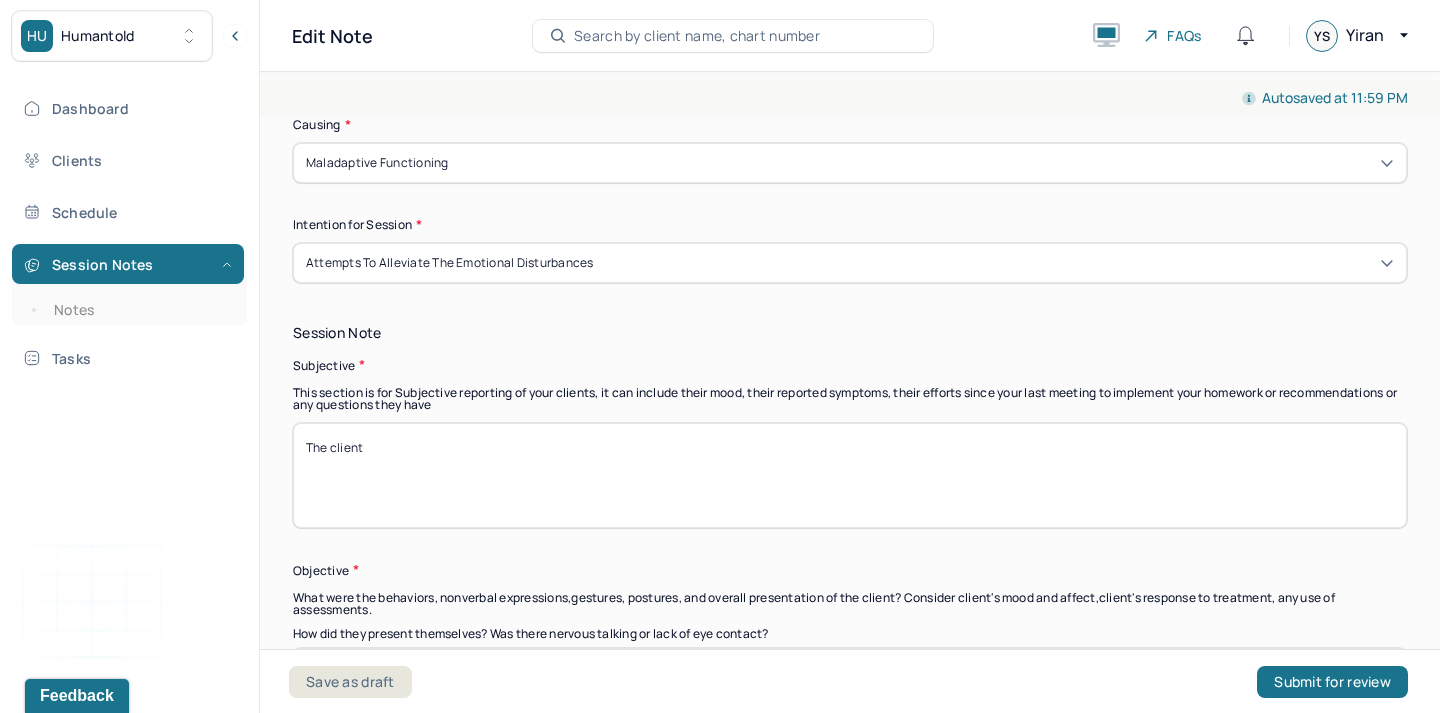 click on "The client" at bounding box center (850, 475) 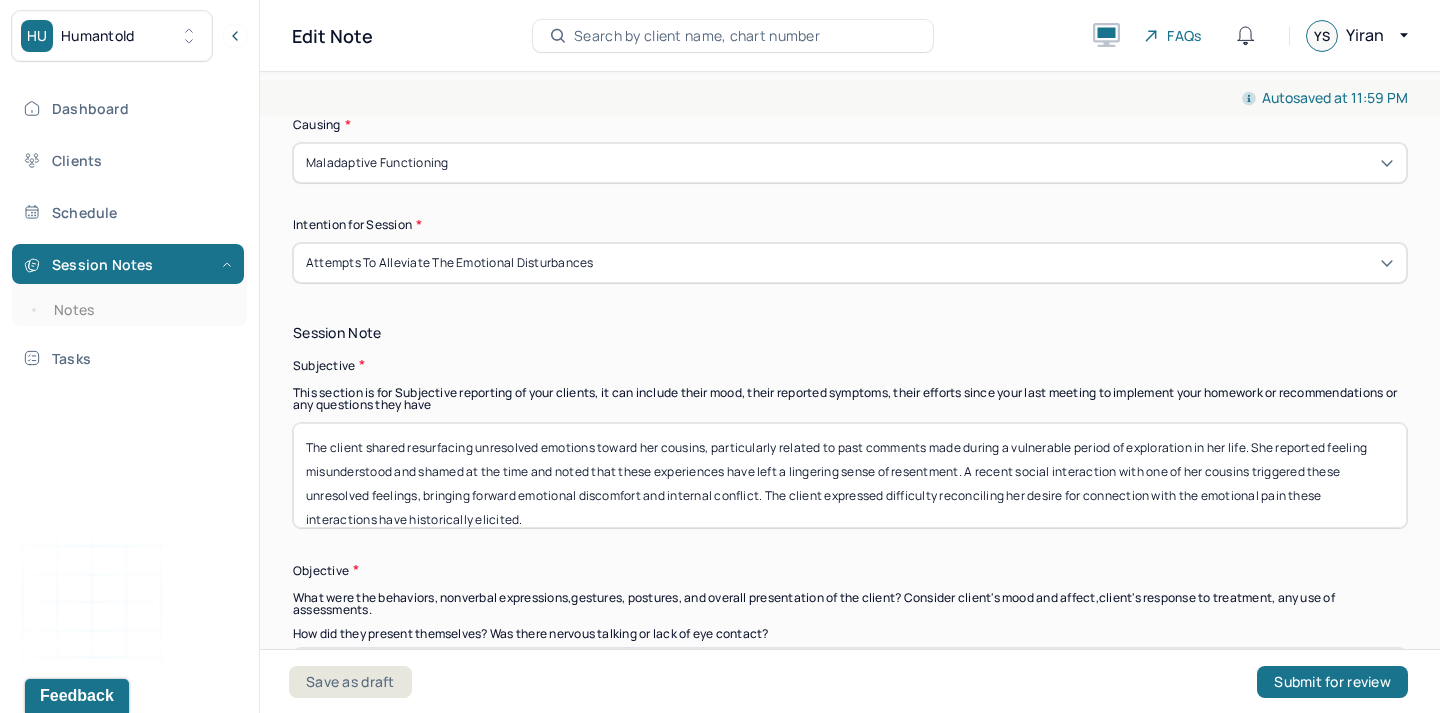 type on "The client shared resurfacing unresolved emotions toward her cousins, particularly related to past comments made during a vulnerable period of exploration in her life. She reported feeling misunderstood and shamed at the time and noted that these experiences have left a lingering sense of resentment. A recent social interaction with one of her cousins triggered these unresolved feelings, bringing forward emotional discomfort and internal conflict. The client expressed difficulty reconciling her desire for connection with the emotional pain these interactions have historically elicited." 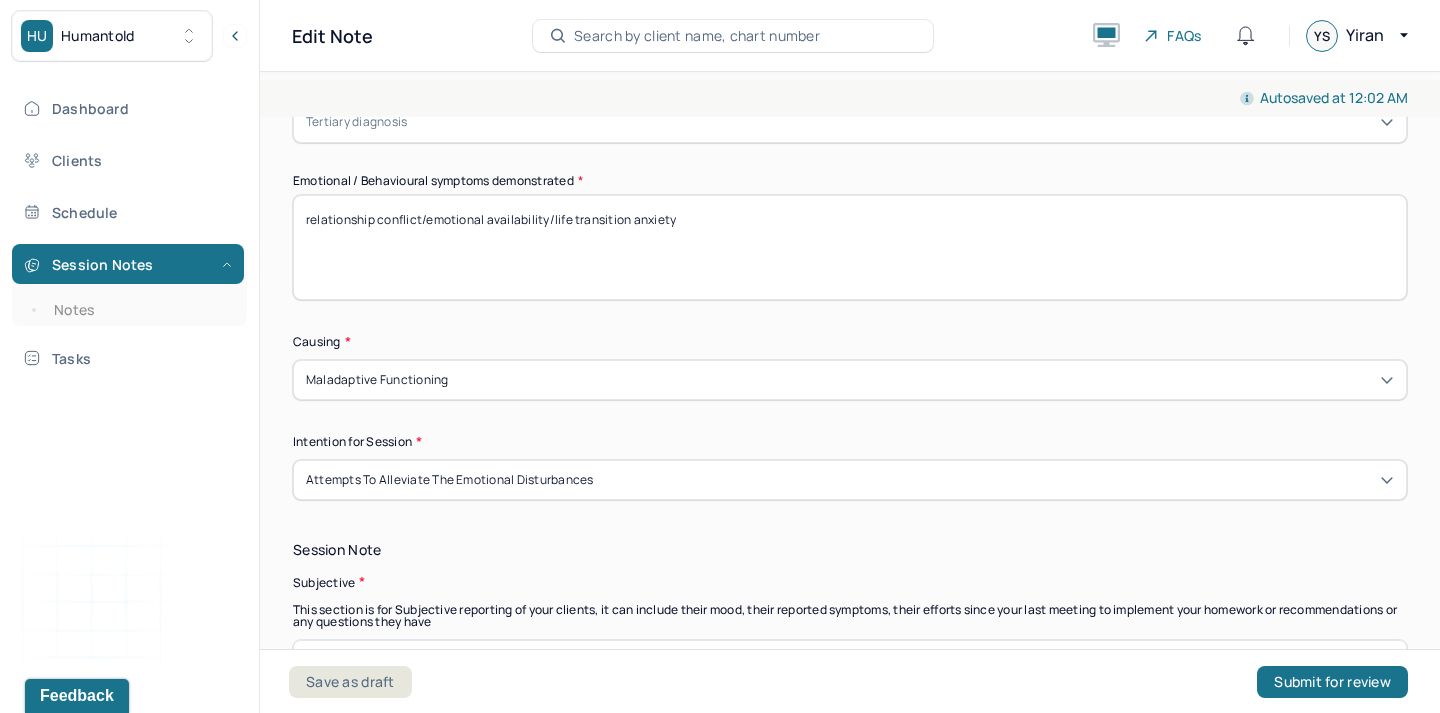 scroll, scrollTop: 981, scrollLeft: 0, axis: vertical 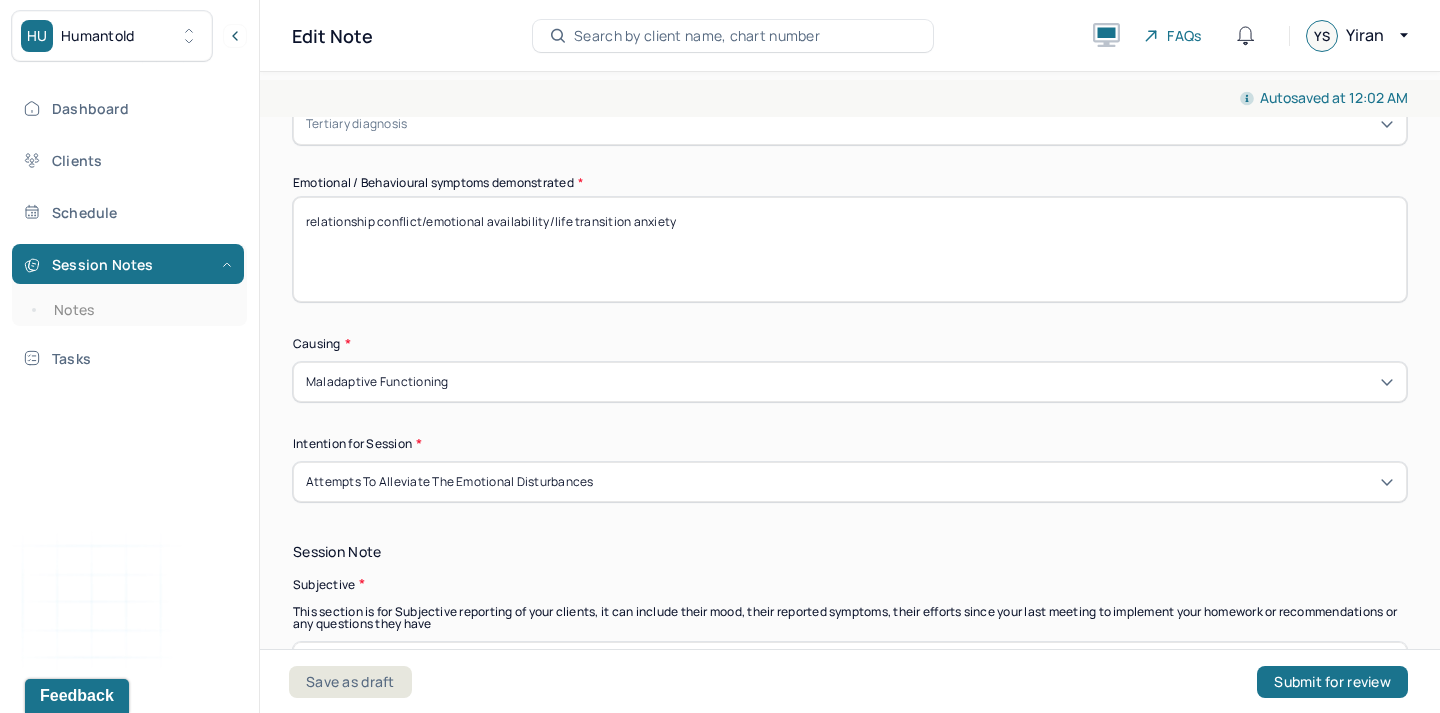 drag, startPoint x: 419, startPoint y: 215, endPoint x: 297, endPoint y: 206, distance: 122.33152 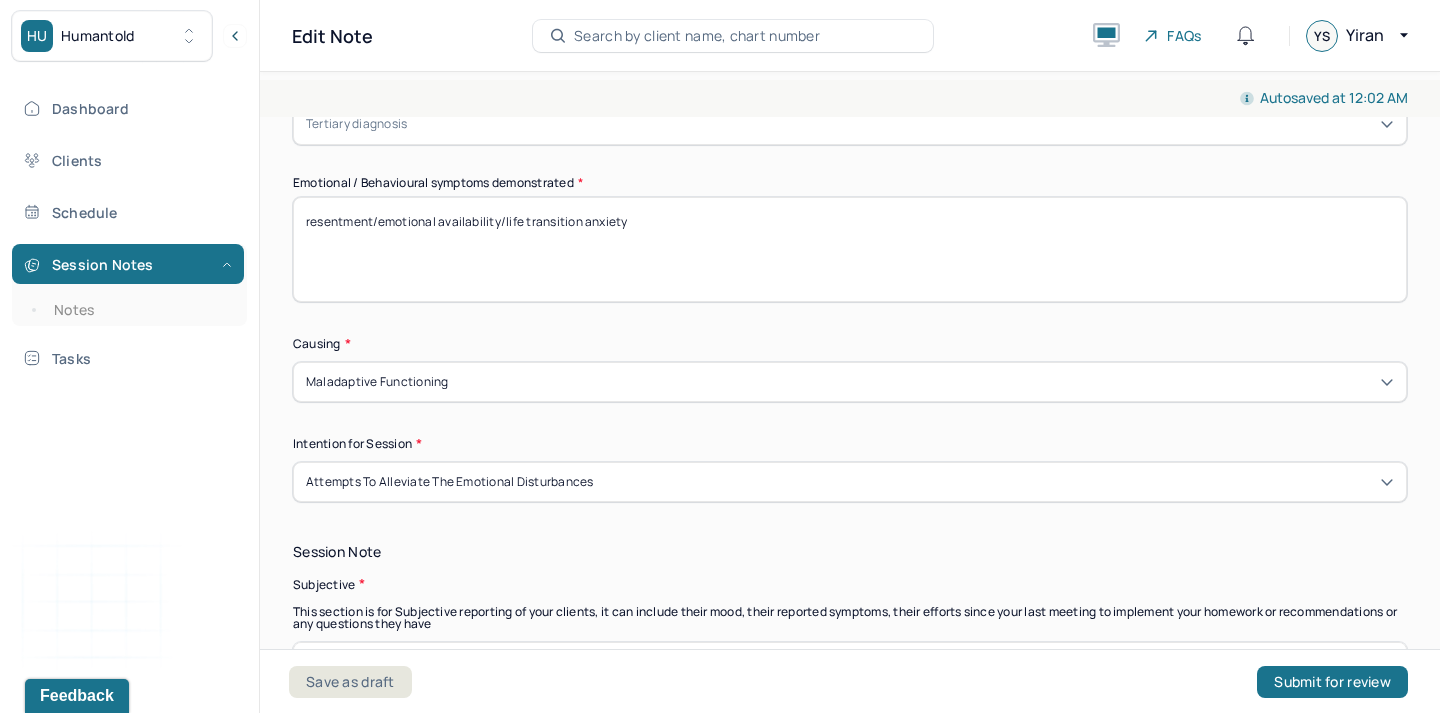 drag, startPoint x: 381, startPoint y: 214, endPoint x: 498, endPoint y: 209, distance: 117.10679 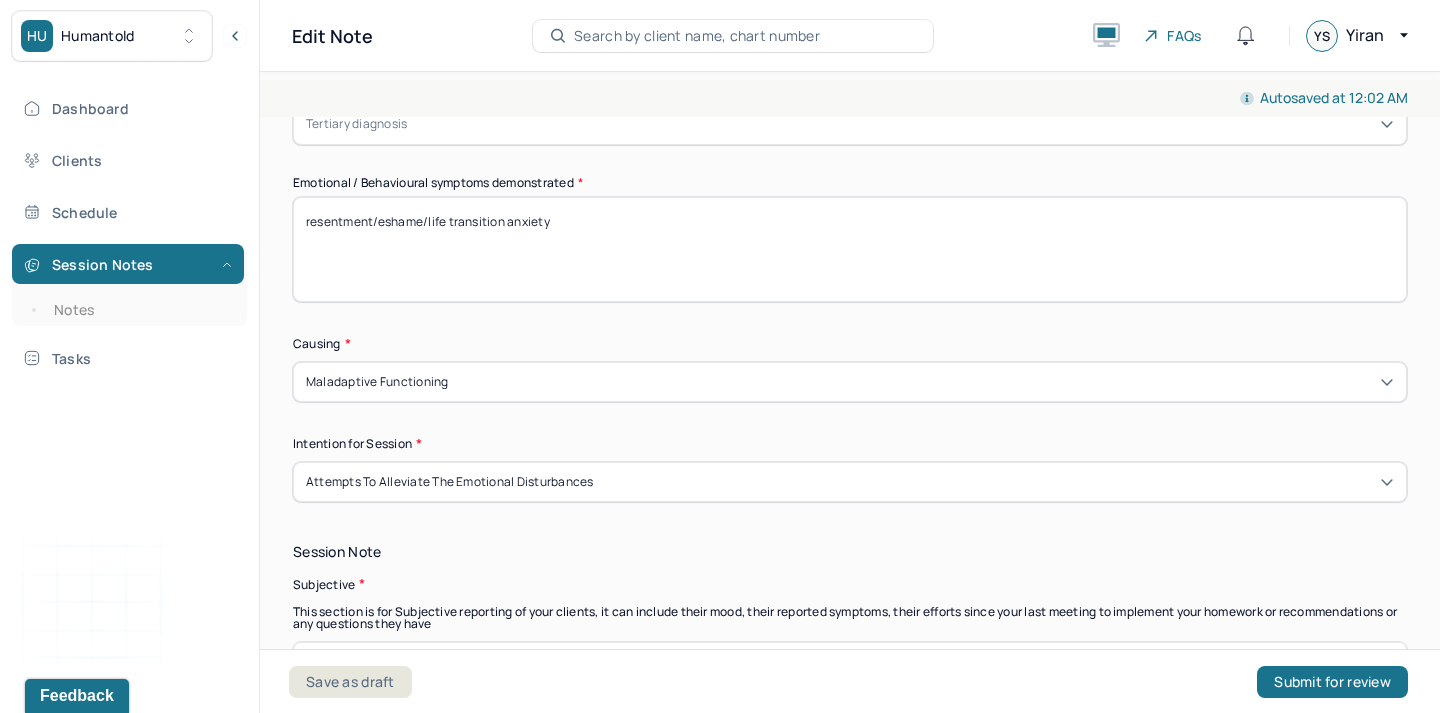 click on "resentment/emotional availability/life transition anxiety" at bounding box center (850, 249) 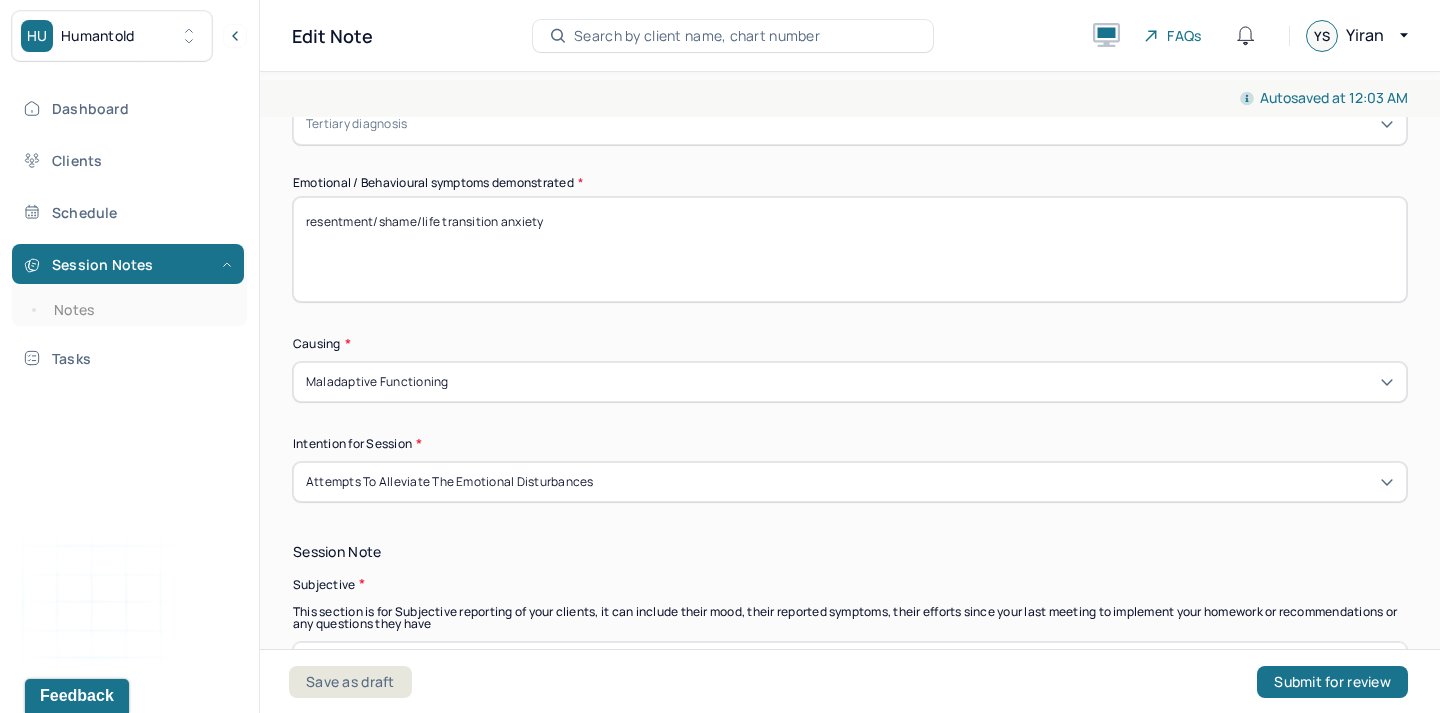 drag, startPoint x: 421, startPoint y: 217, endPoint x: 551, endPoint y: 218, distance: 130.00385 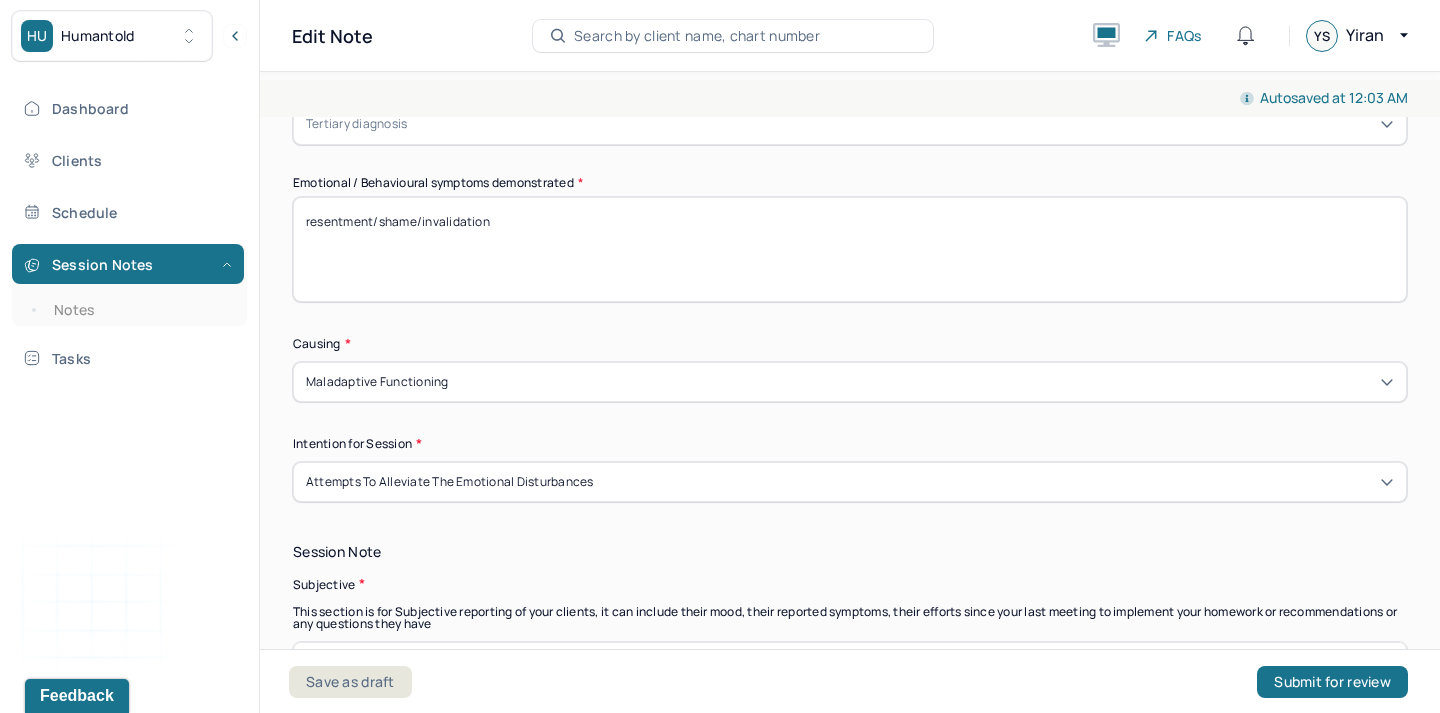 type on "resentment/shame/invalidation" 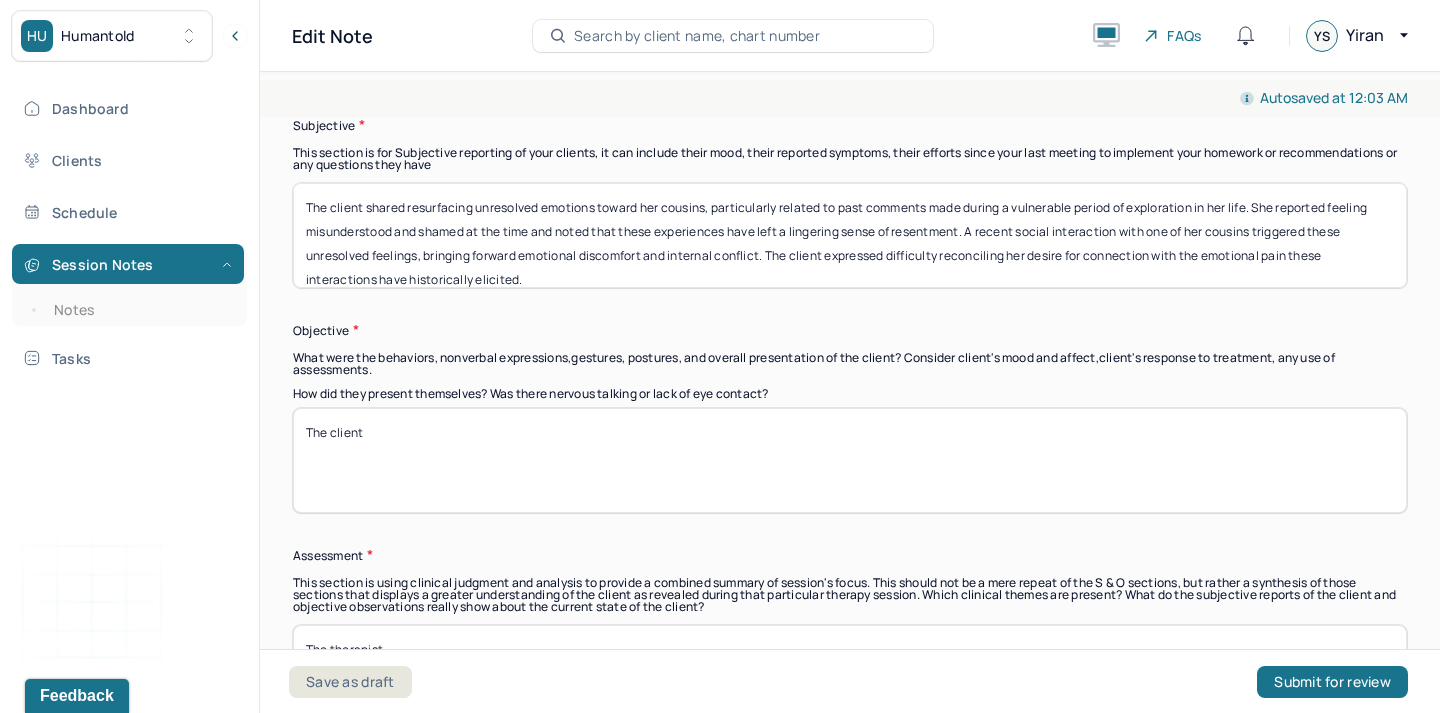 scroll, scrollTop: 1444, scrollLeft: 0, axis: vertical 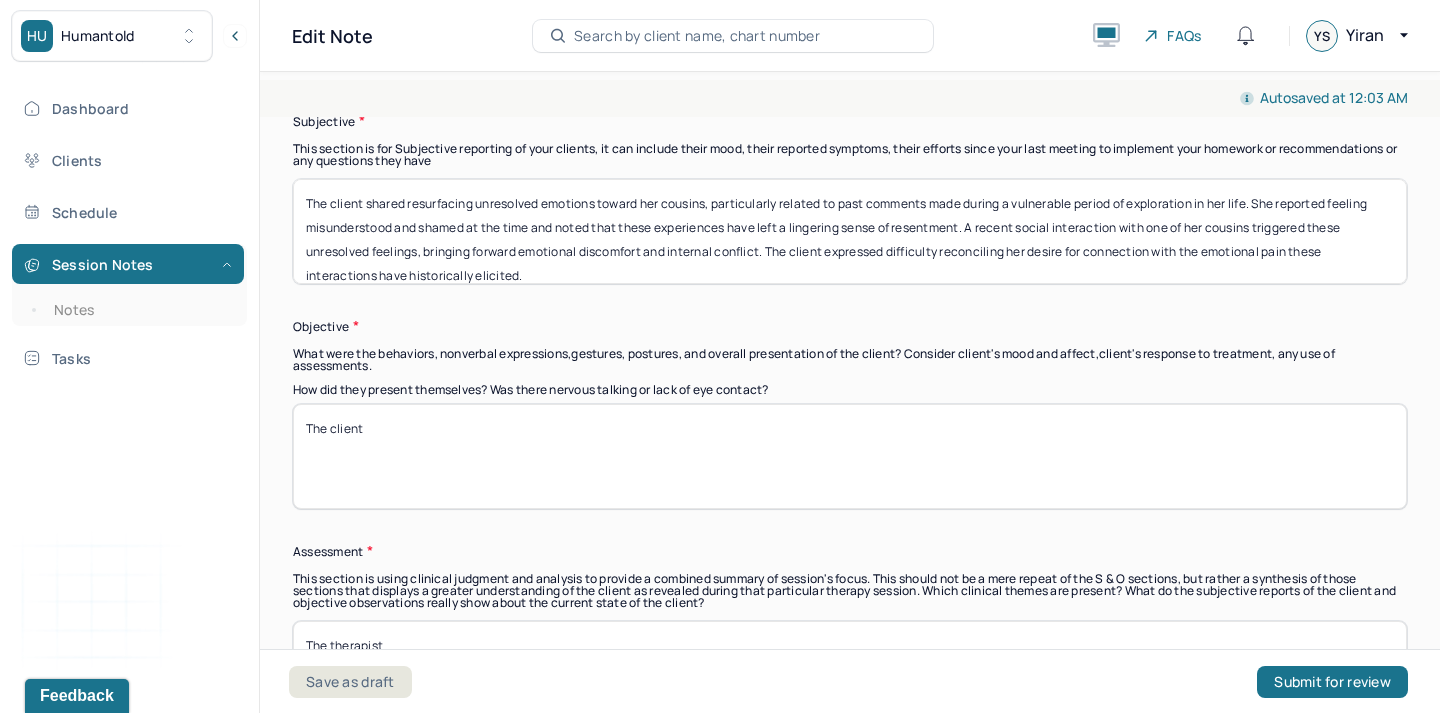 click on "The client" at bounding box center (850, 456) 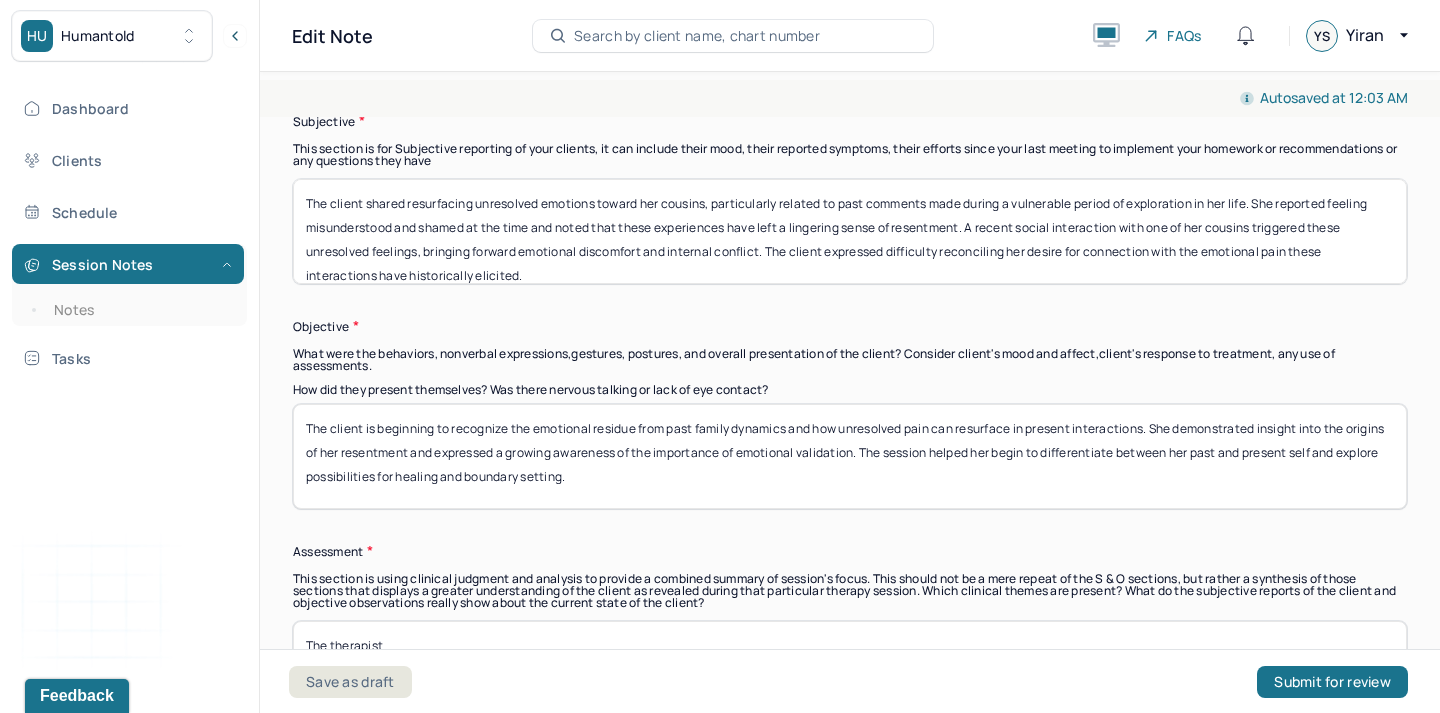 type on "The client is beginning to recognize the emotional residue from past family dynamics and how unresolved pain can resurface in present interactions. She demonstrated insight into the origins of her resentment and expressed a growing awareness of the importance of emotional validation. The session helped her begin to differentiate between her past and present self and explore possibilities for healing and boundary setting." 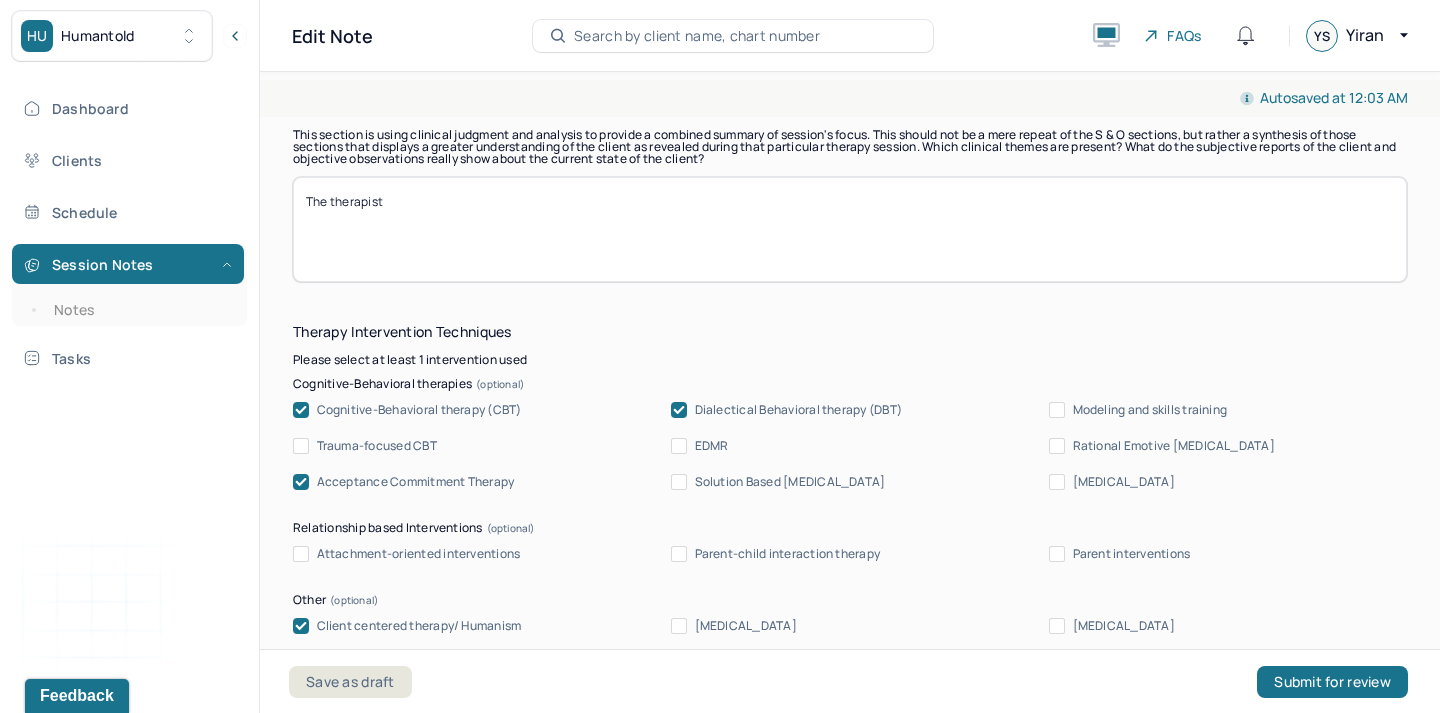 scroll, scrollTop: 1751, scrollLeft: 0, axis: vertical 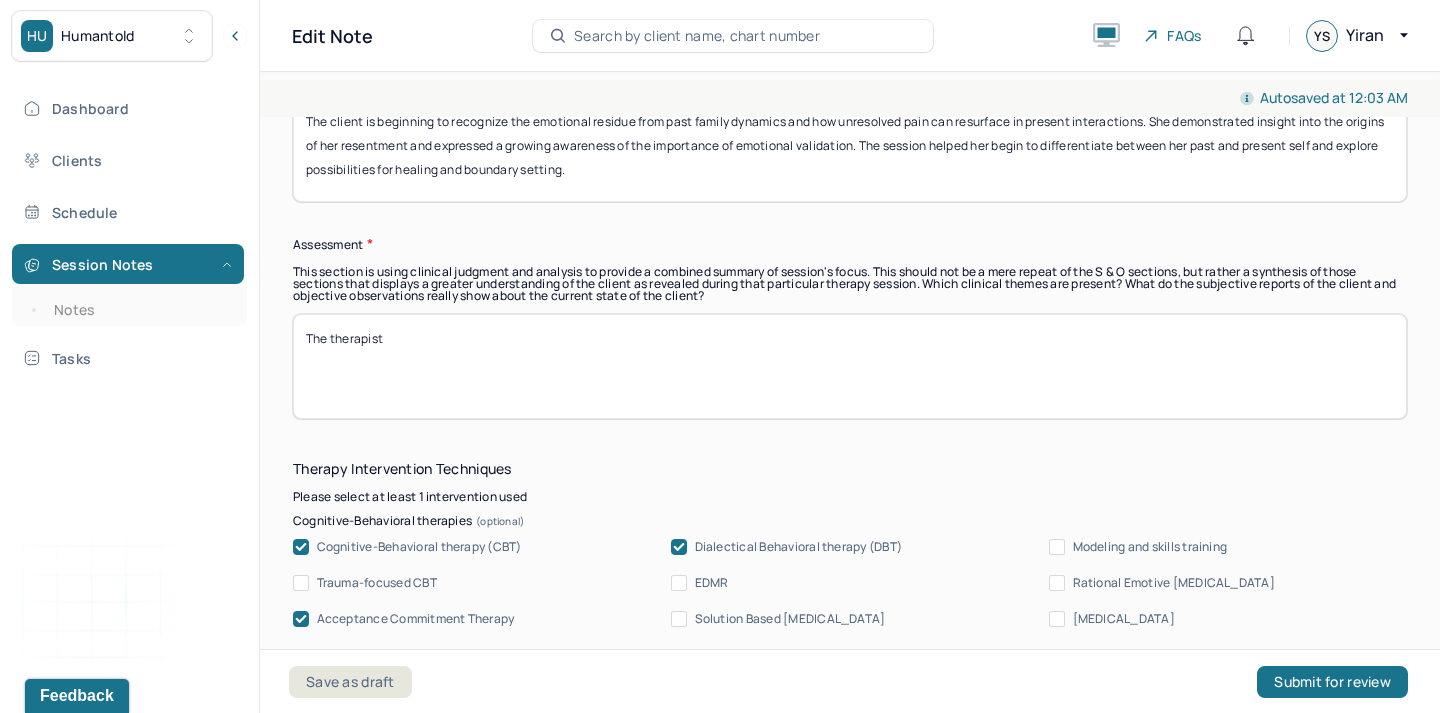 click on "The therapist" at bounding box center [850, 366] 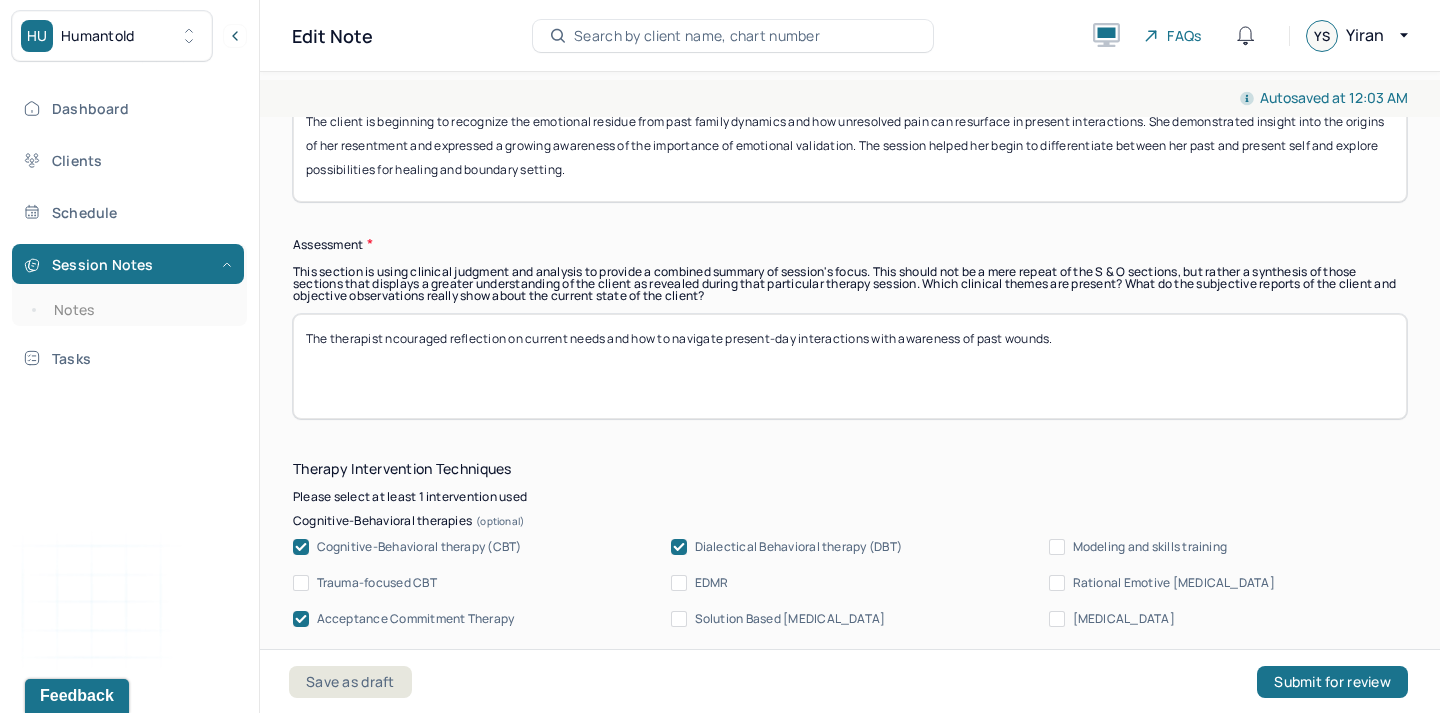 click on "The therapist" at bounding box center (850, 366) 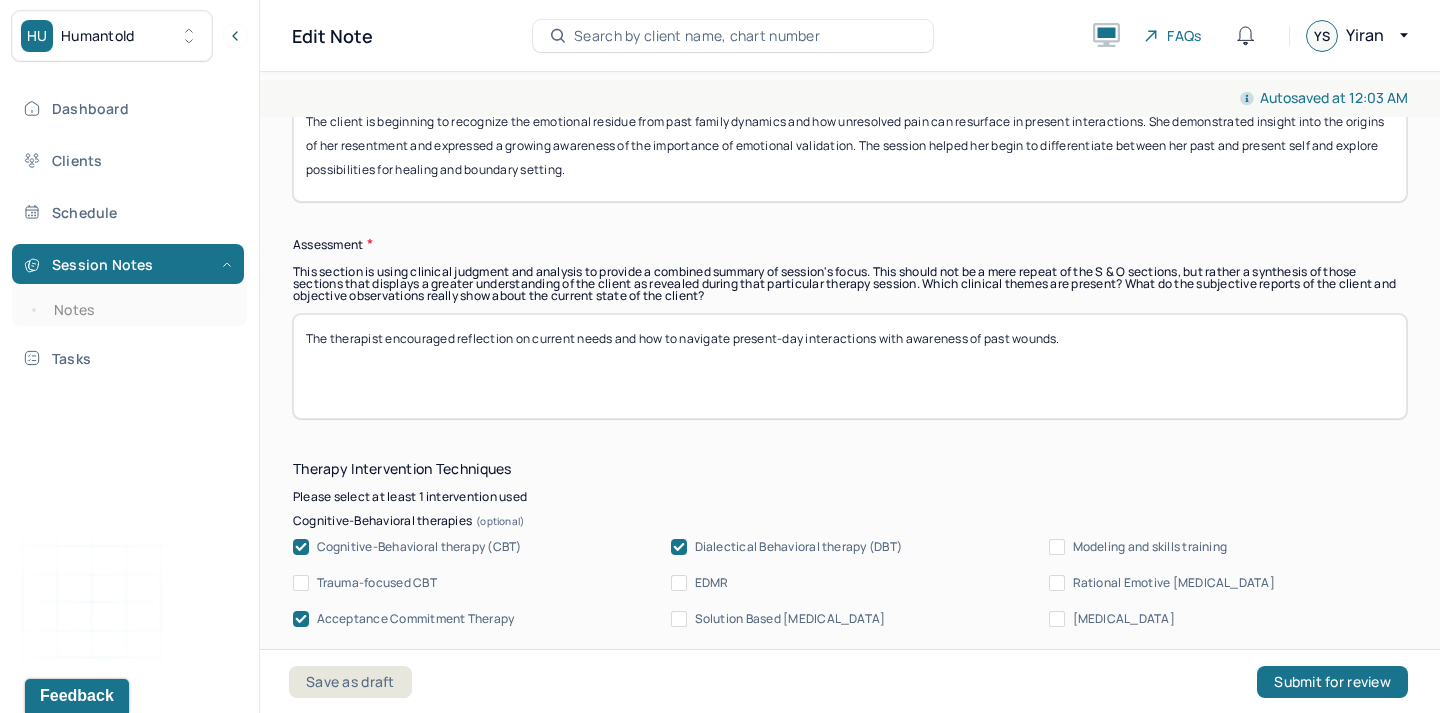 click on "The therapist" at bounding box center (850, 366) 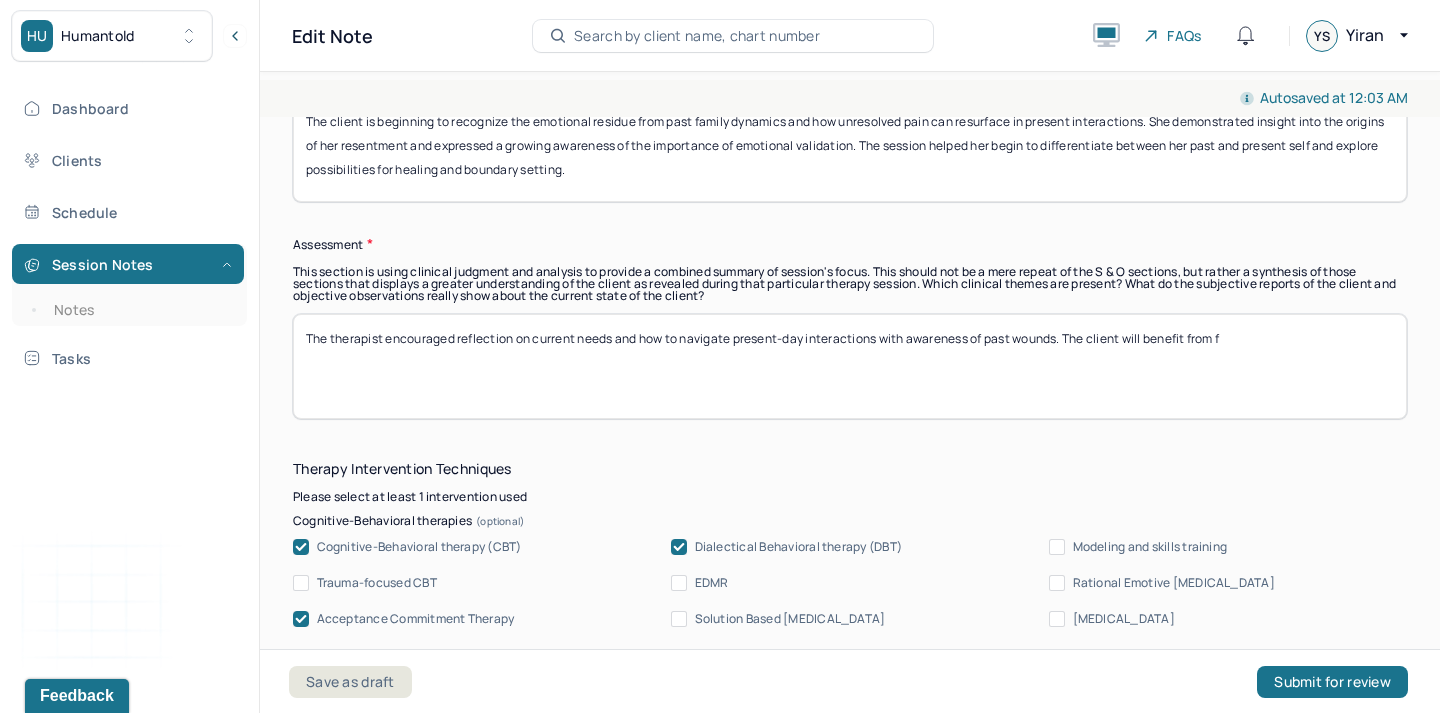 paste on "acilitate self-compassion practices to address internalized shame." 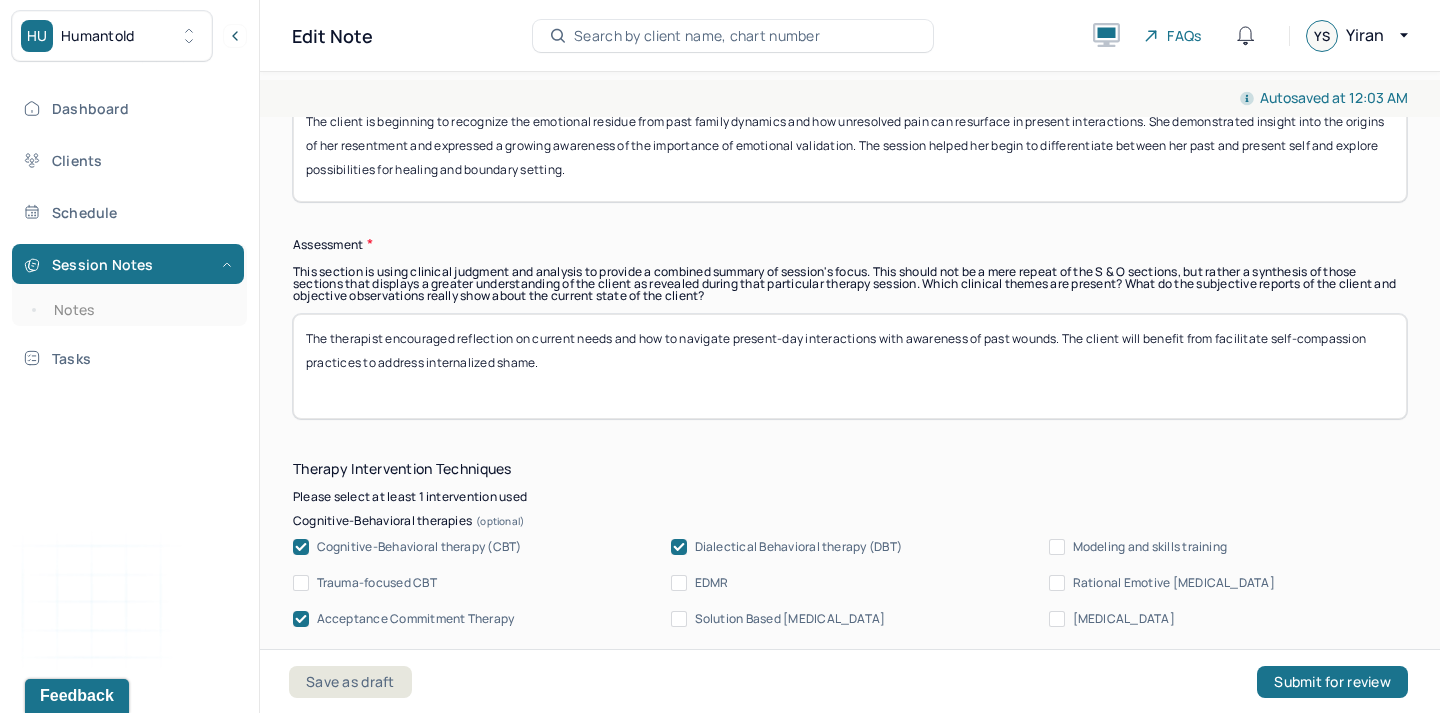 click on "The therapist encouraged reflection on current needs and how to navigate present-day interactions with awareness of past wounds. The client will benefit from" at bounding box center [850, 366] 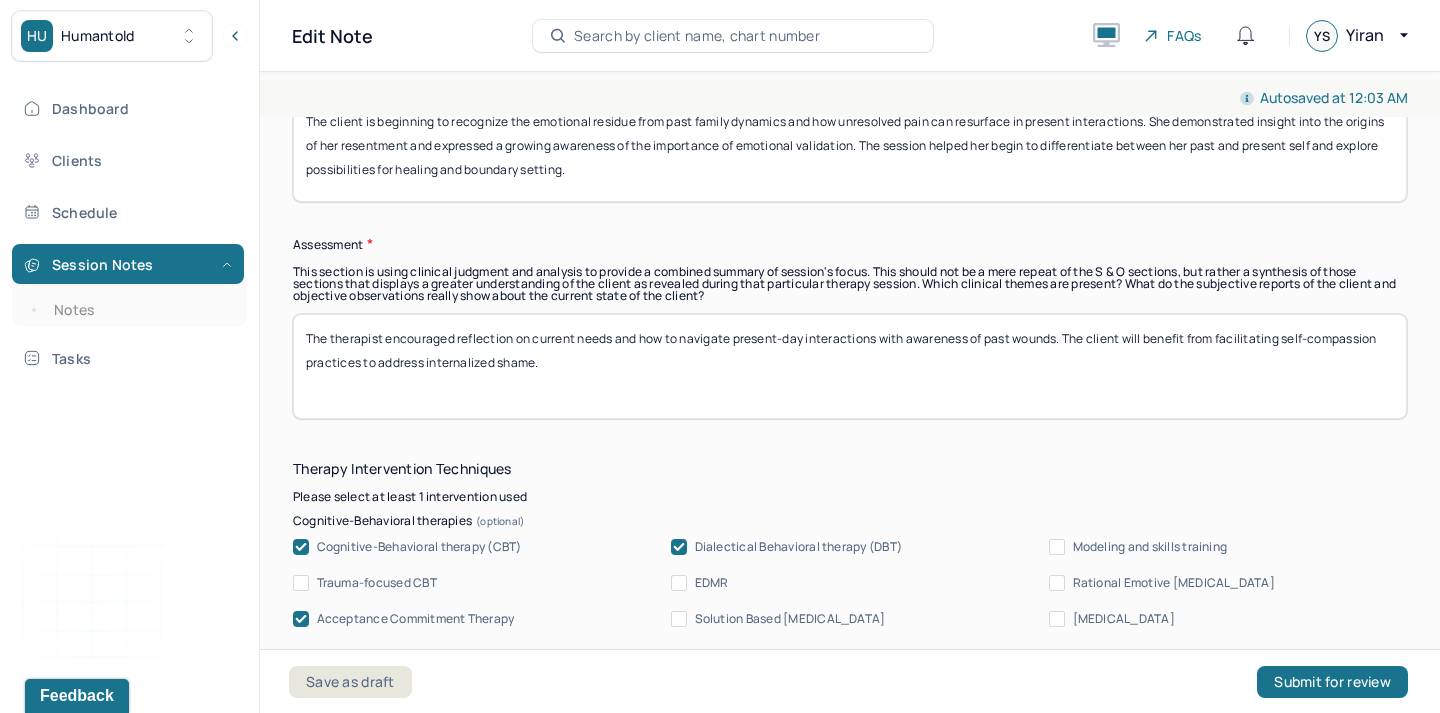 scroll, scrollTop: 16, scrollLeft: 0, axis: vertical 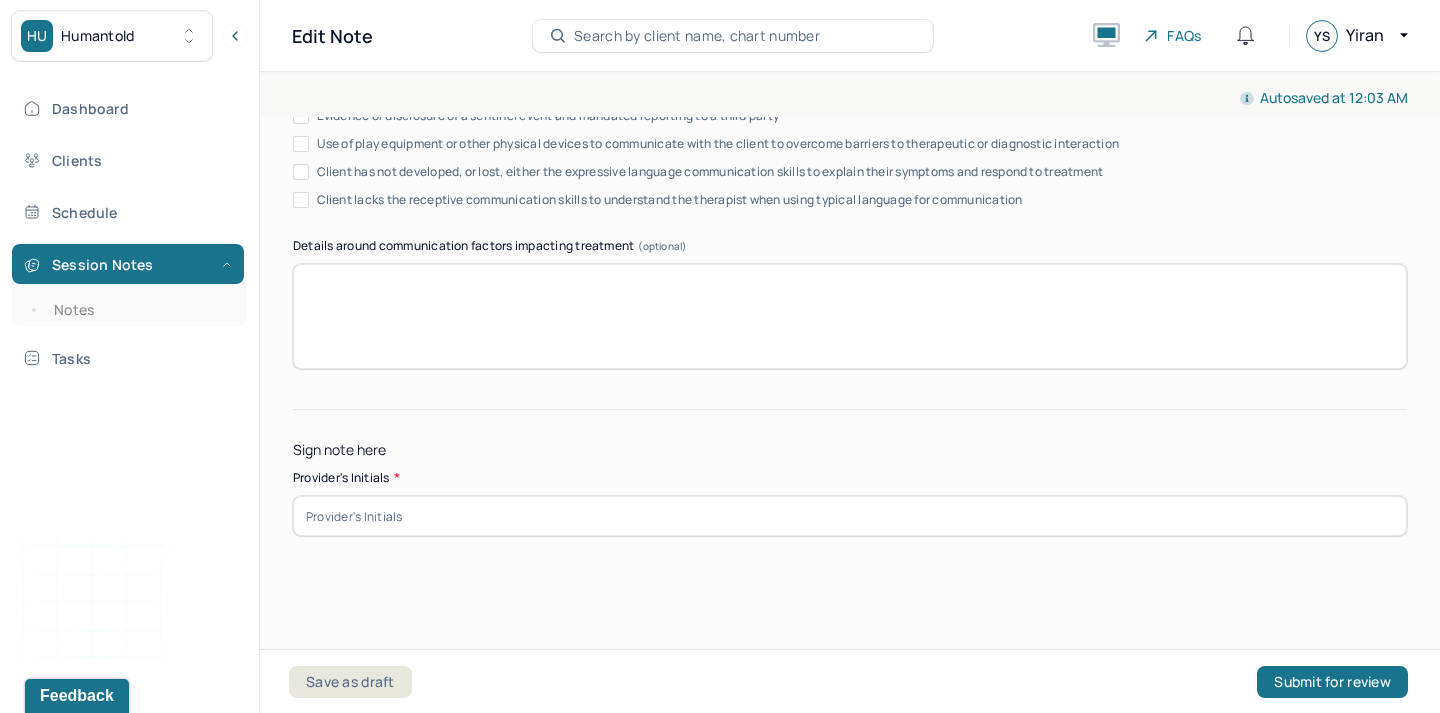 type on "The therapist encouraged reflection on current needs and how to navigate present-day interactions with awareness of past wounds. The client will benefit from facilitating self-compassion practices to address internalized shame." 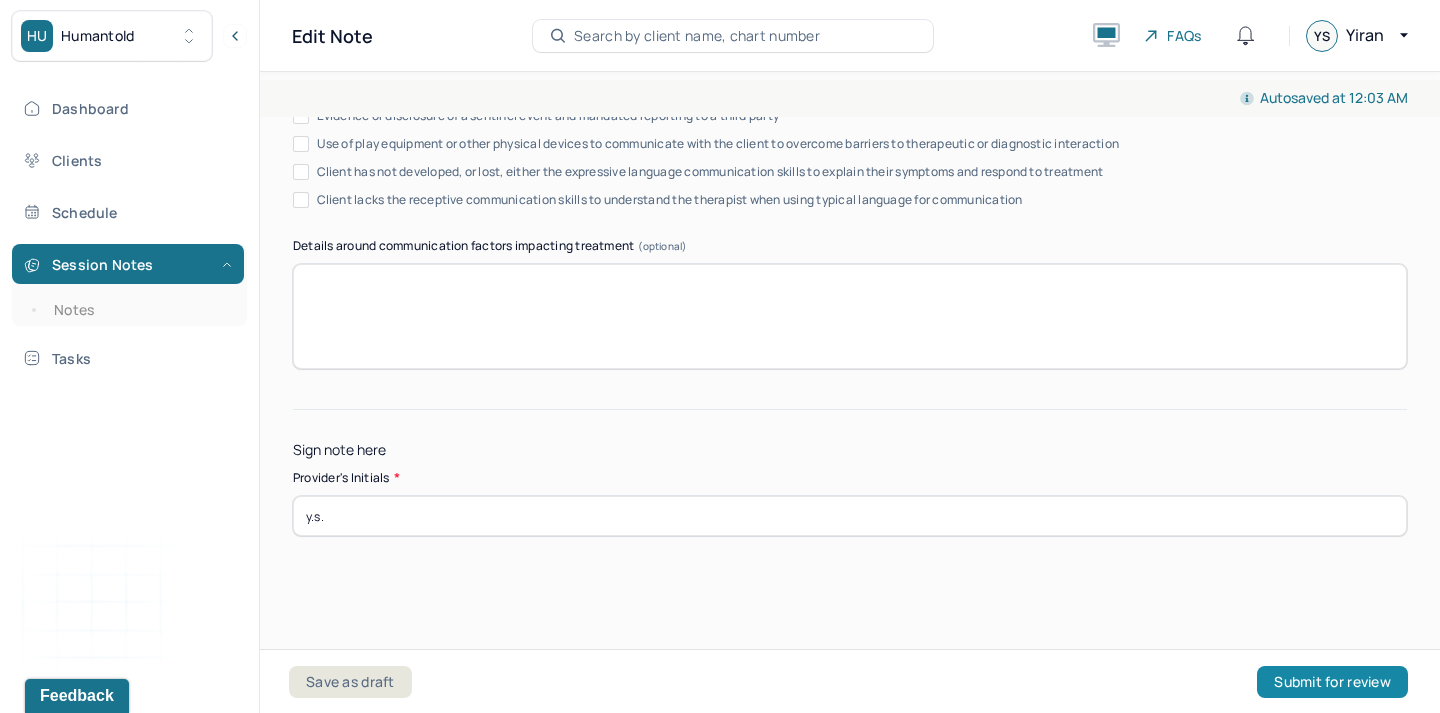 type on "y.s." 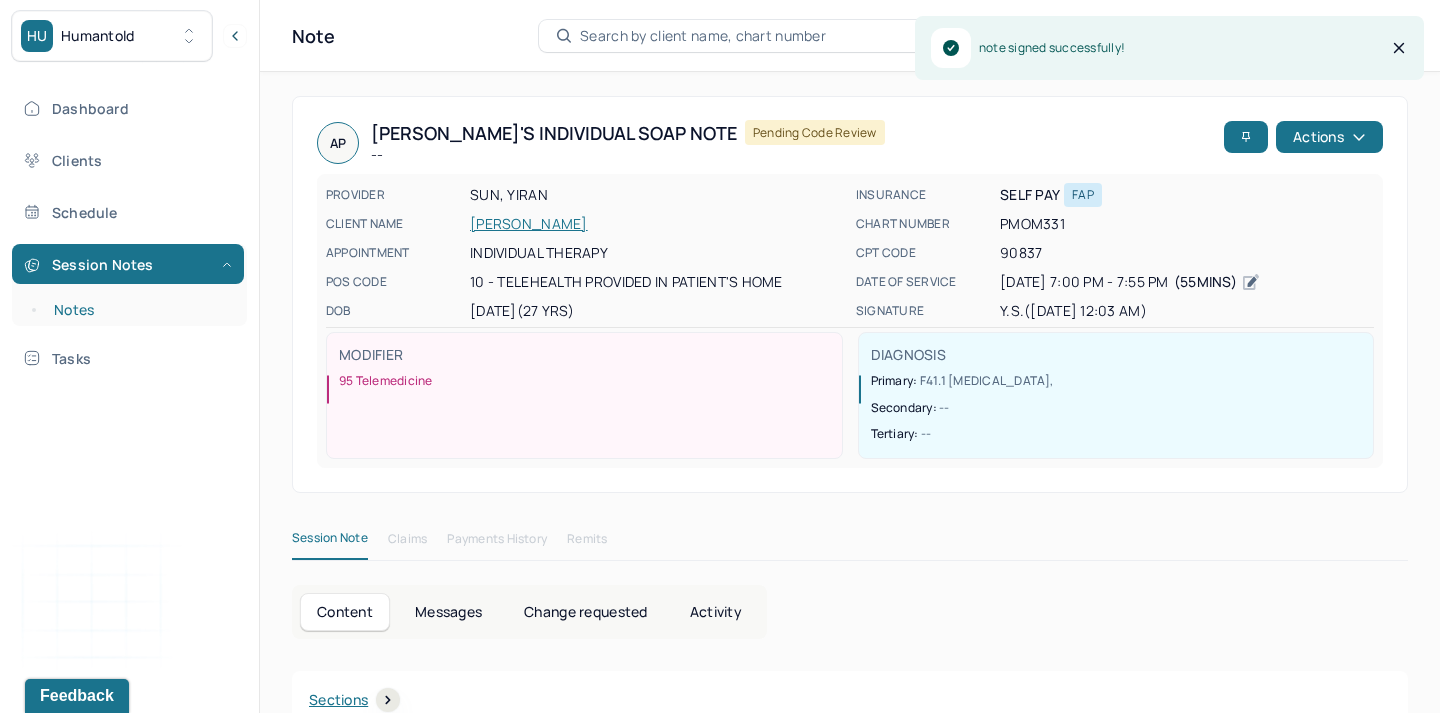click on "Notes" at bounding box center [139, 310] 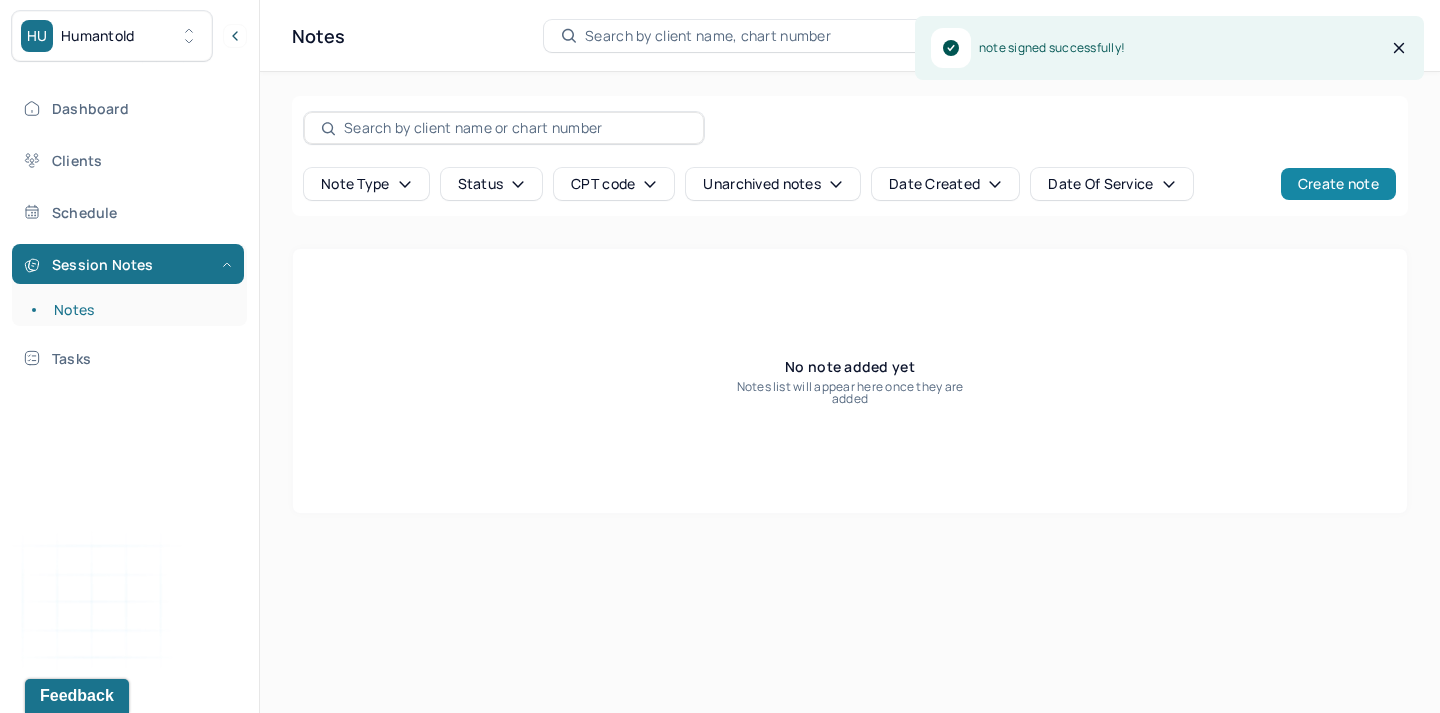 click on "Create note" at bounding box center [1338, 184] 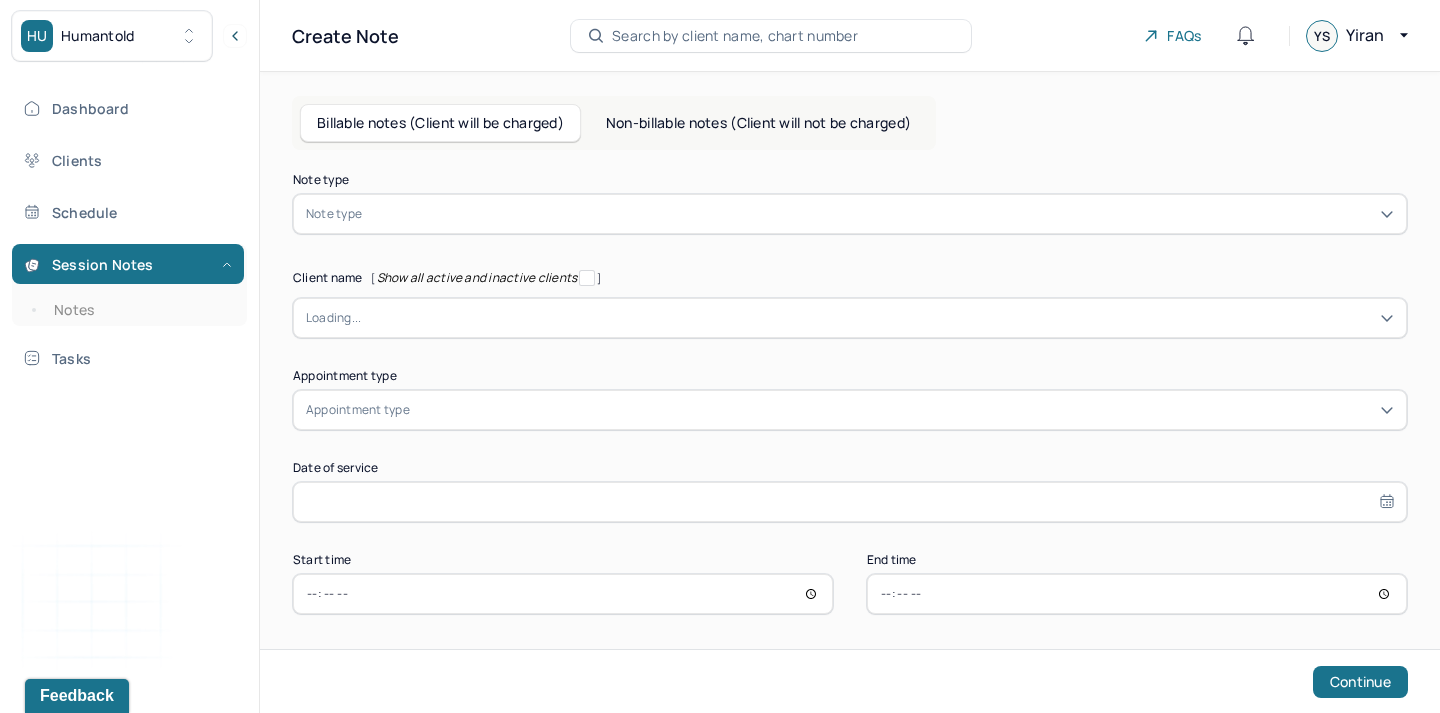 click at bounding box center (880, 214) 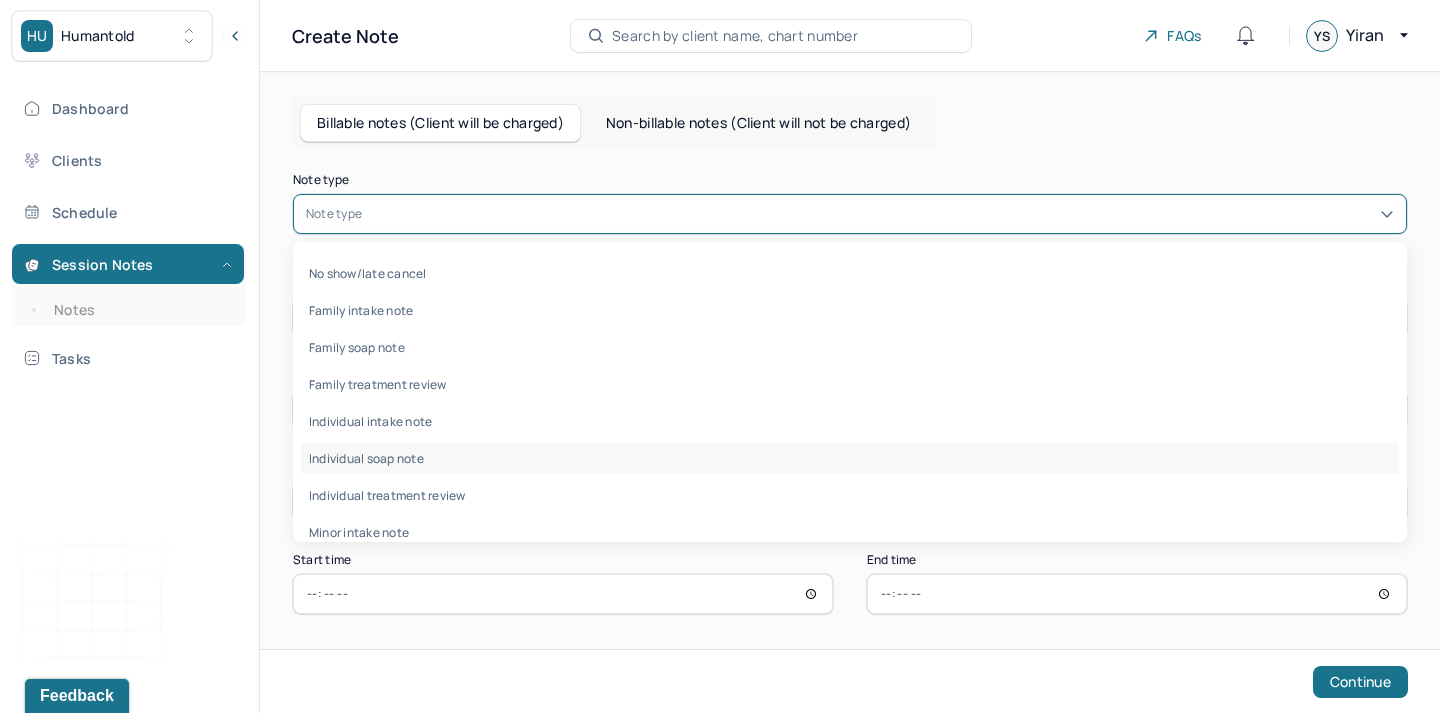 click on "Individual soap note" at bounding box center [850, 458] 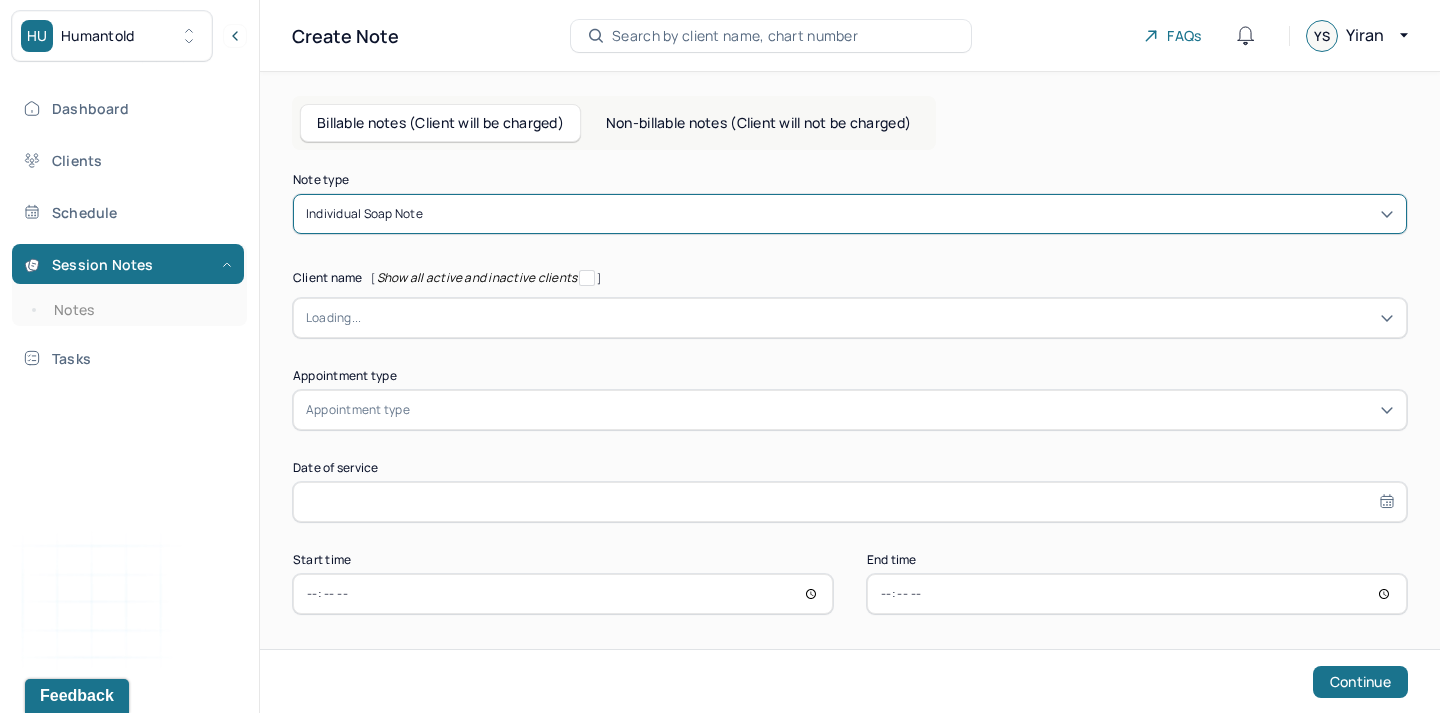 click on "Loading..." at bounding box center (850, 318) 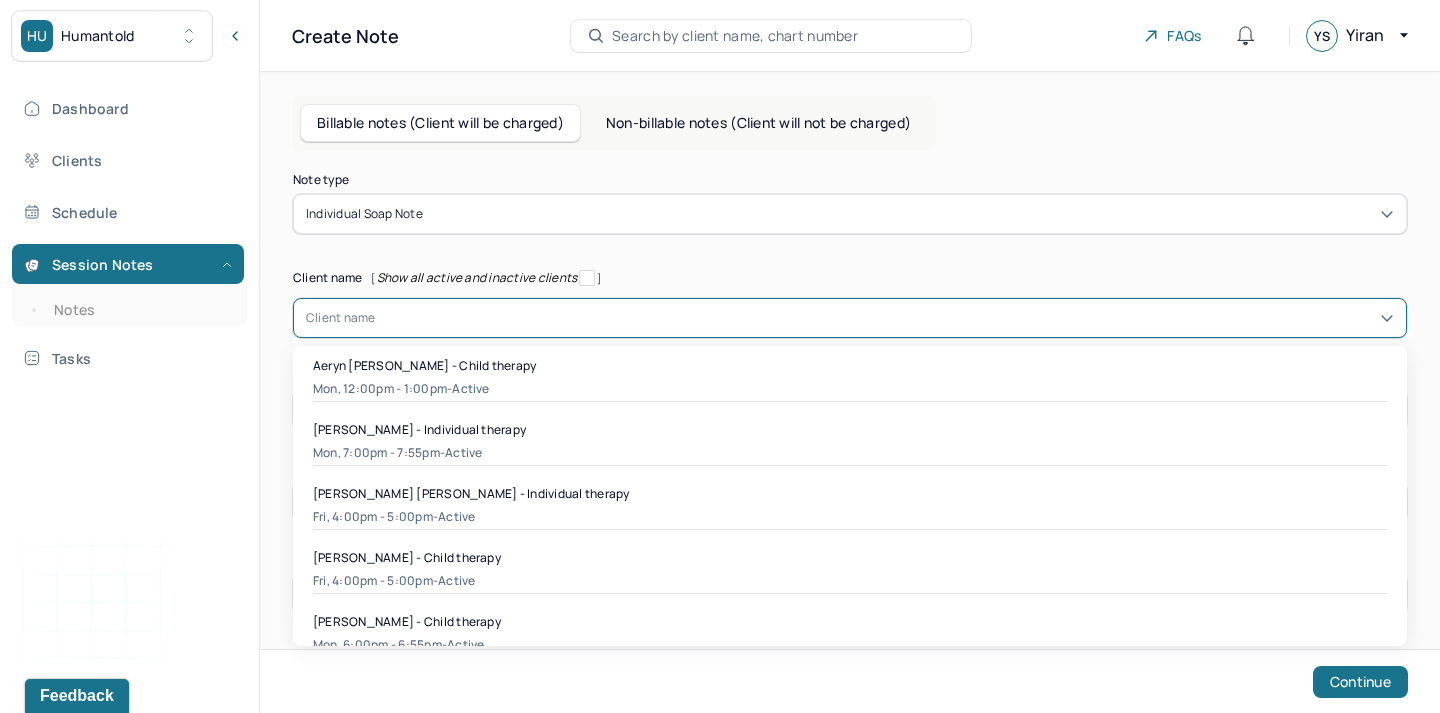 type on "a" 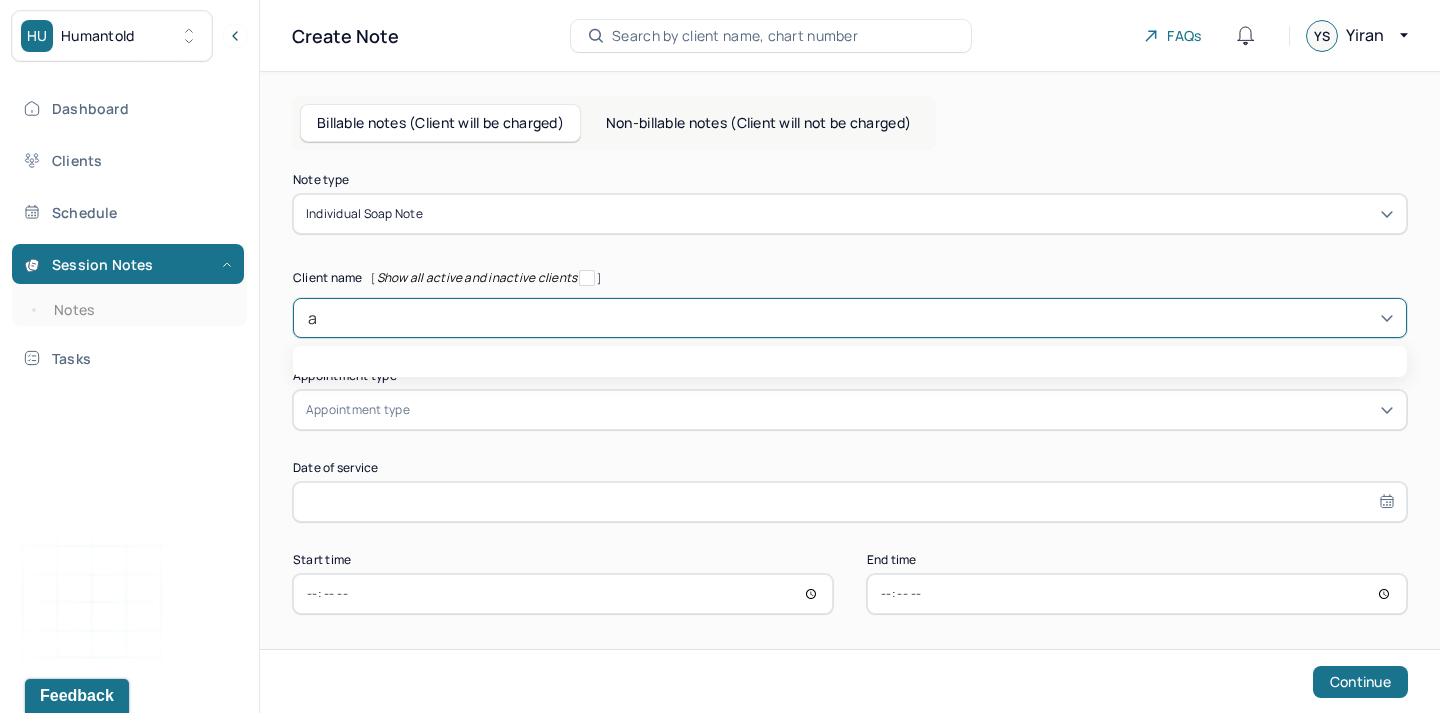 type 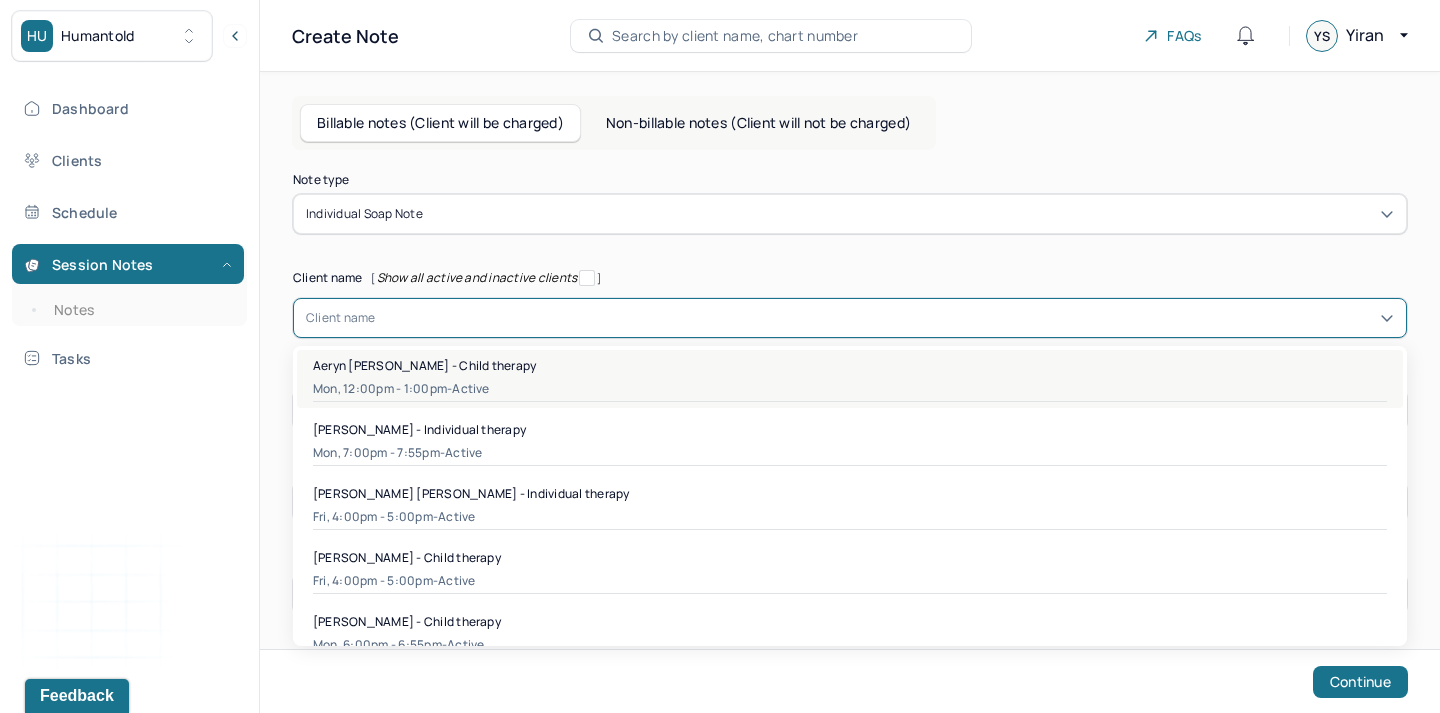 click on "Aeryn  [PERSON_NAME] - Child therapy Mon, 12:00pm - 1:00pm  -  active" at bounding box center [850, 379] 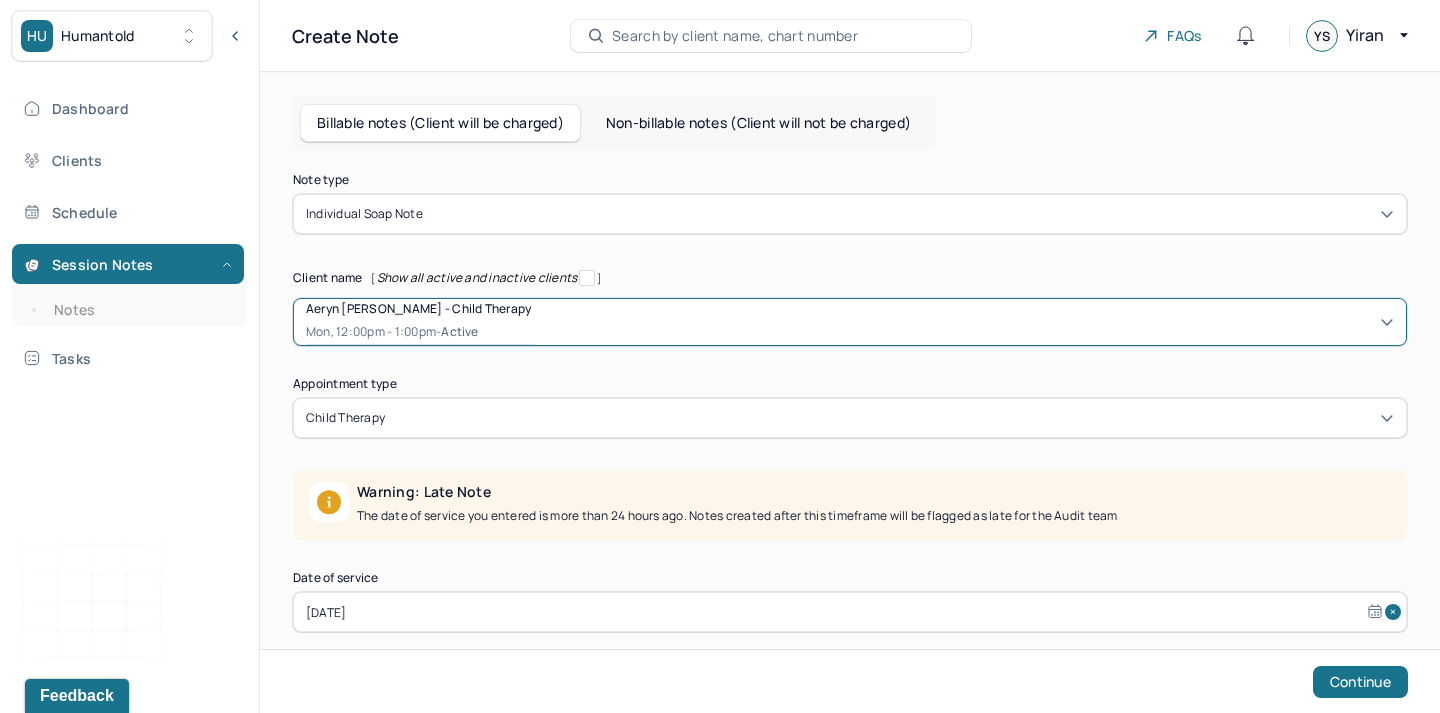 scroll, scrollTop: 116, scrollLeft: 0, axis: vertical 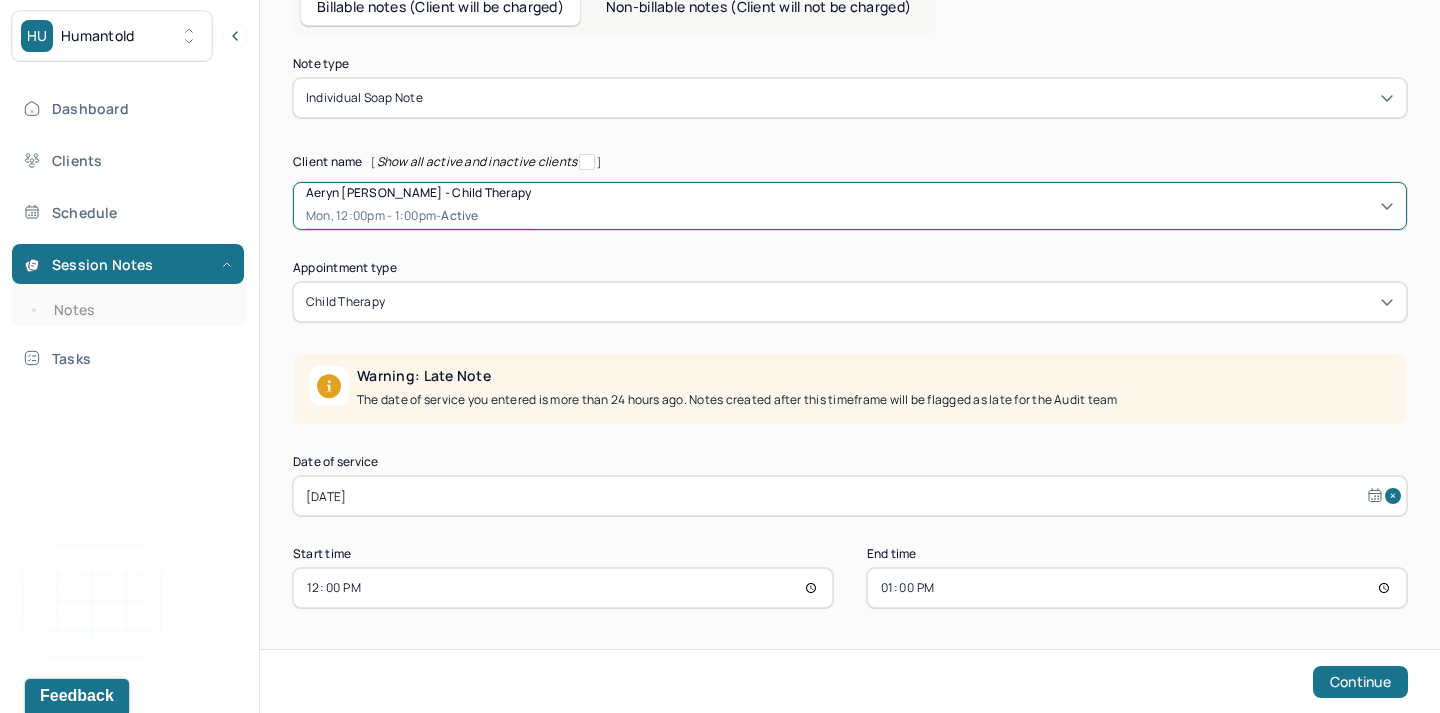 click on "[DATE]" at bounding box center (850, 496) 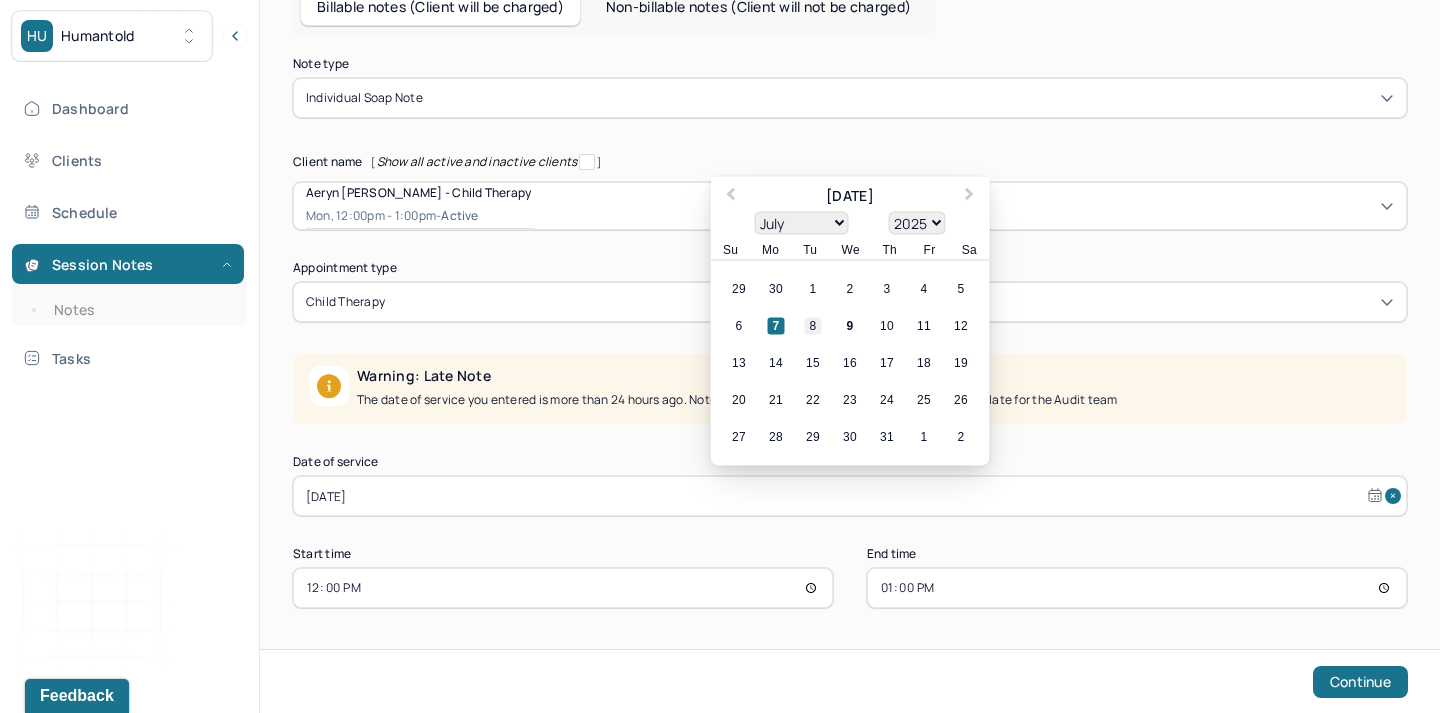 click on "8" at bounding box center (813, 326) 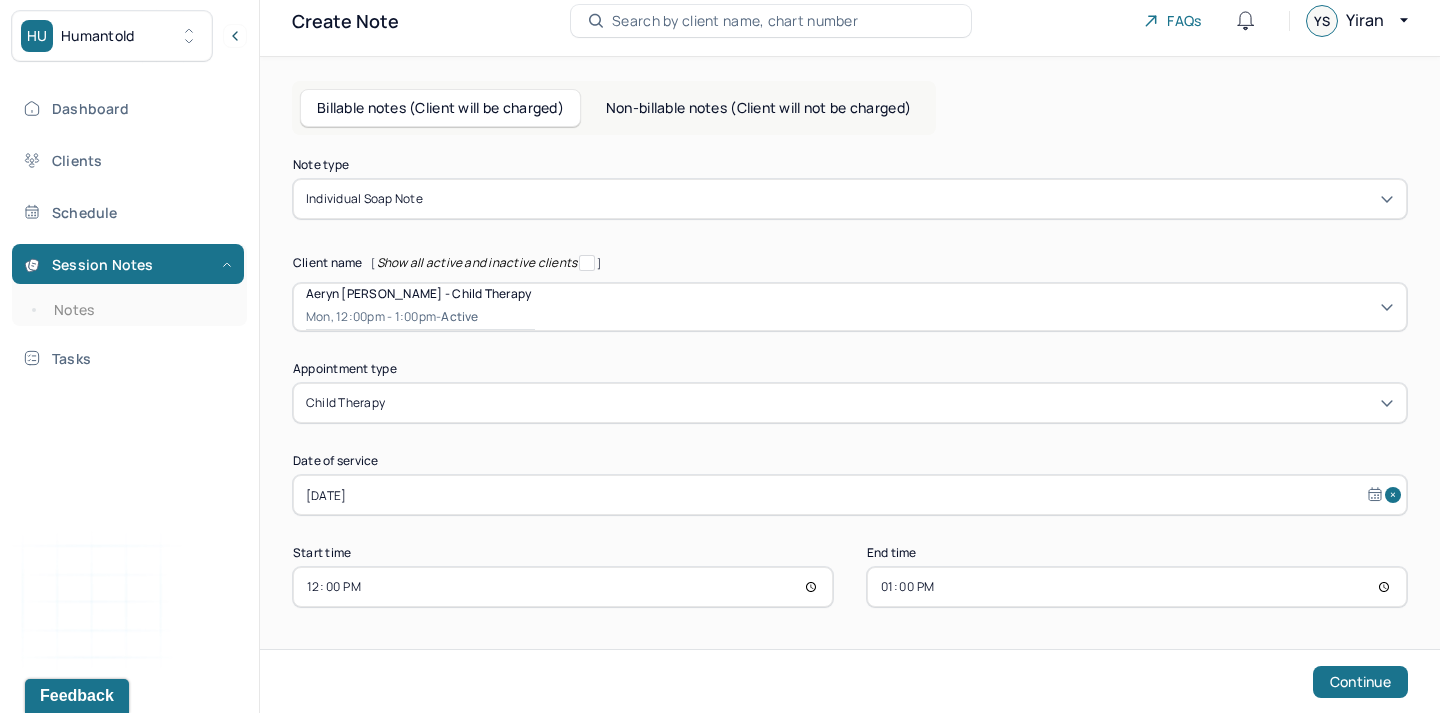 scroll, scrollTop: 14, scrollLeft: 0, axis: vertical 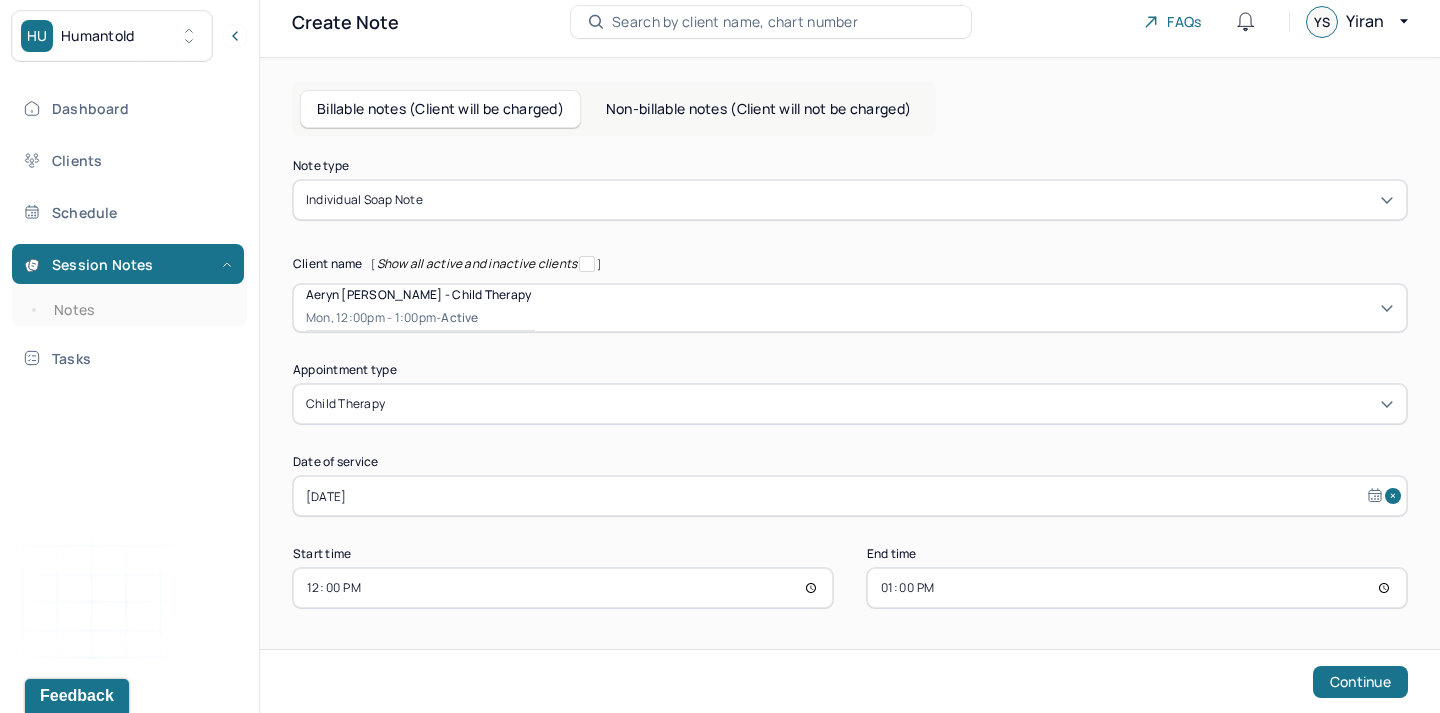 click on "12:00" at bounding box center (563, 588) 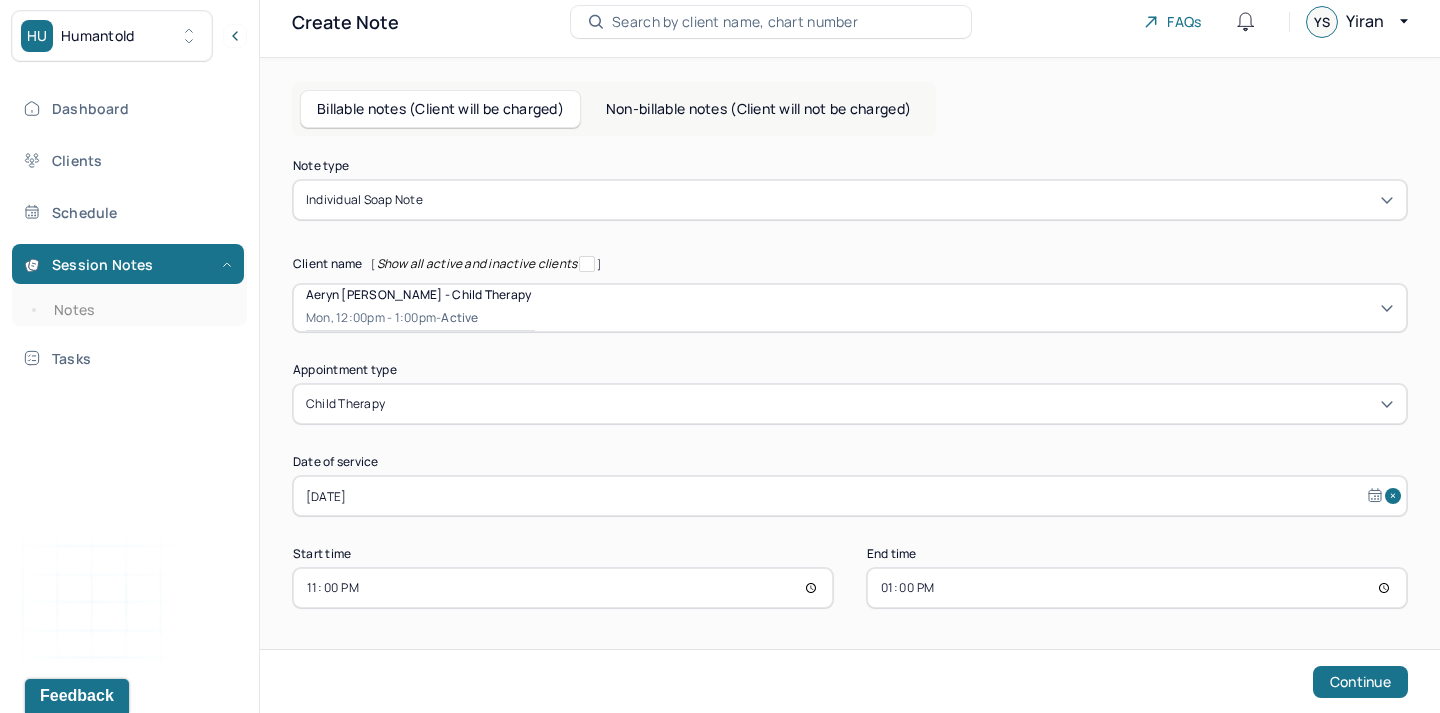 click on "23:00" at bounding box center [563, 588] 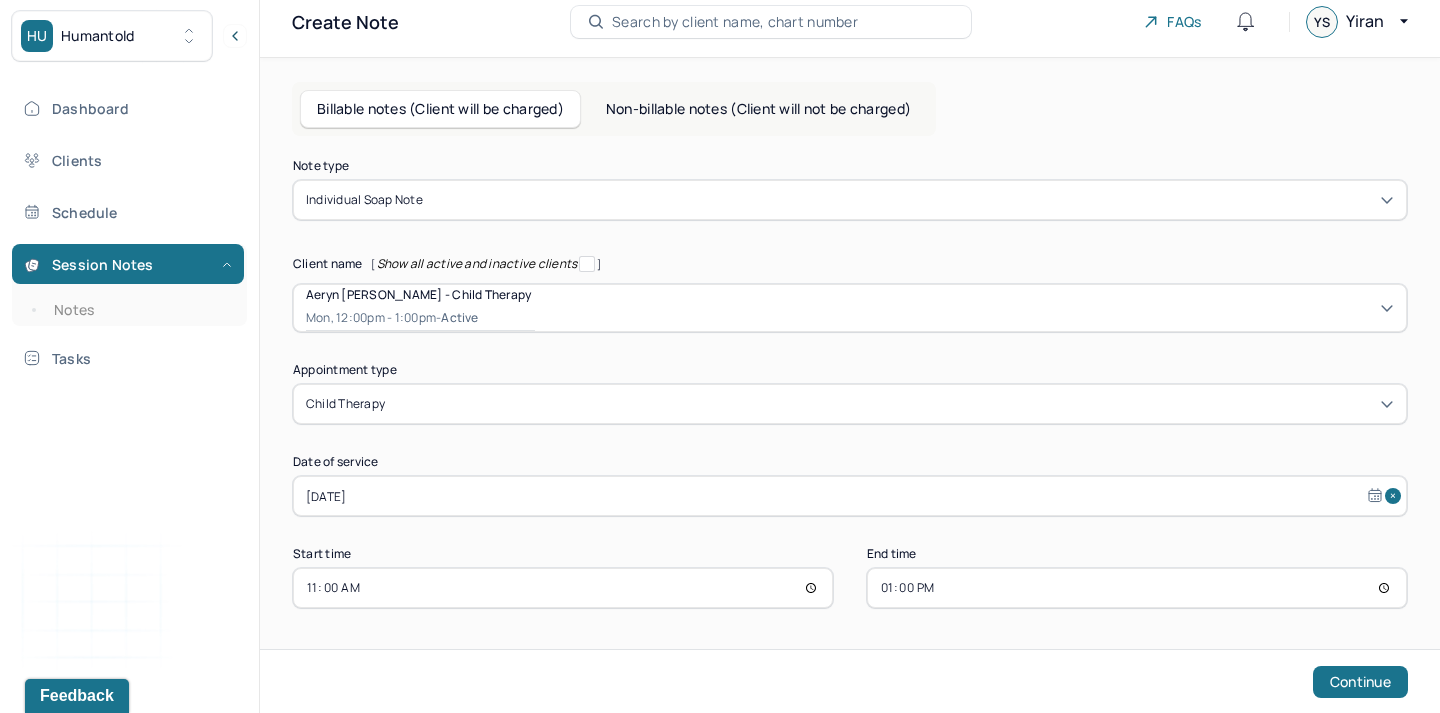 click on "13:00" at bounding box center [1137, 588] 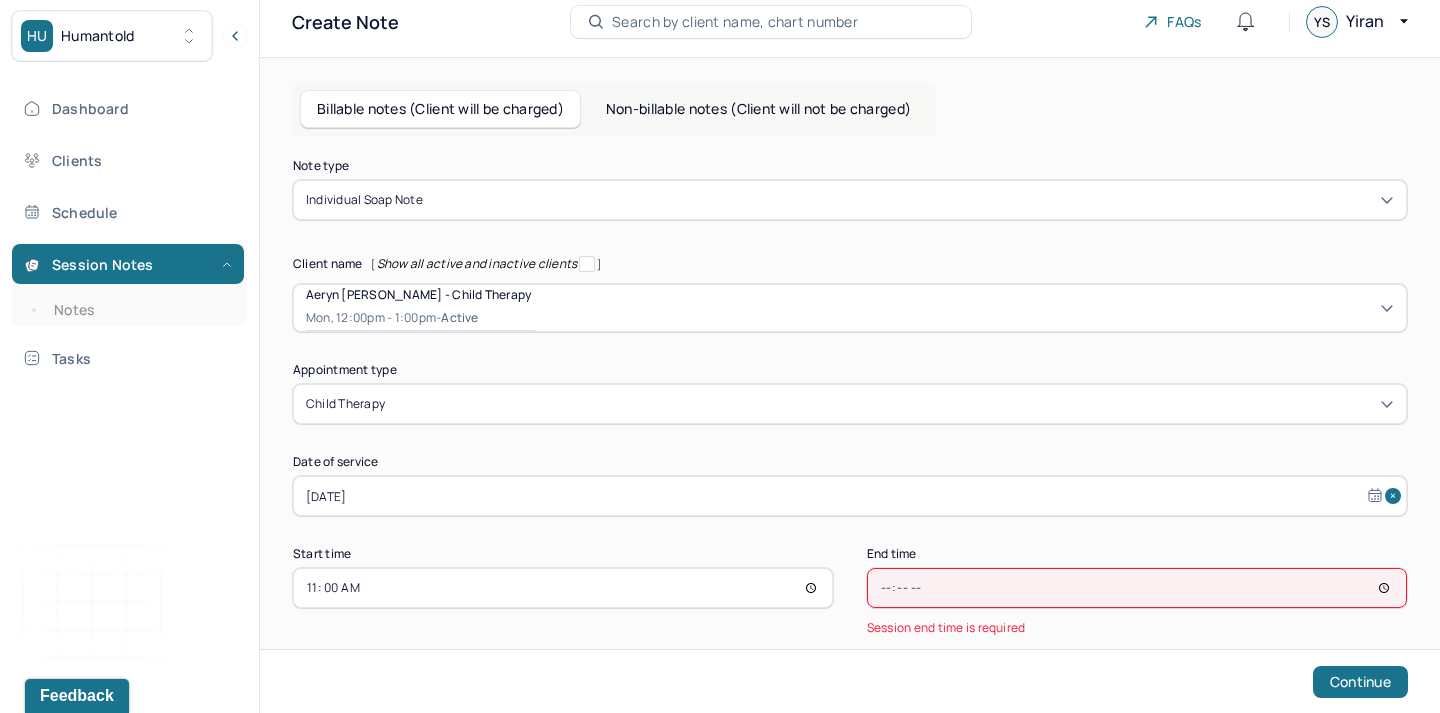 type on "14:01" 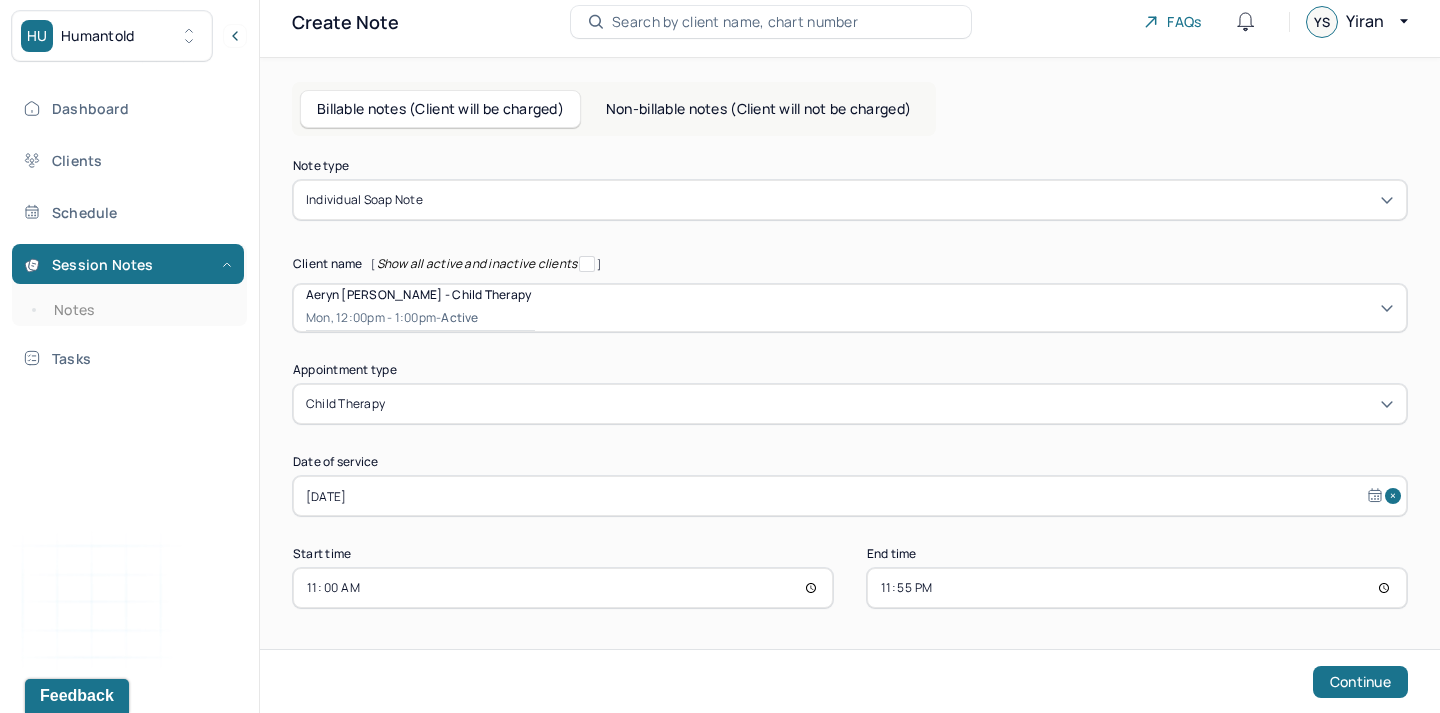 type on "11:55" 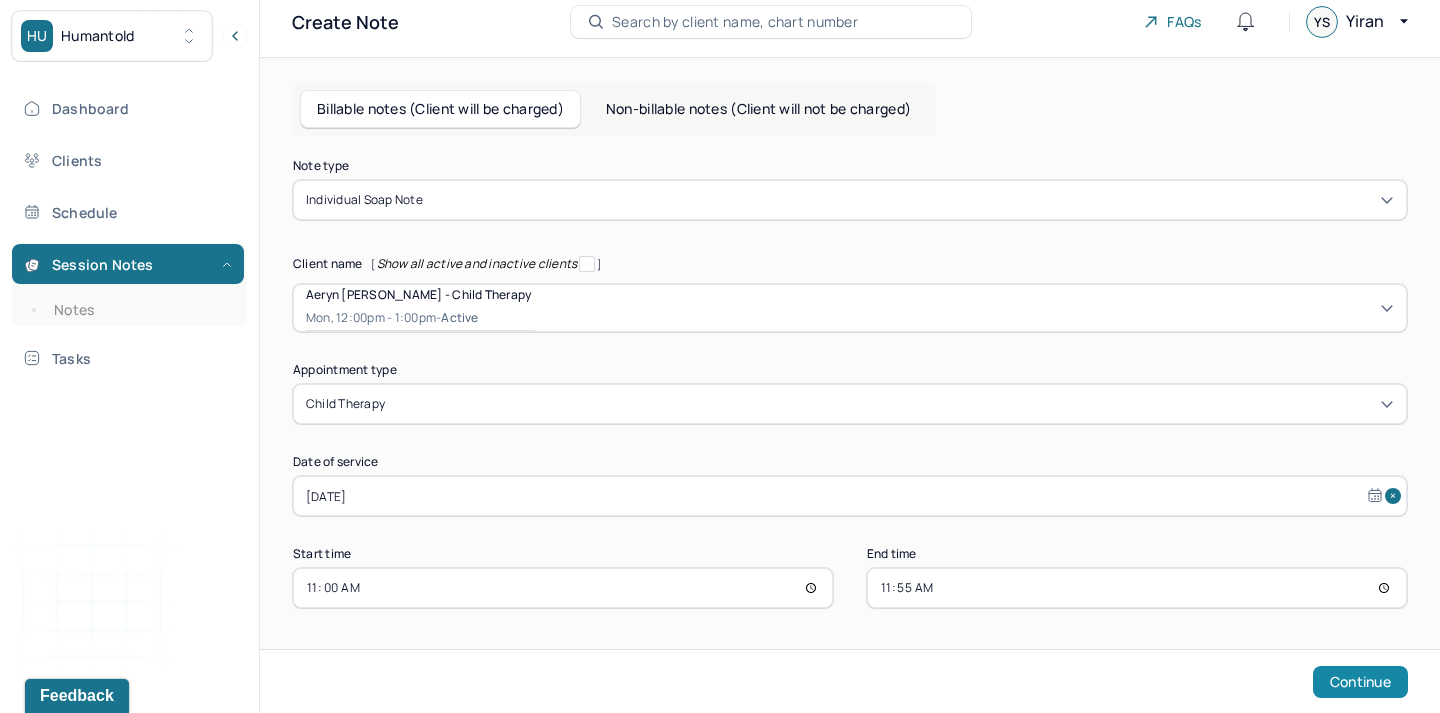 click on "Continue" at bounding box center [1360, 682] 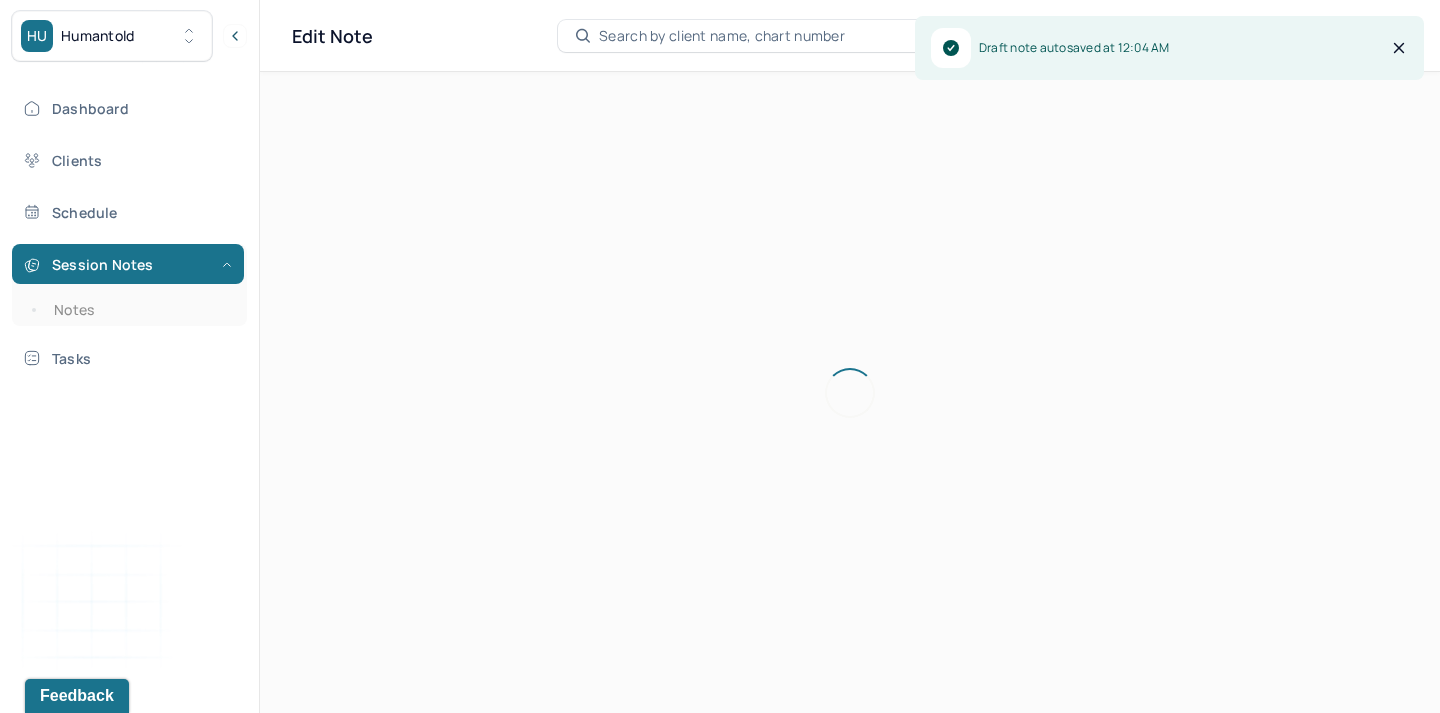 scroll, scrollTop: 0, scrollLeft: 0, axis: both 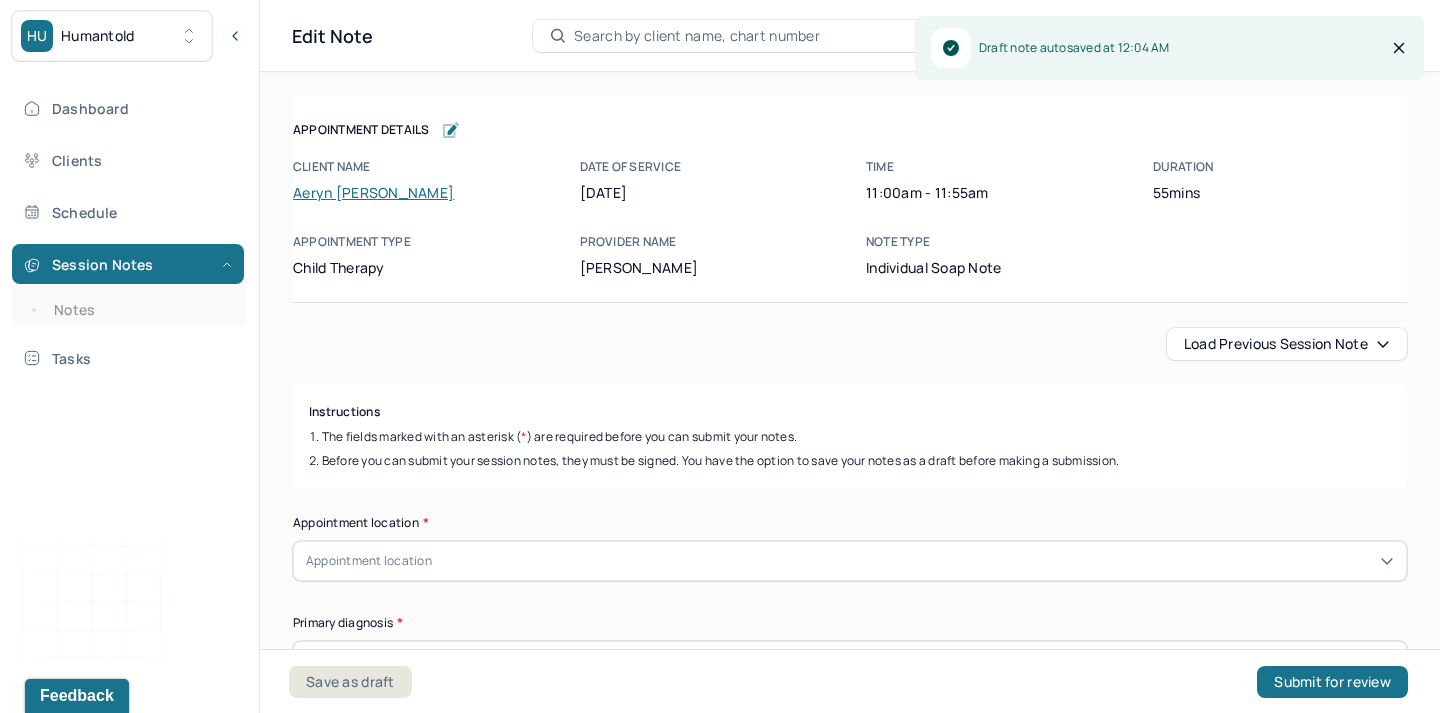 click on "Load previous session note" at bounding box center (1287, 344) 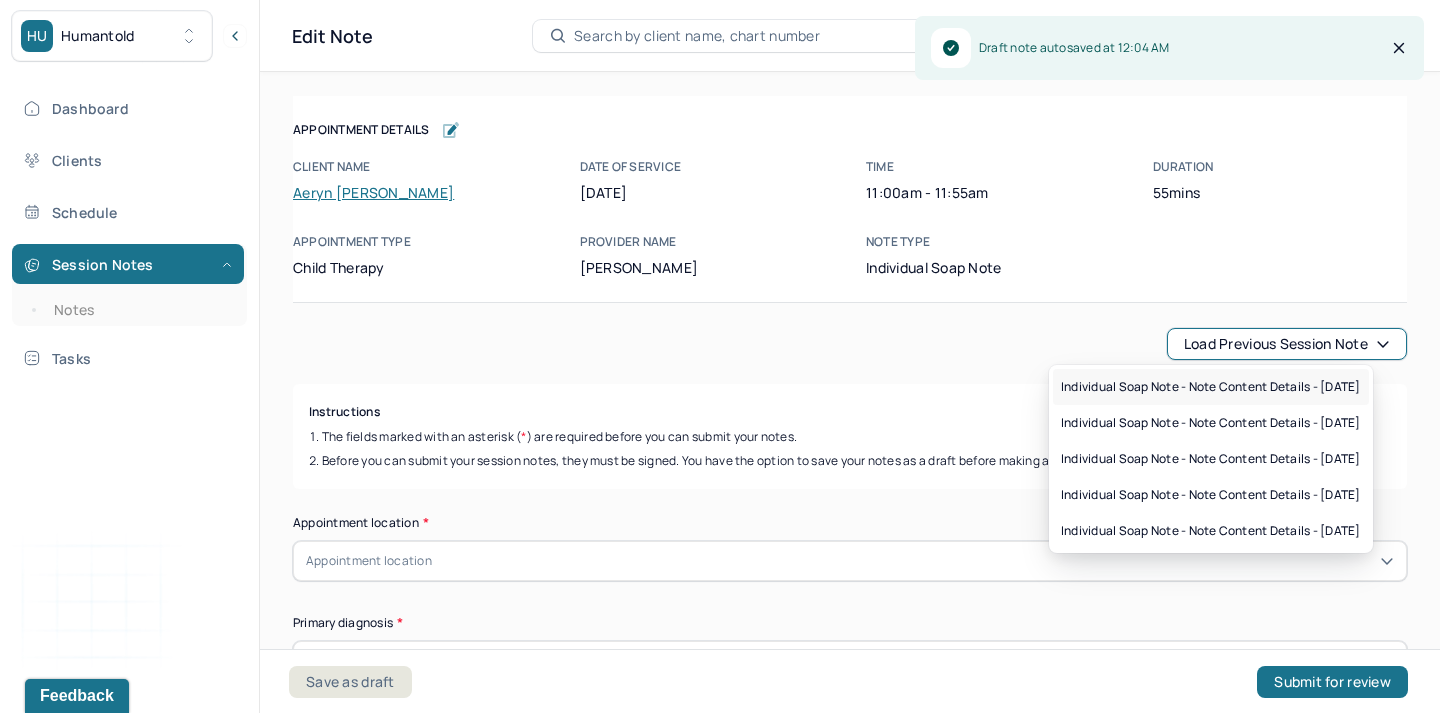 click on "Individual soap note   - Note content Details -   [DATE]" at bounding box center [1211, 387] 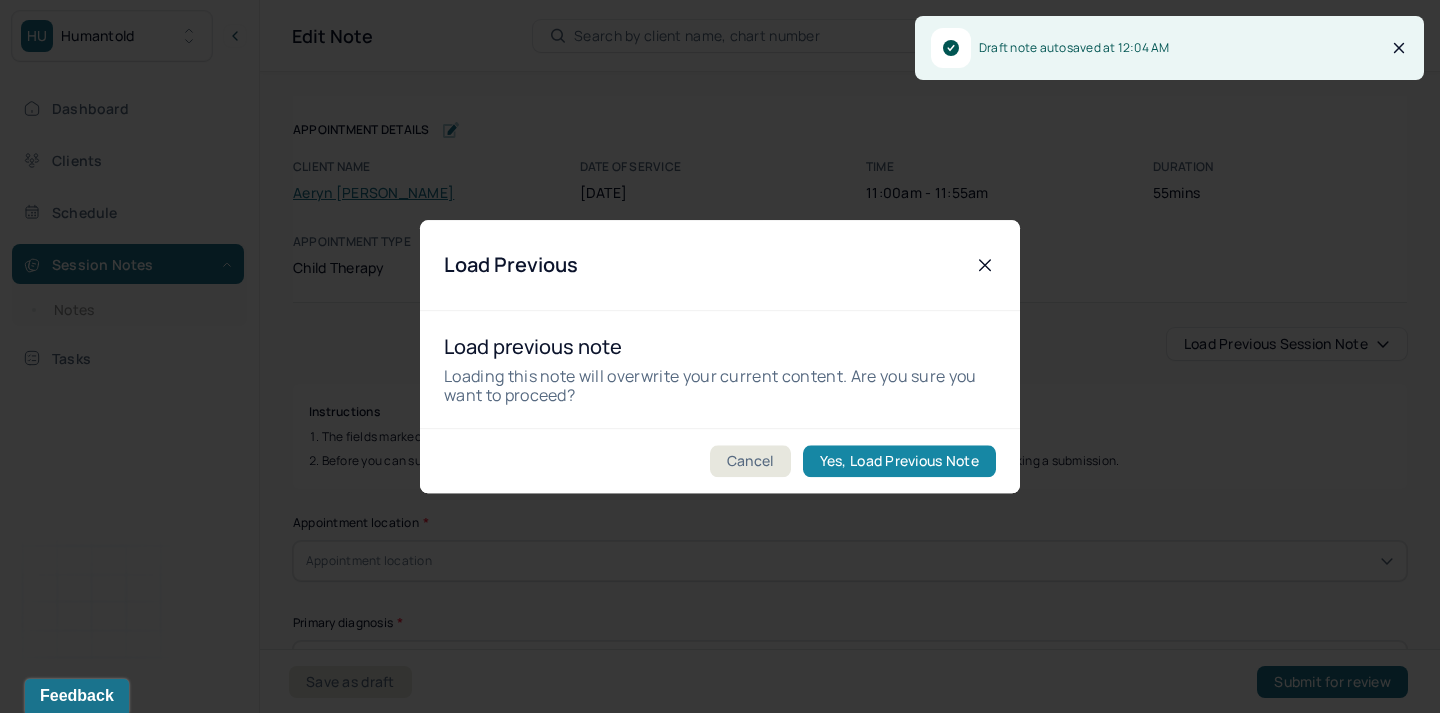 click on "Cancel     Yes, Load Previous Note" at bounding box center (720, 460) 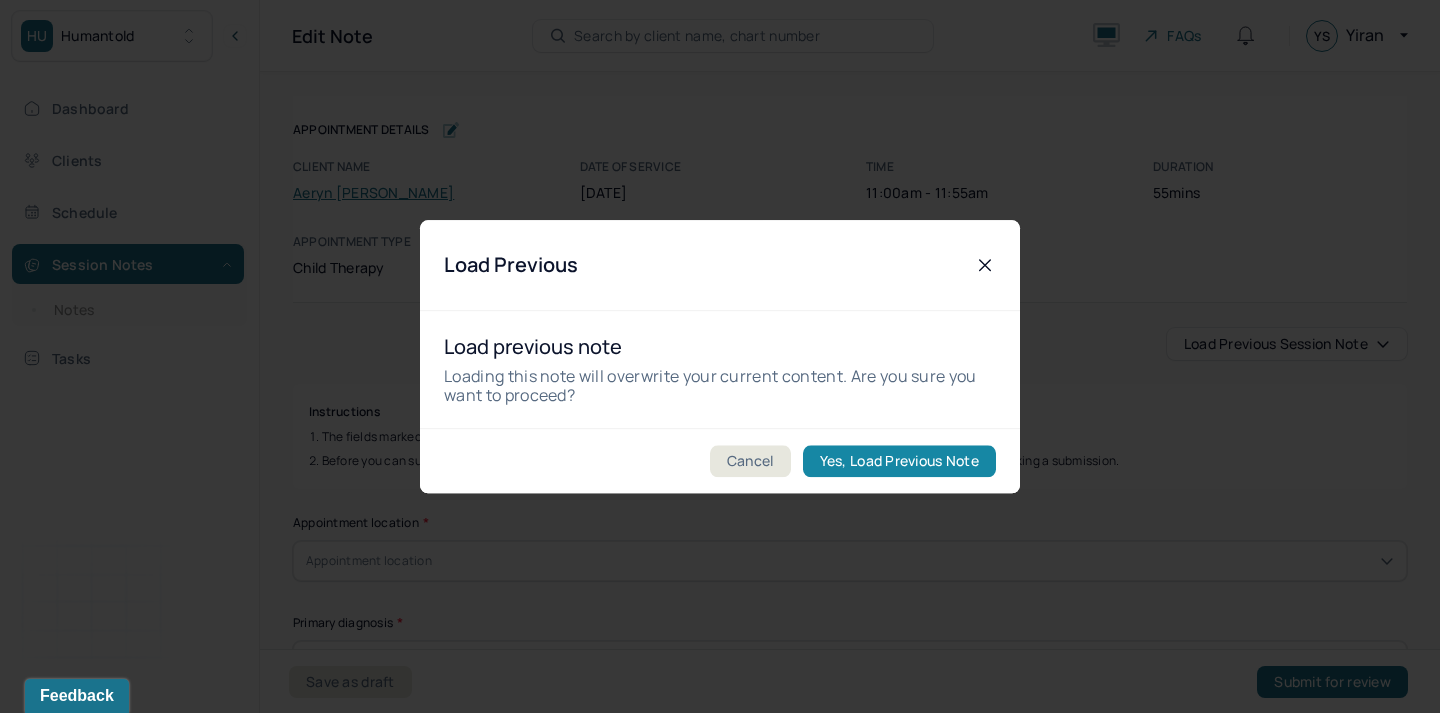 click on "Yes, Load Previous Note" at bounding box center [899, 461] 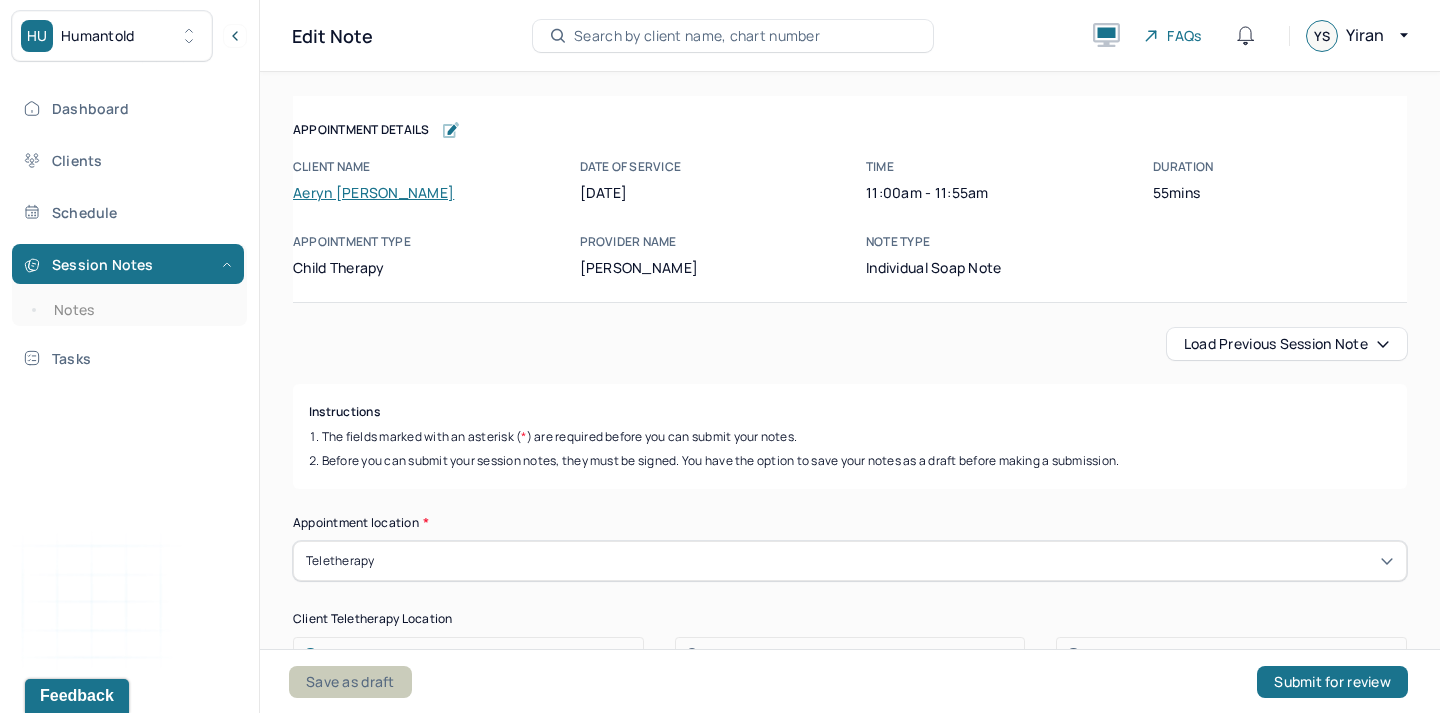 click on "Save as draft" at bounding box center [350, 682] 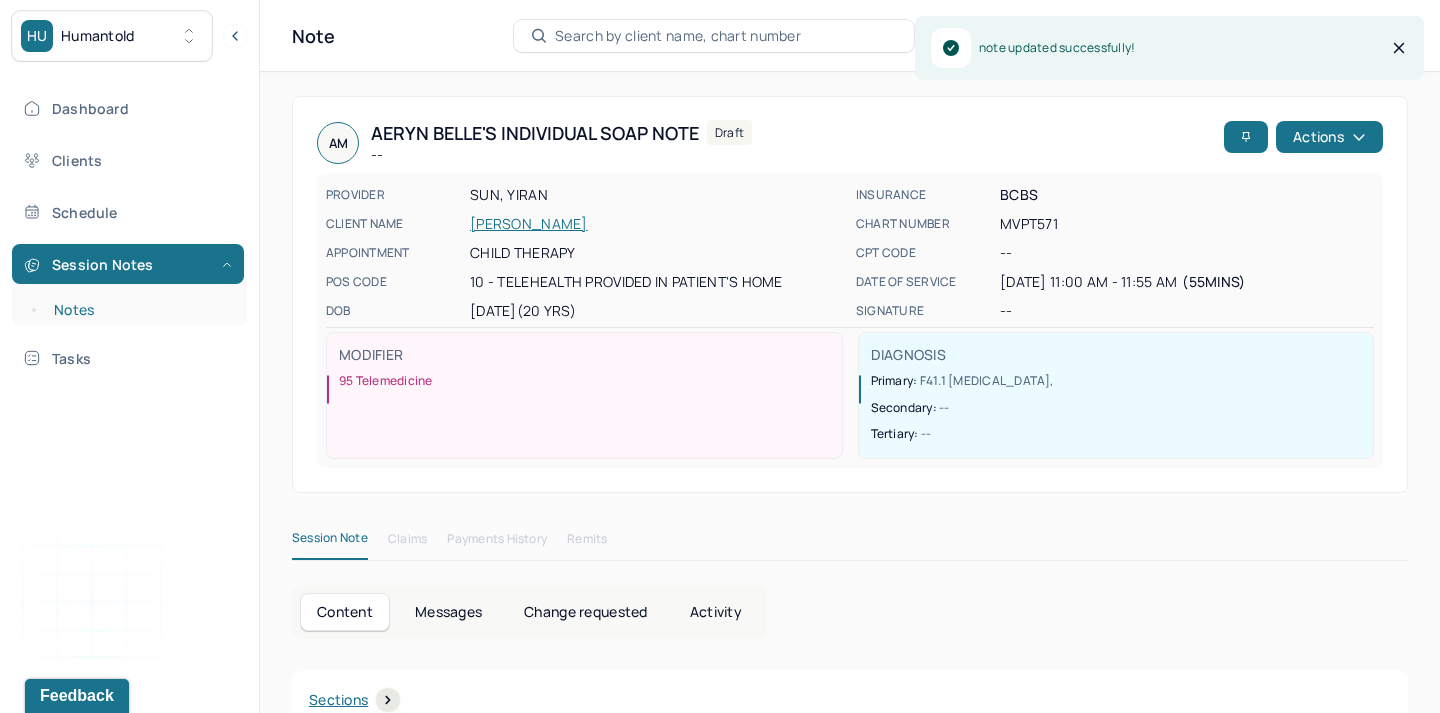 click on "Notes" at bounding box center (139, 310) 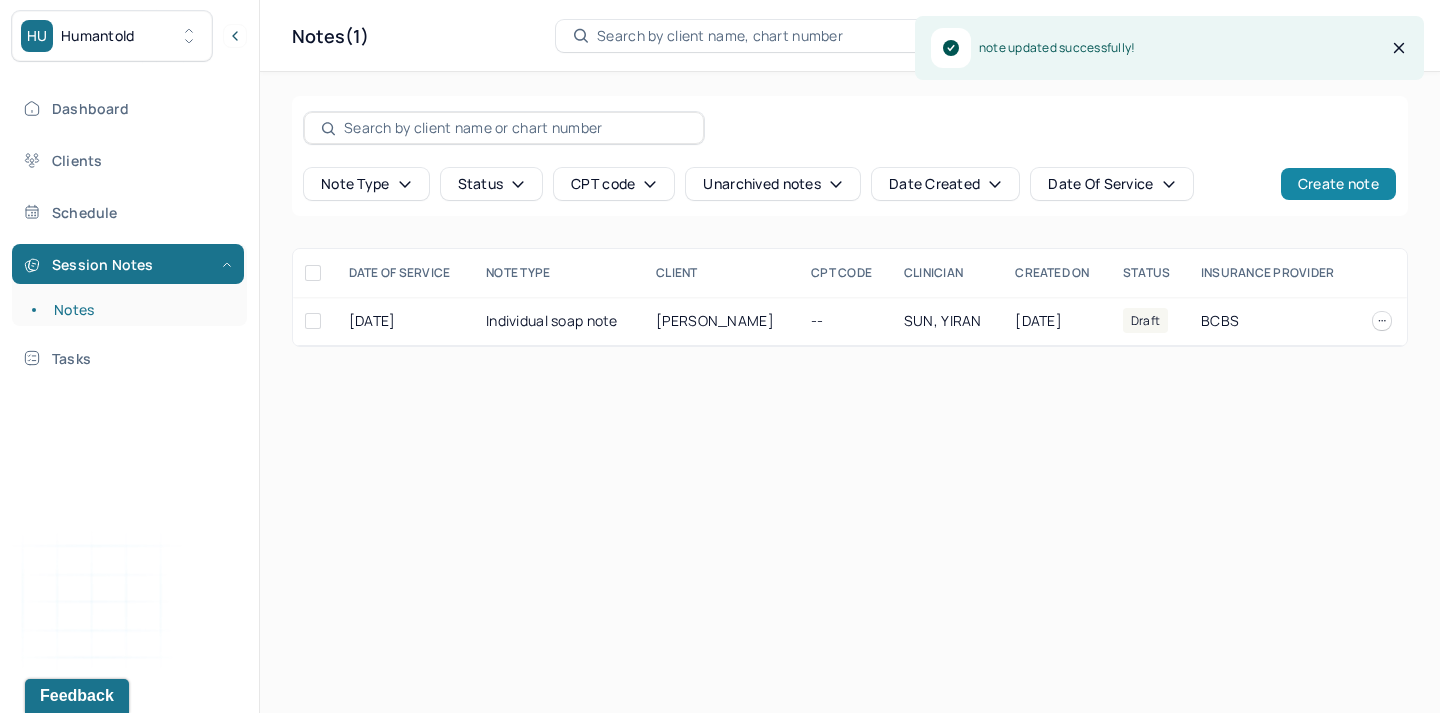 click on "Create note" at bounding box center [1338, 184] 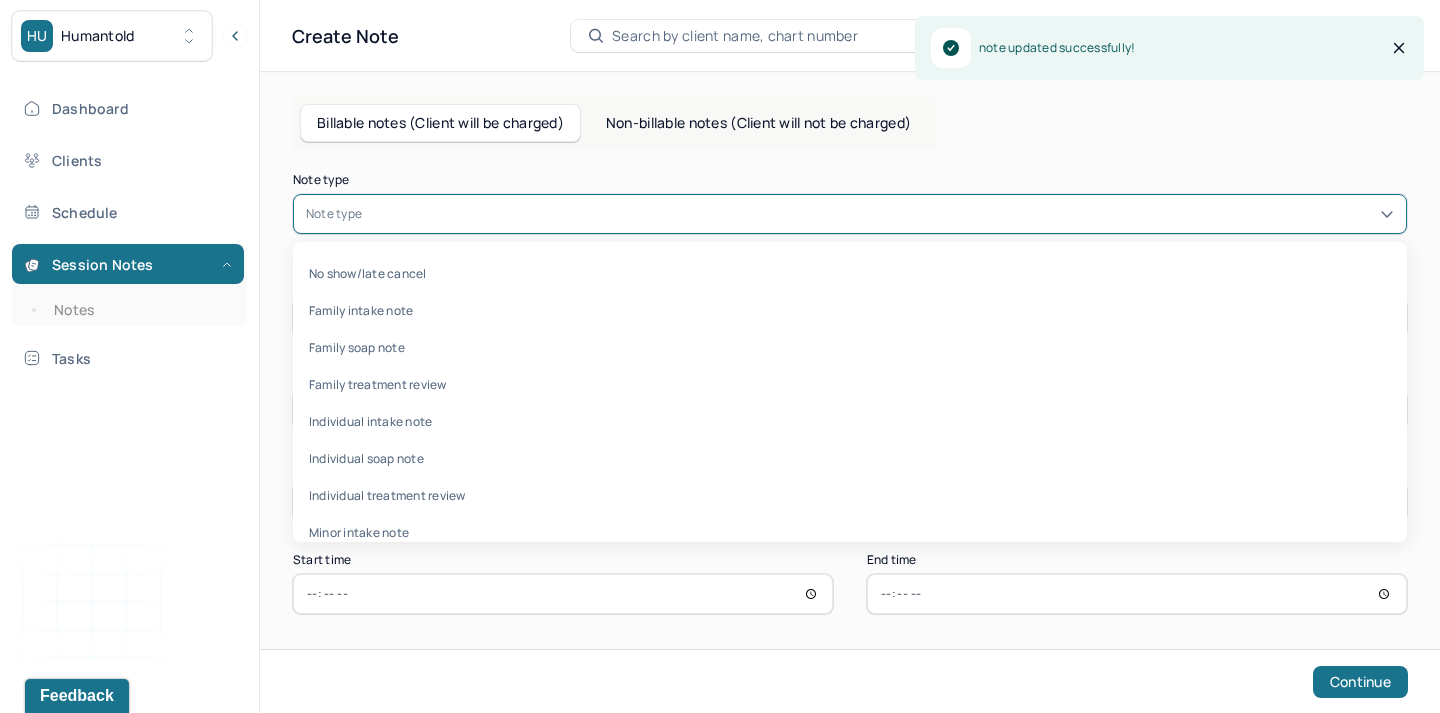 click at bounding box center [880, 214] 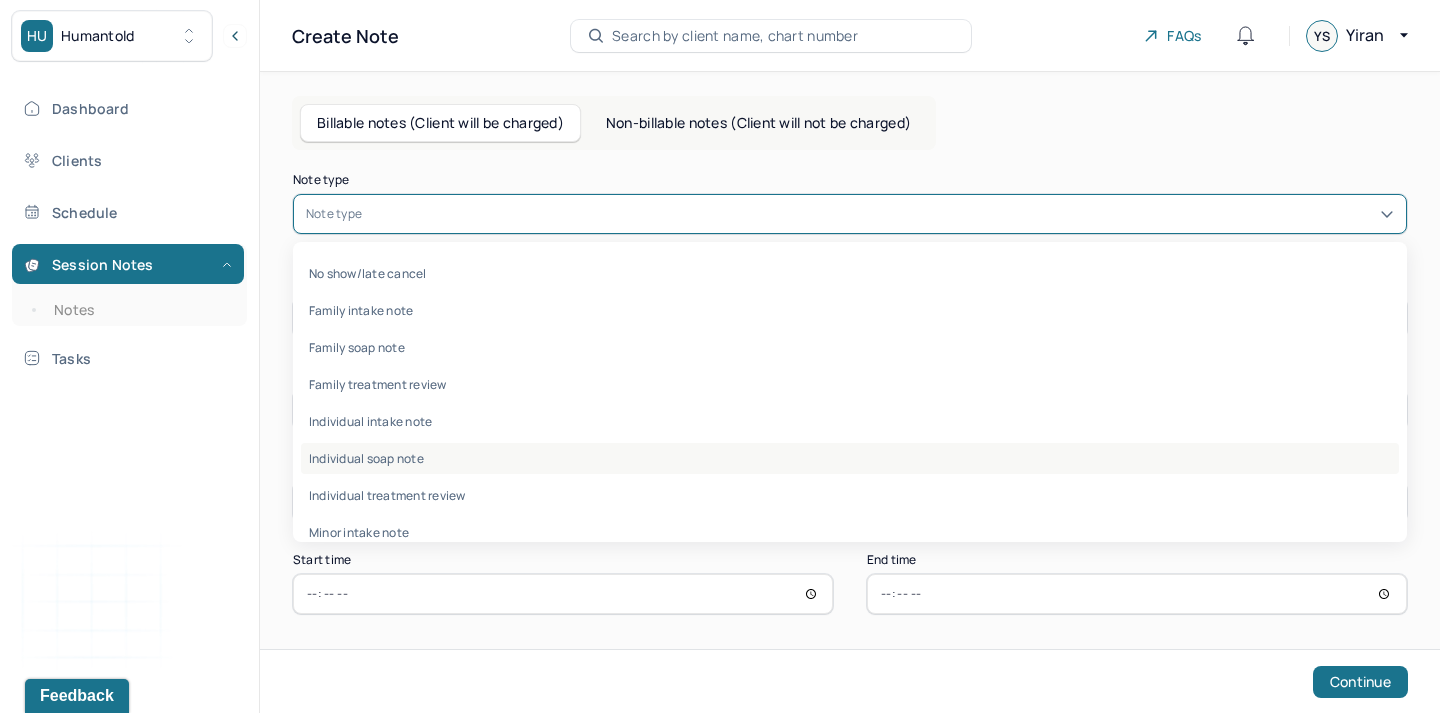 click on "Individual soap note" at bounding box center (850, 458) 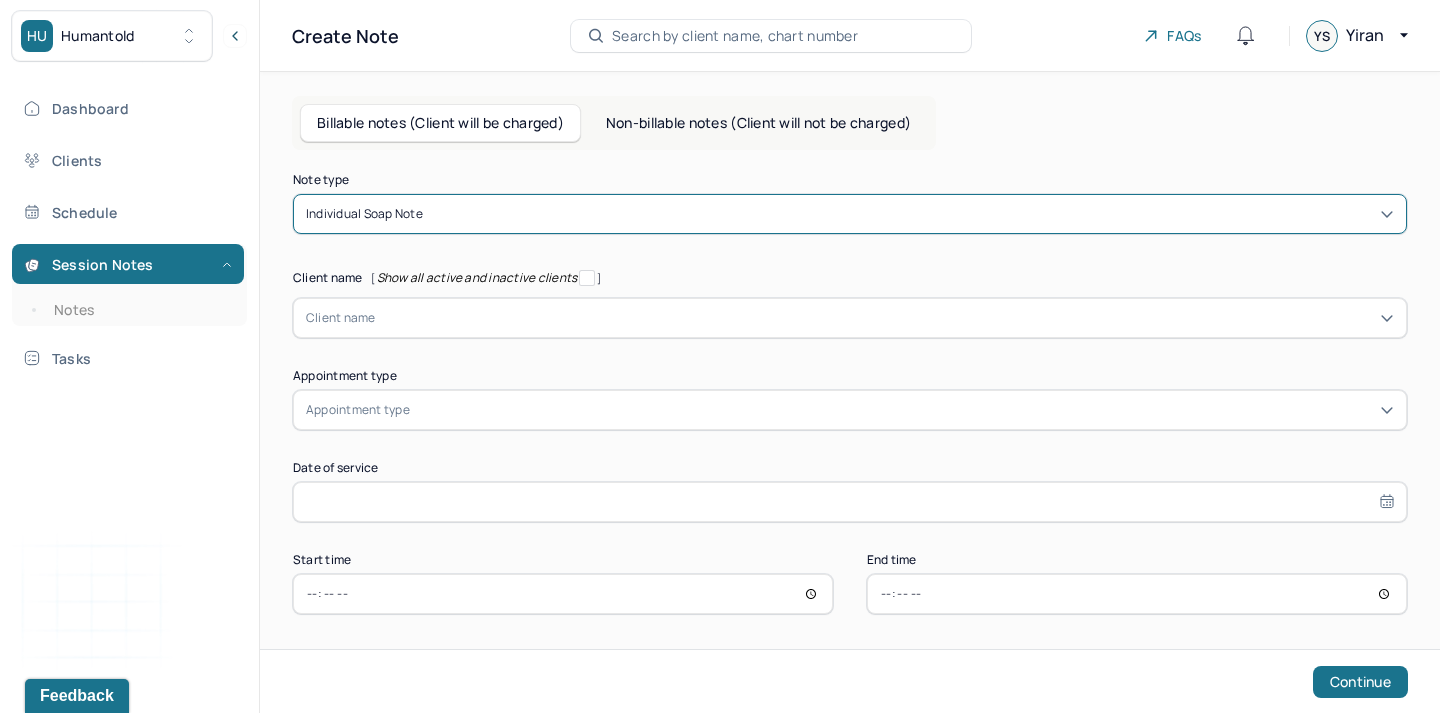 click at bounding box center (885, 318) 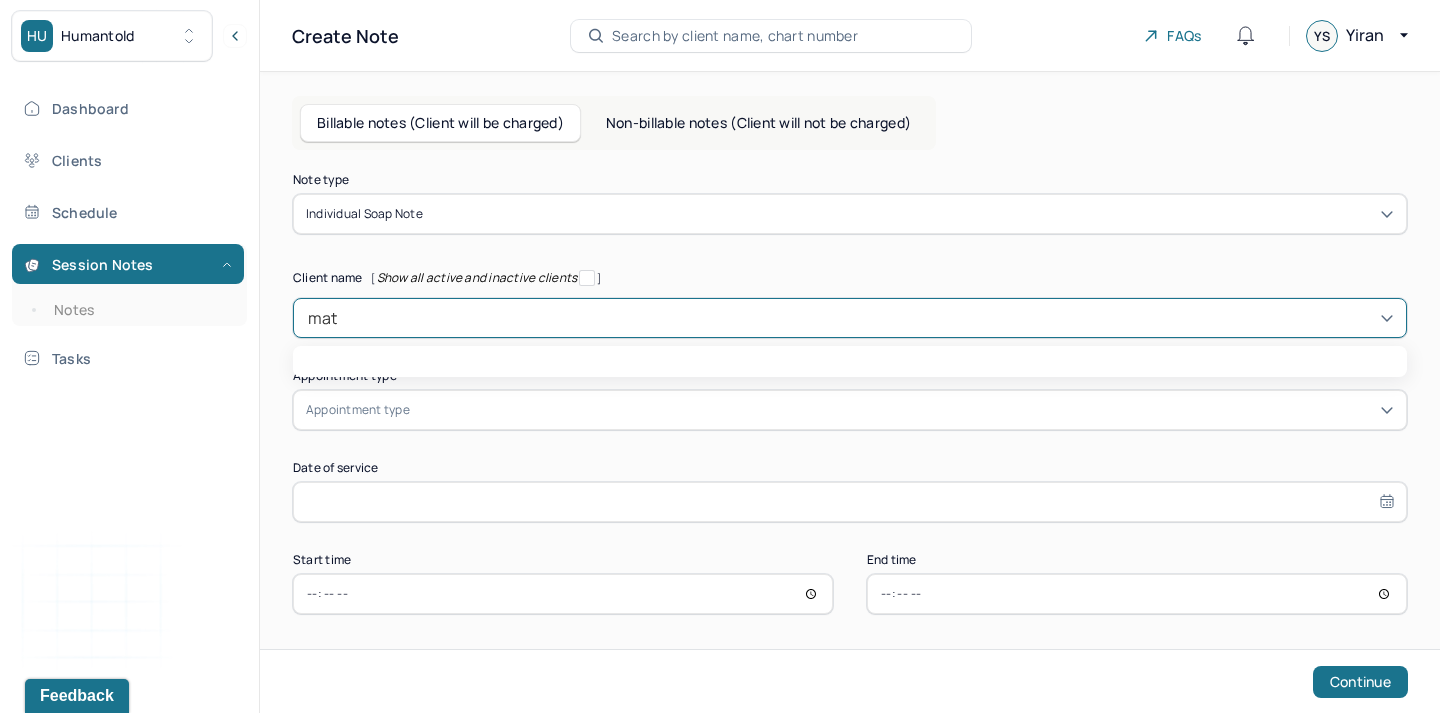 type on "matt" 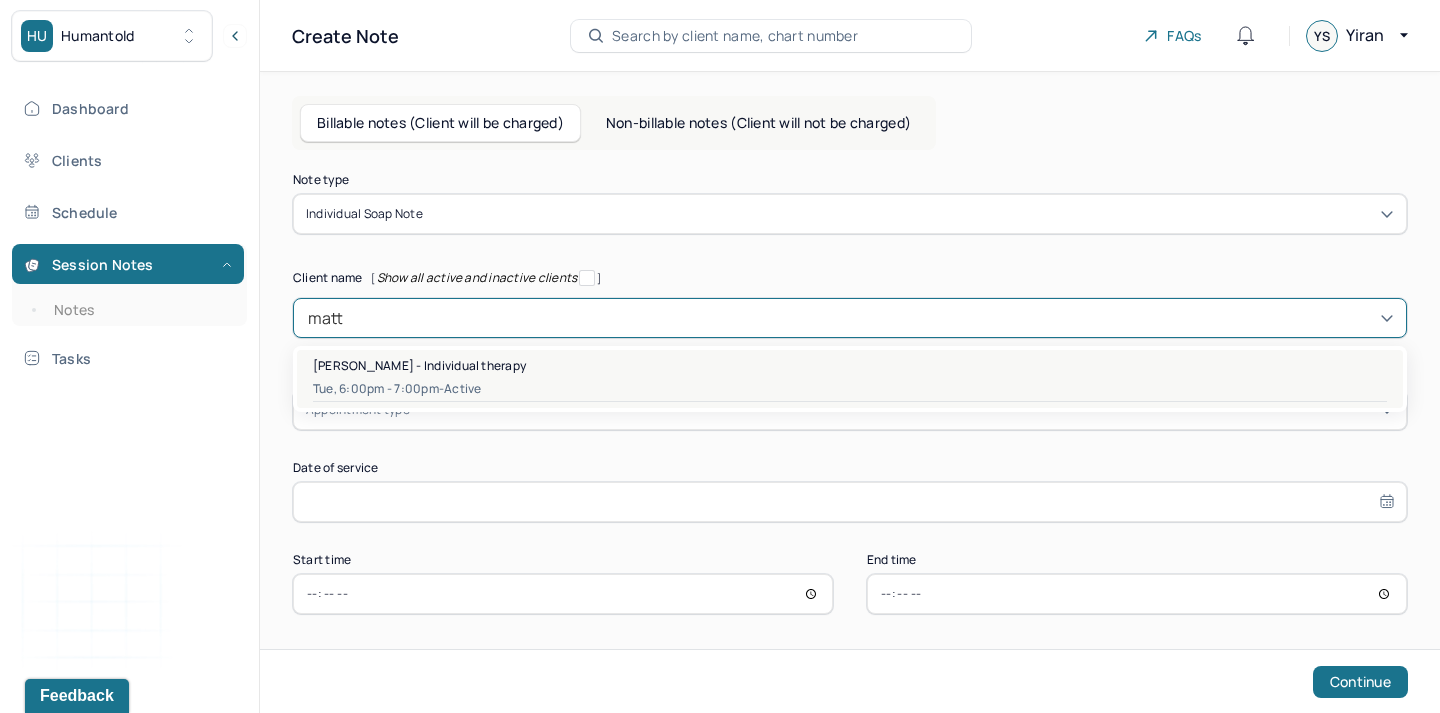 click on "[PERSON_NAME] - Individual therapy" at bounding box center [419, 365] 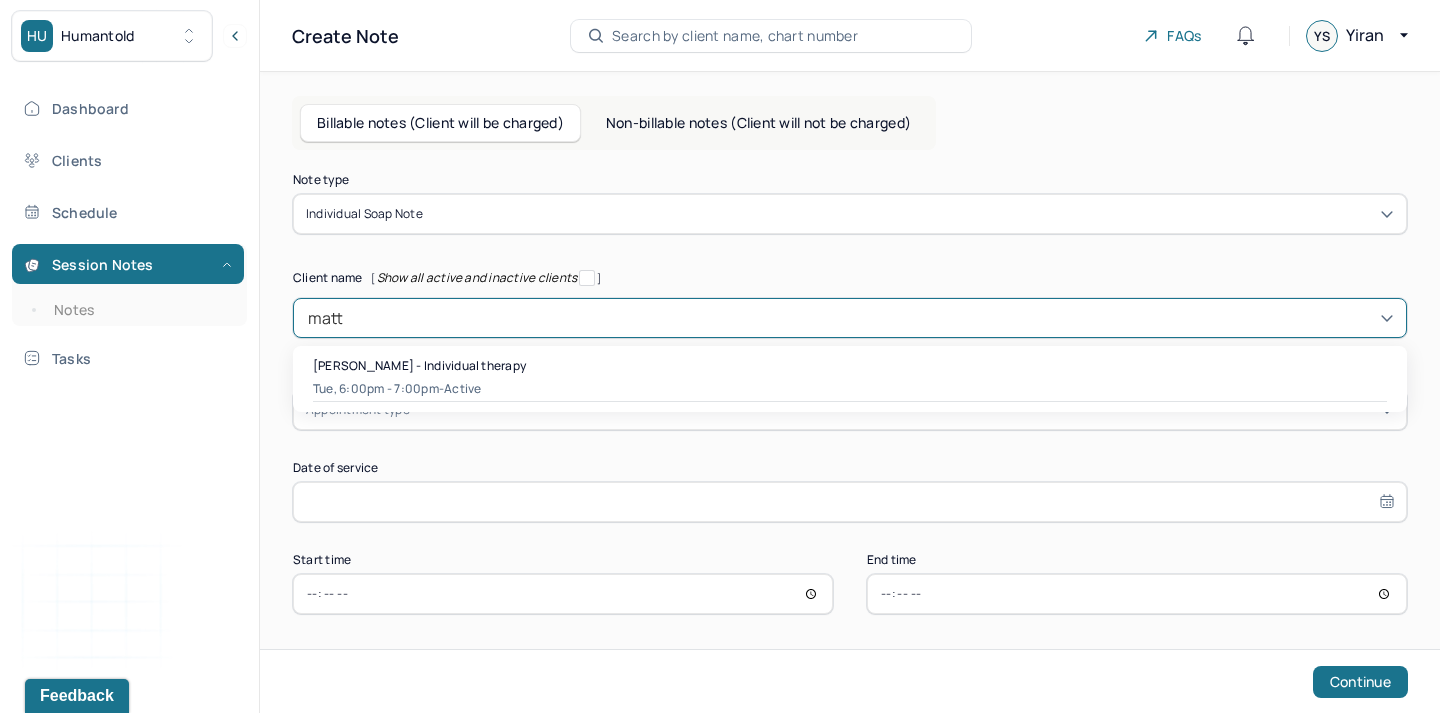 type 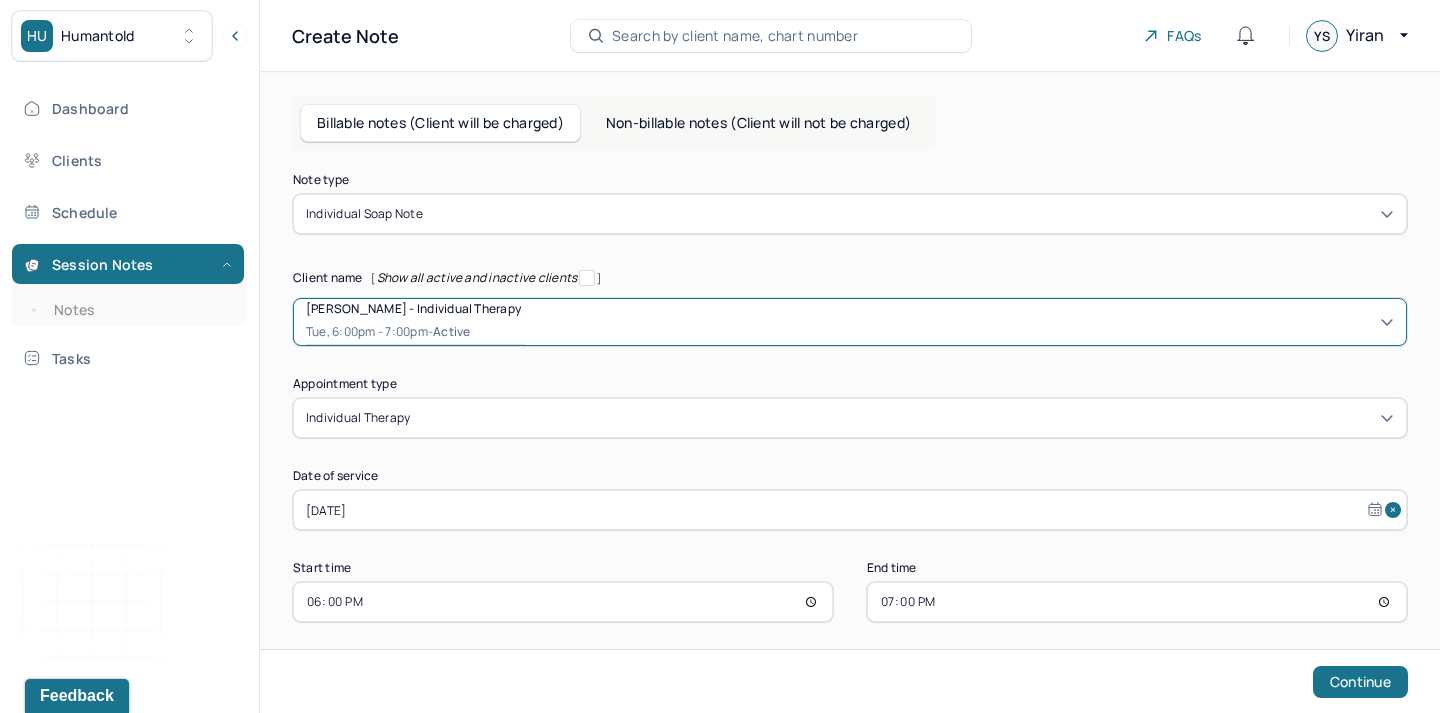 scroll, scrollTop: 14, scrollLeft: 0, axis: vertical 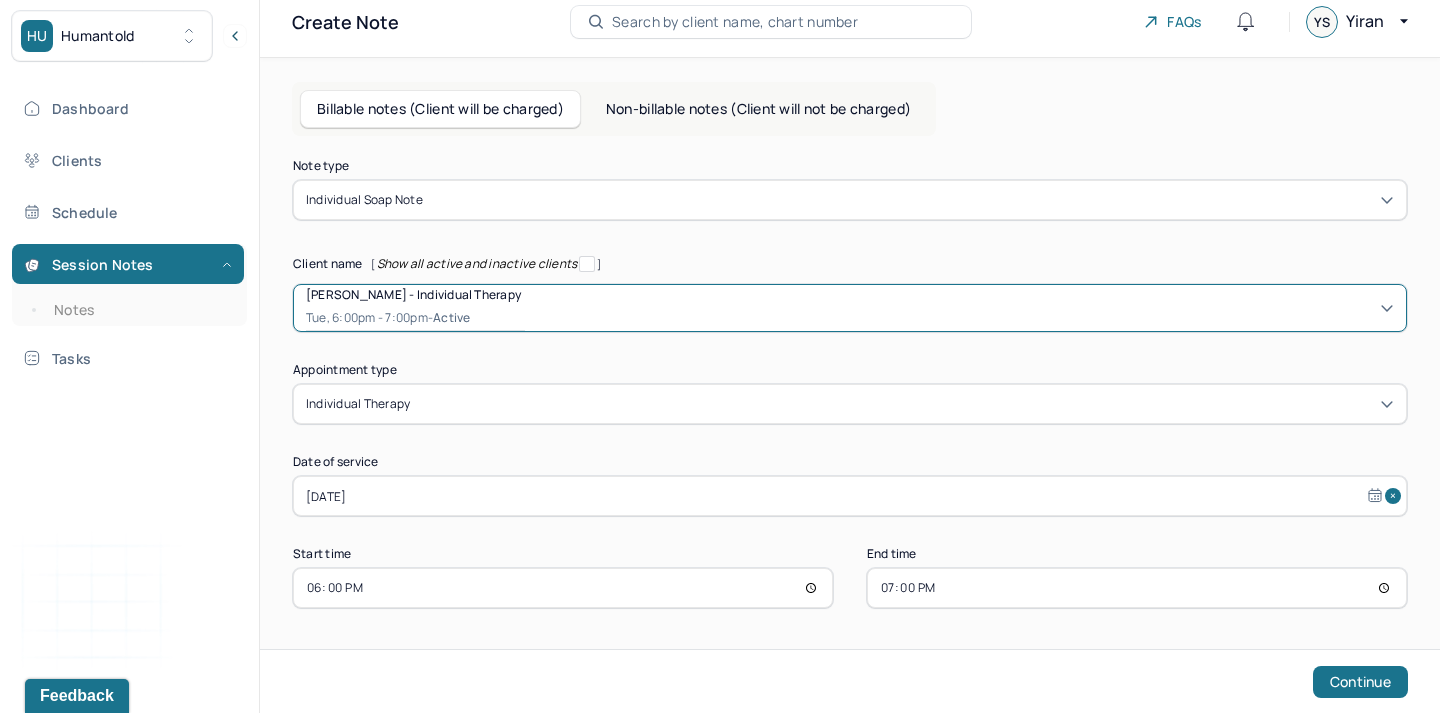 select on "6" 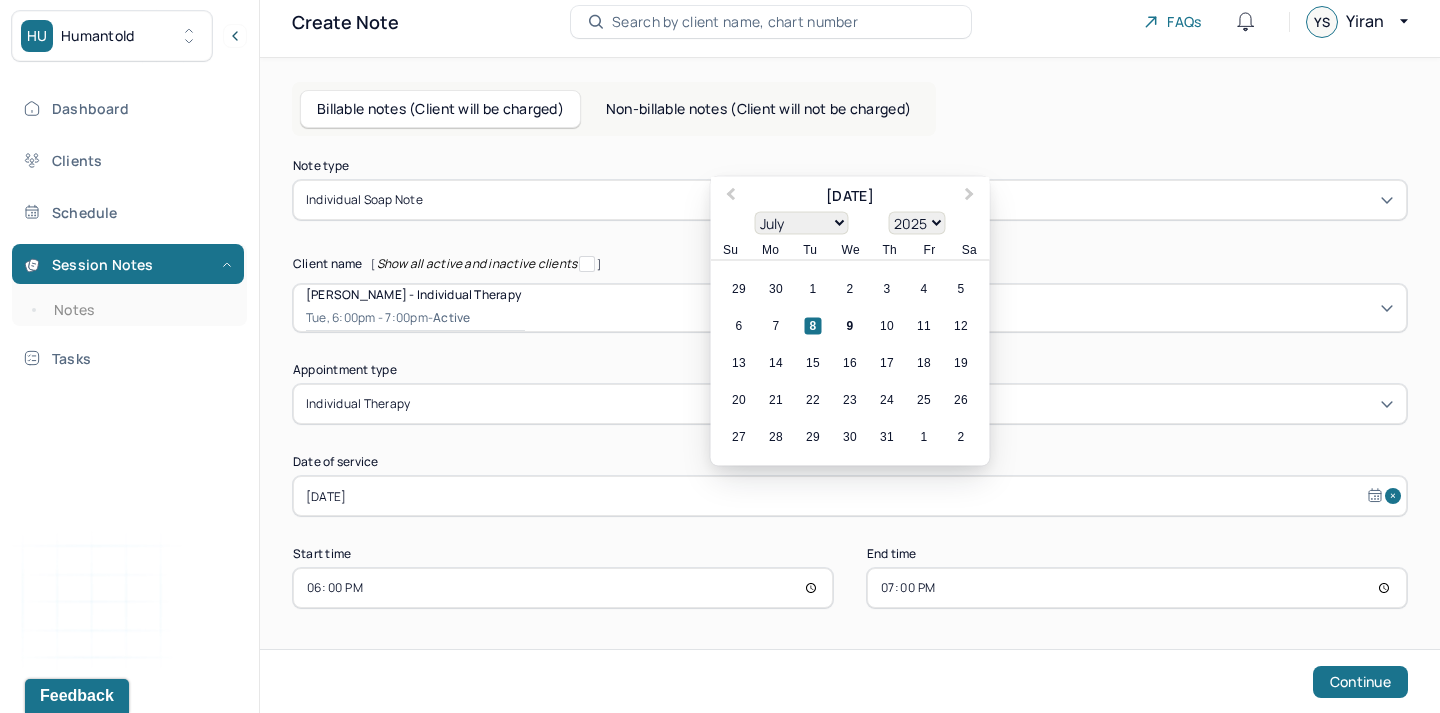 click on "[DATE]" at bounding box center (850, 496) 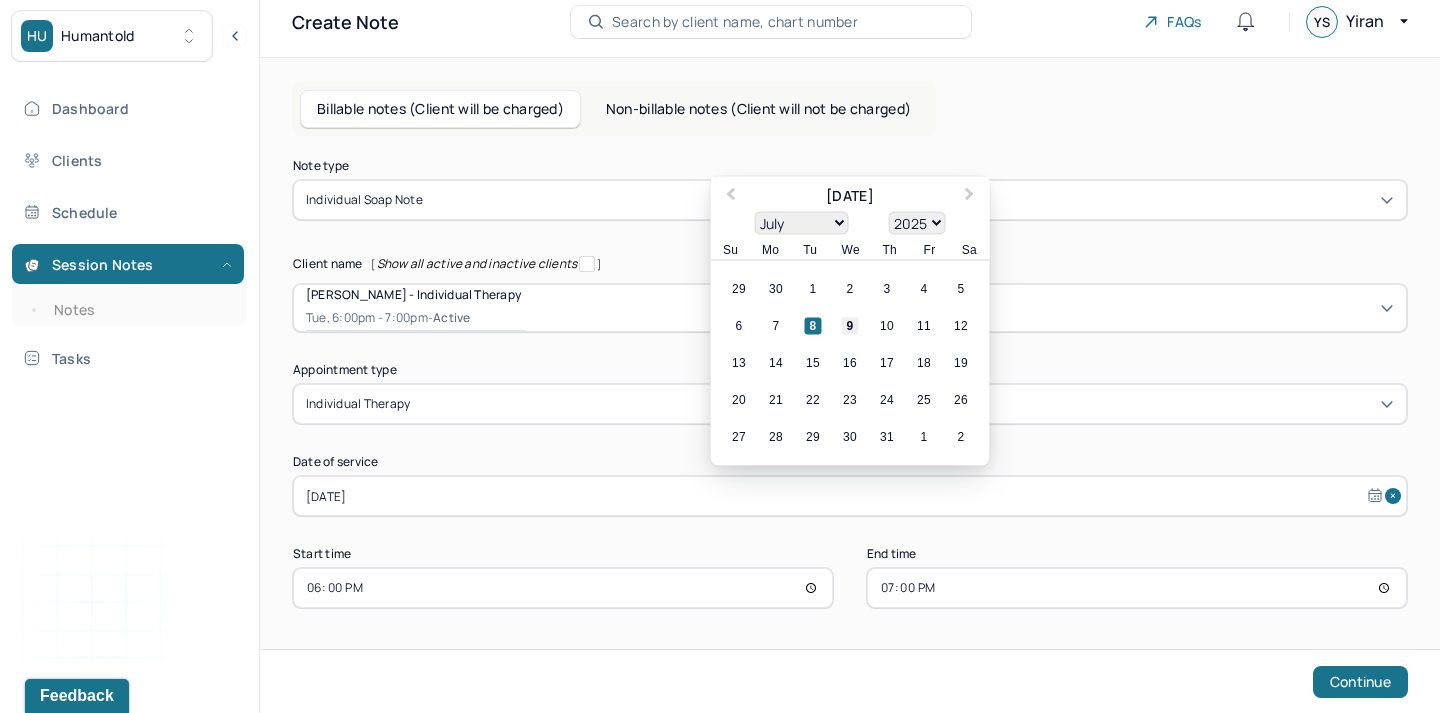 click on "9" at bounding box center (850, 326) 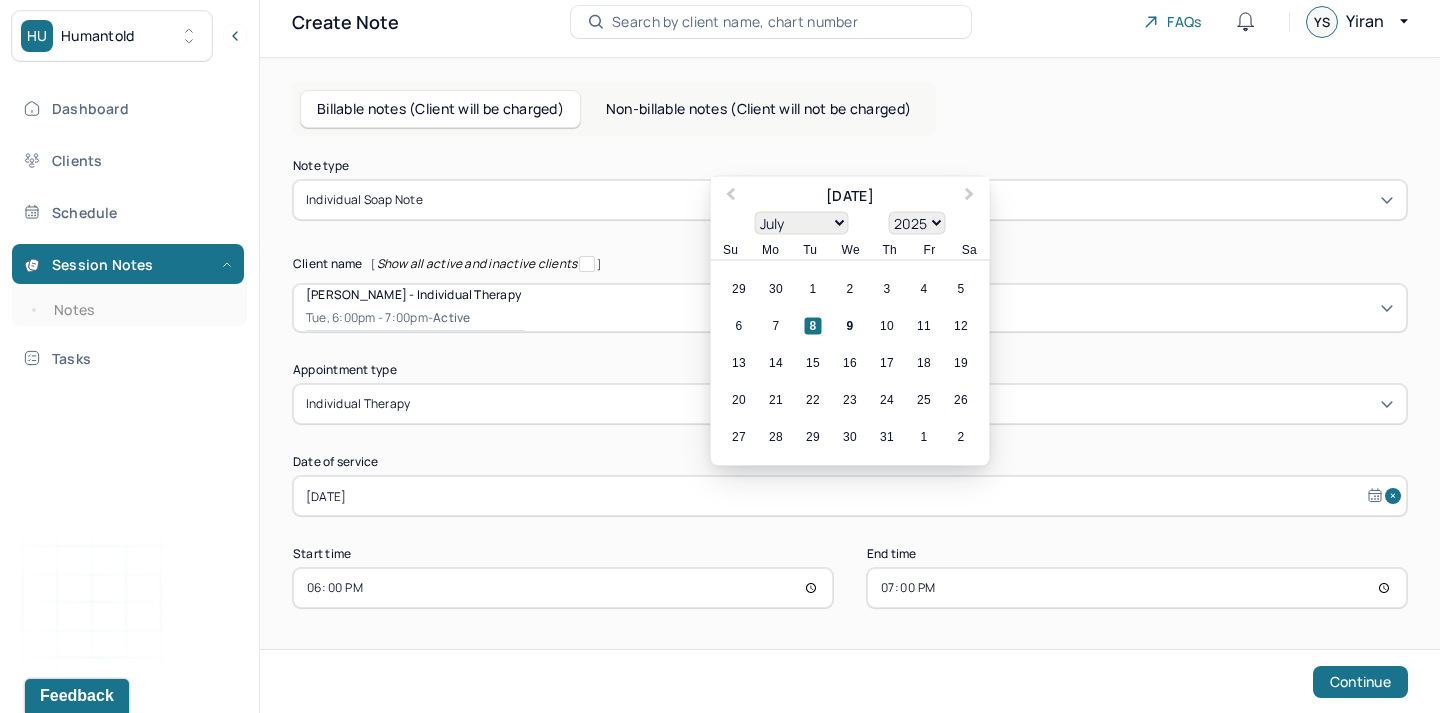 type on "[DATE]" 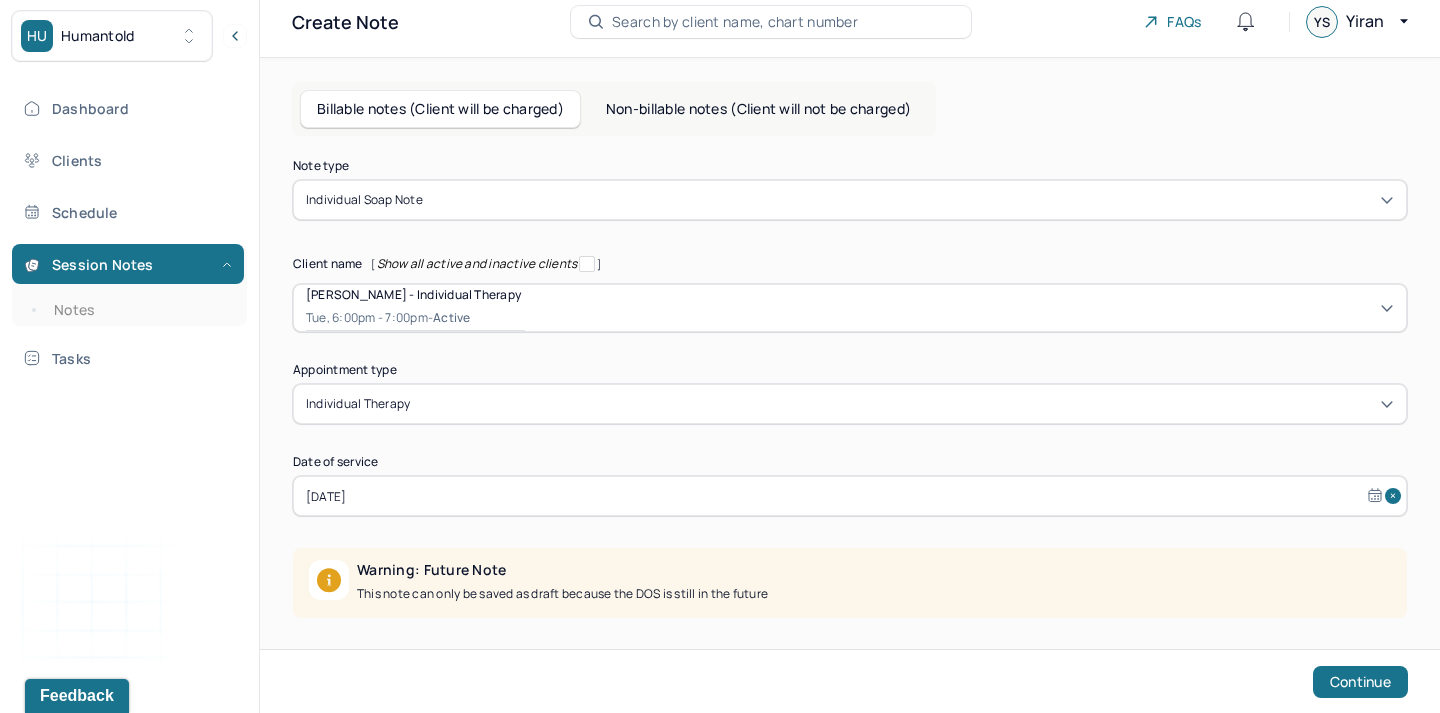 click on "[DATE]" at bounding box center [850, 496] 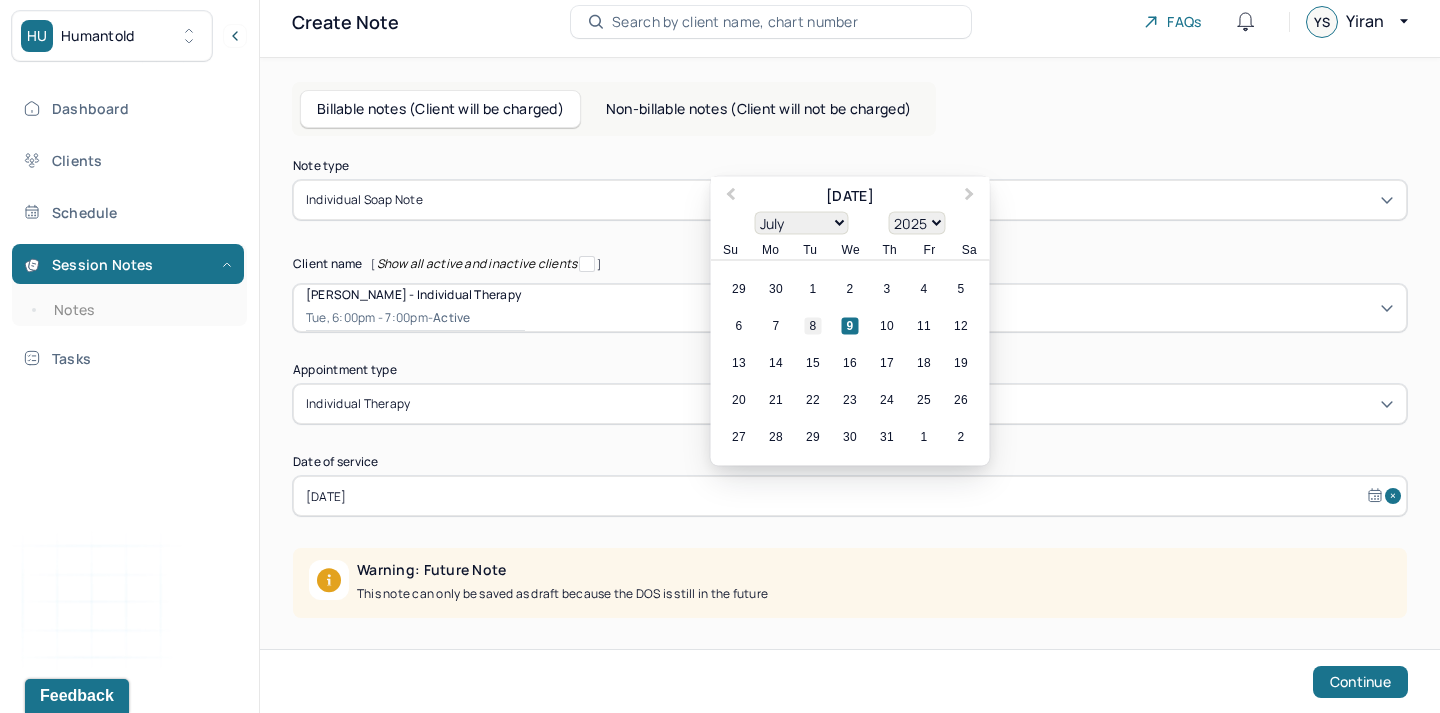 click on "8" at bounding box center [813, 326] 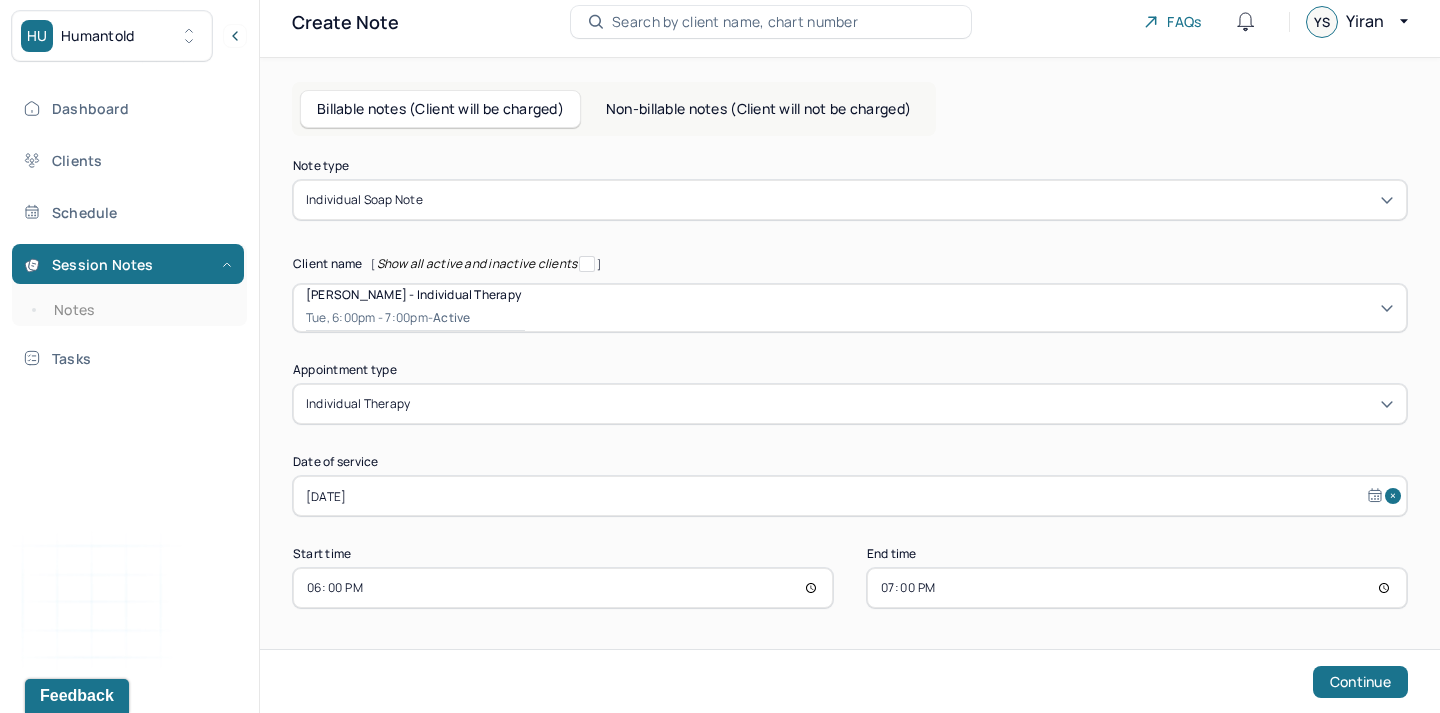 click on "18:00" at bounding box center (563, 588) 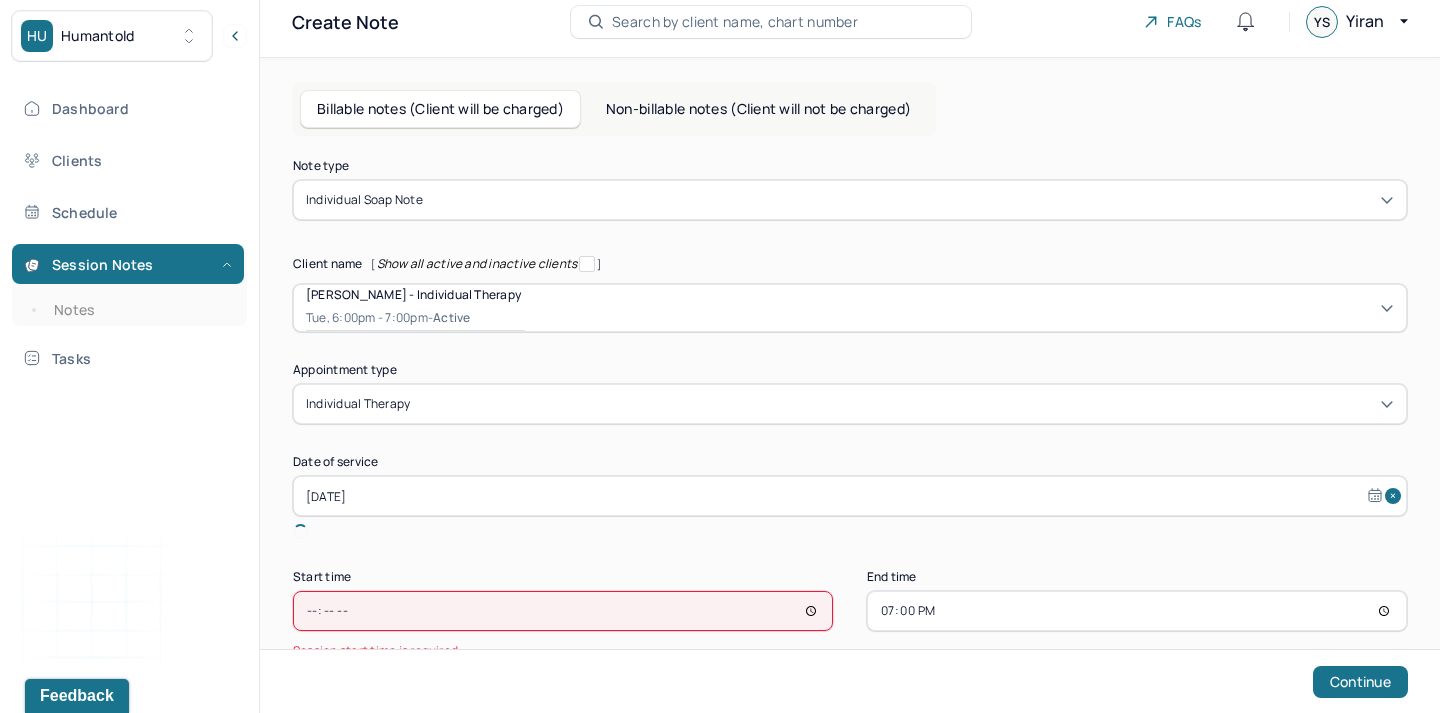 type on "17:00" 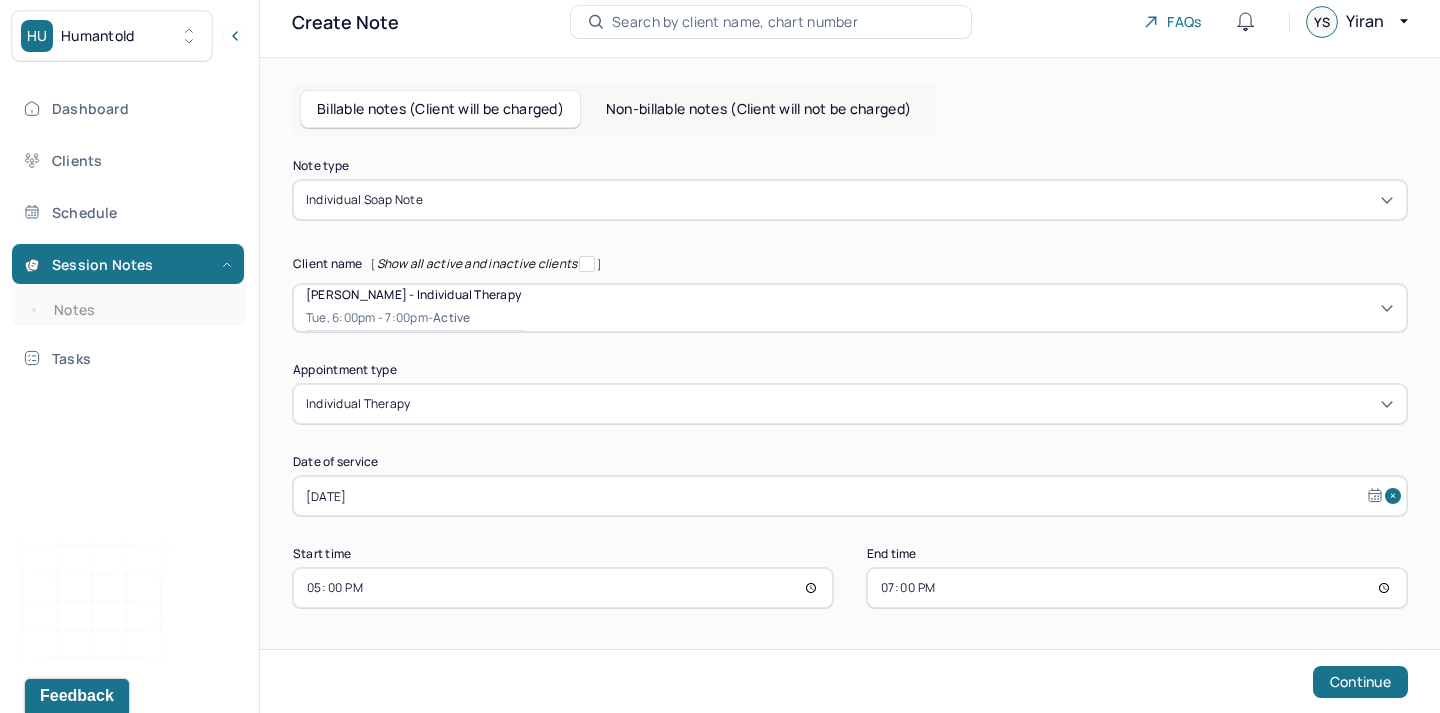 click on "19:00" at bounding box center (1137, 588) 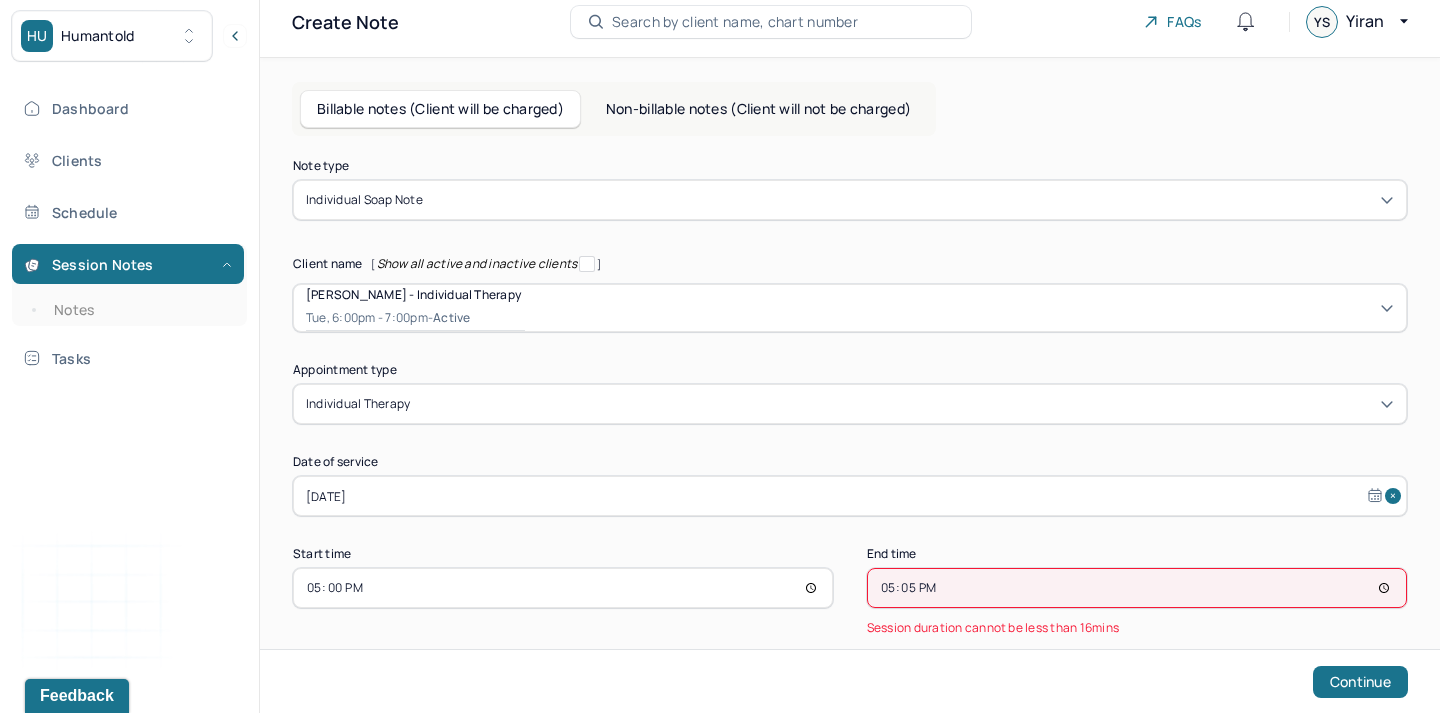type on "17:55" 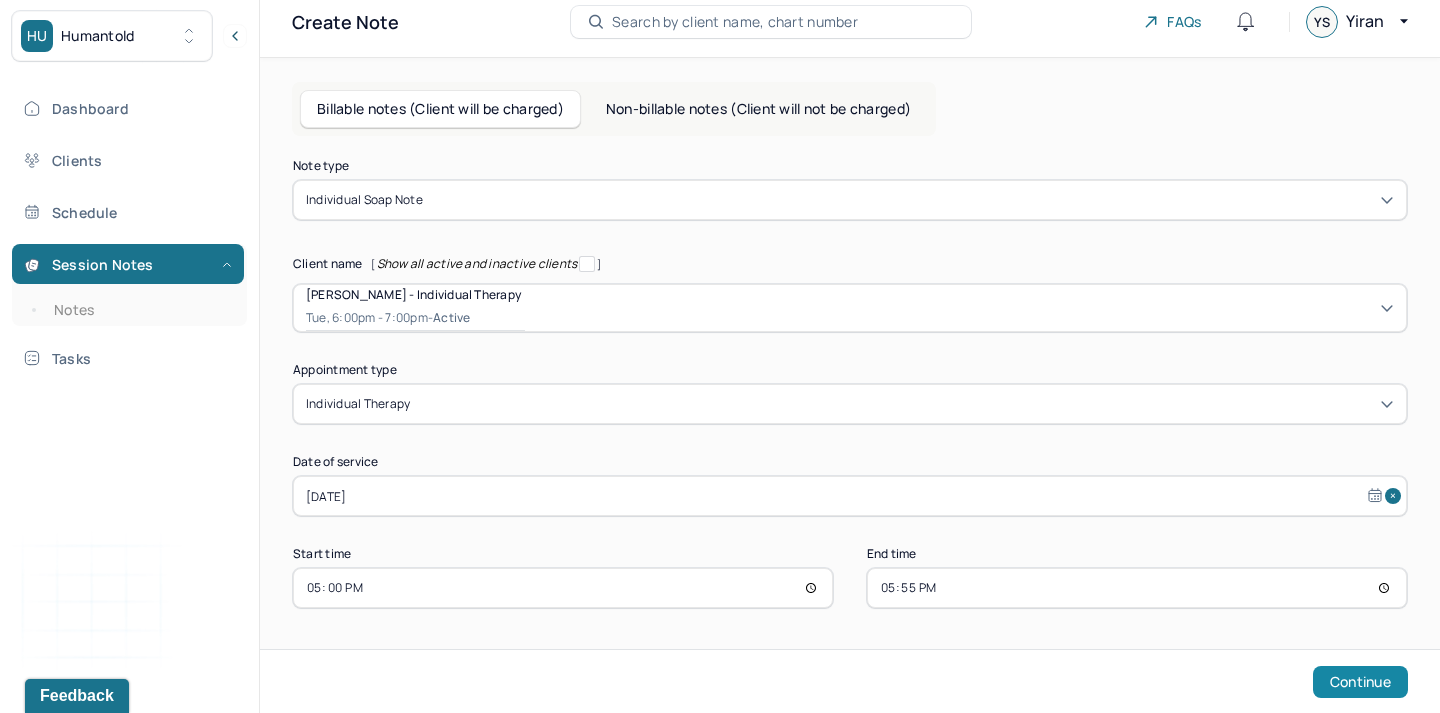 click on "Continue" at bounding box center (1360, 682) 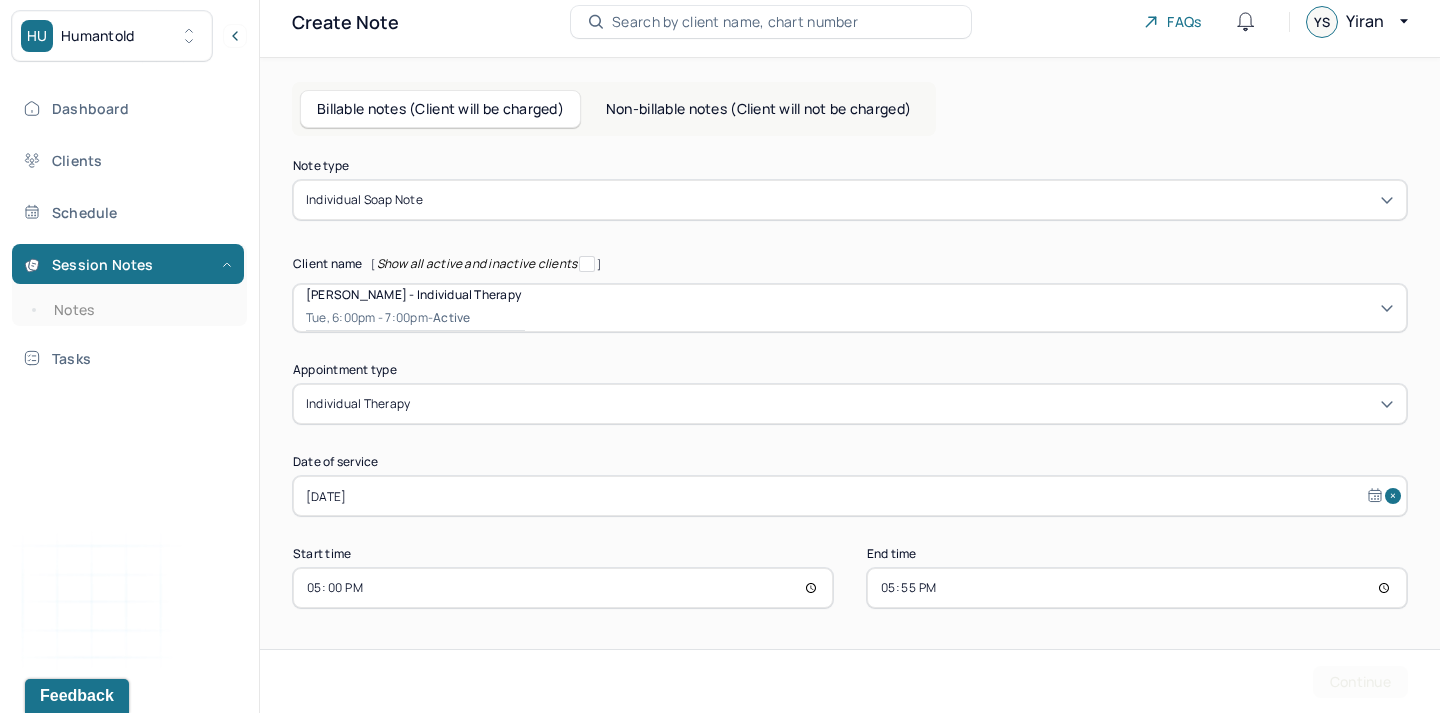 scroll, scrollTop: 0, scrollLeft: 0, axis: both 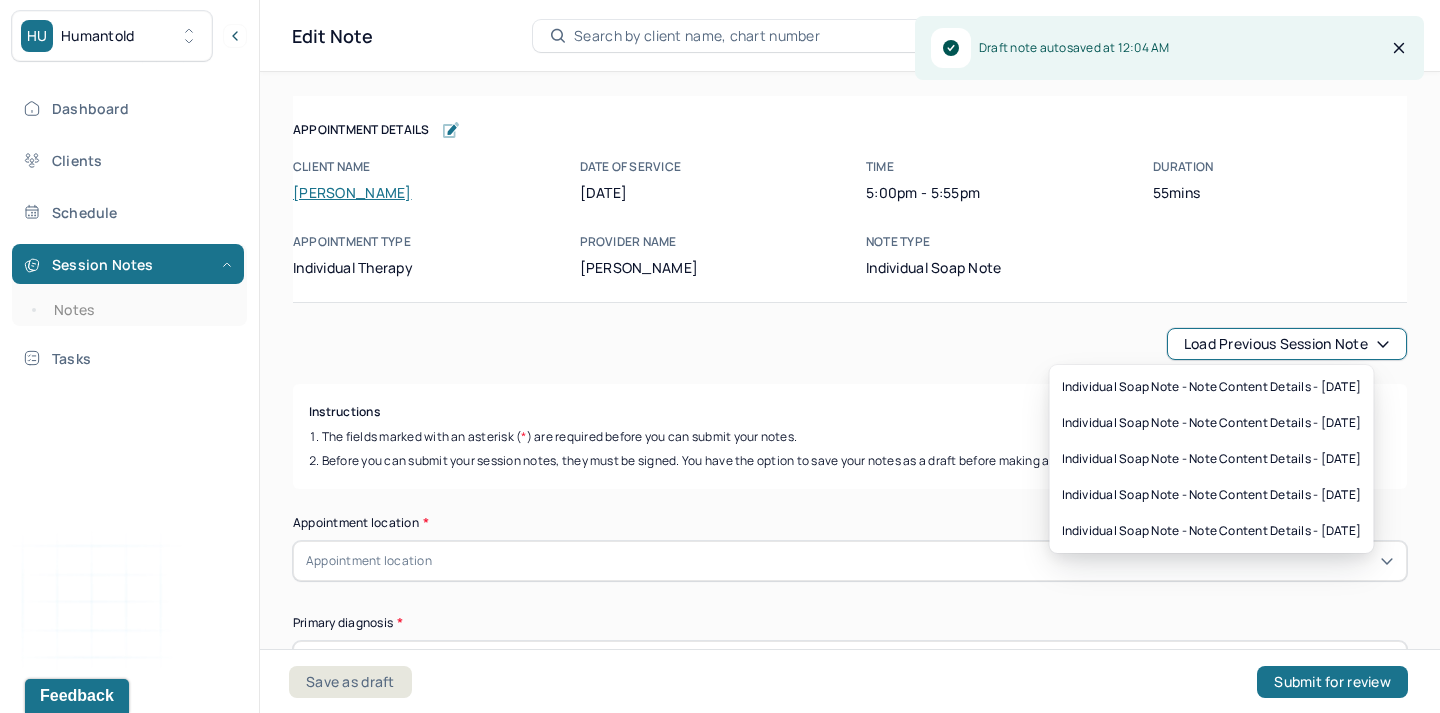 click on "Load previous session note" at bounding box center (1287, 344) 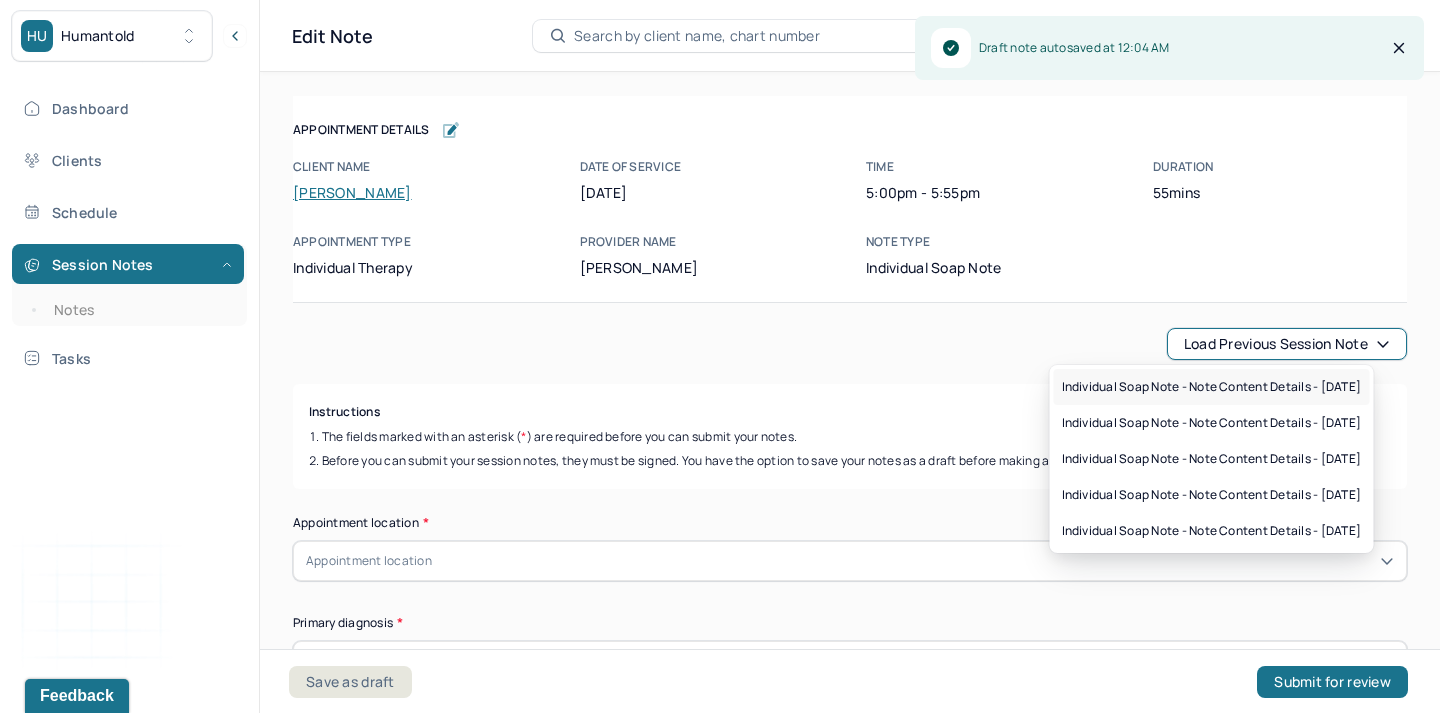 click on "Individual soap note   - Note content Details -   [DATE]" at bounding box center [1212, 387] 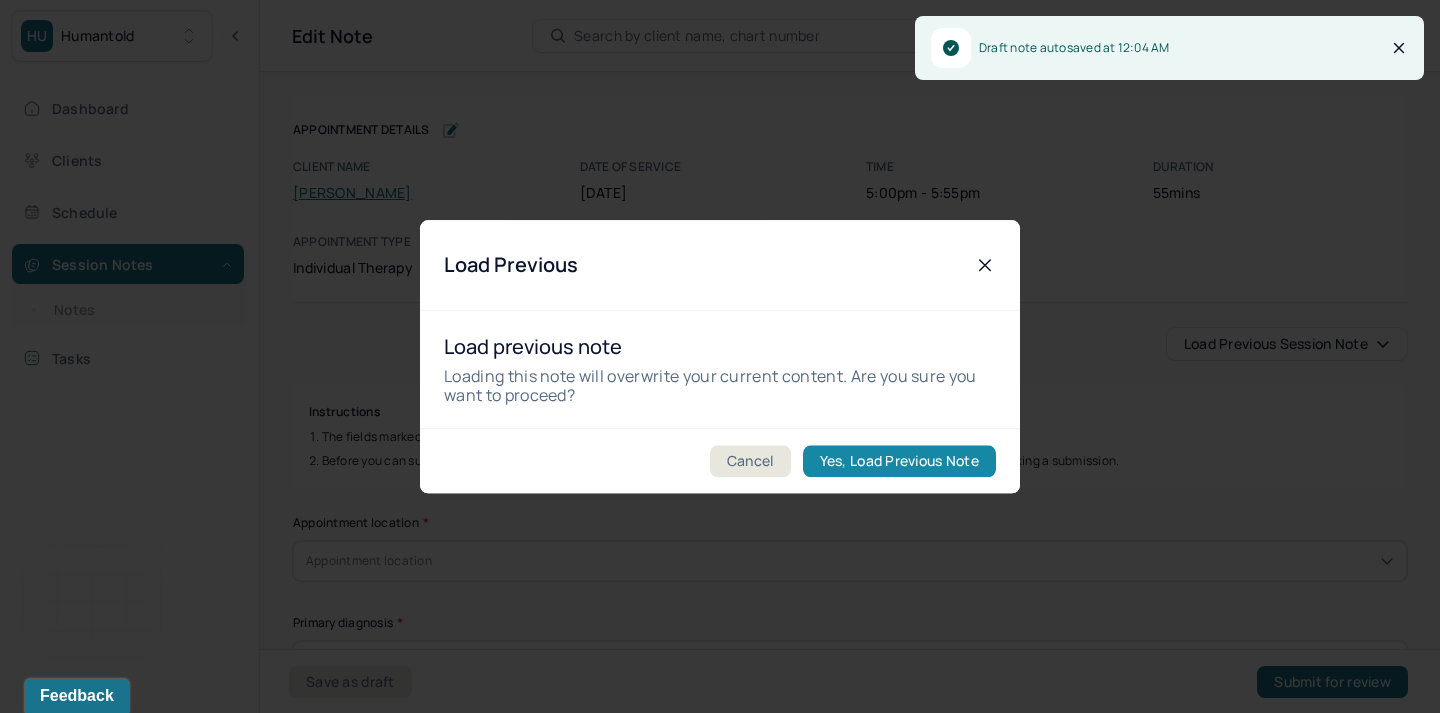 click on "Yes, Load Previous Note" at bounding box center [899, 461] 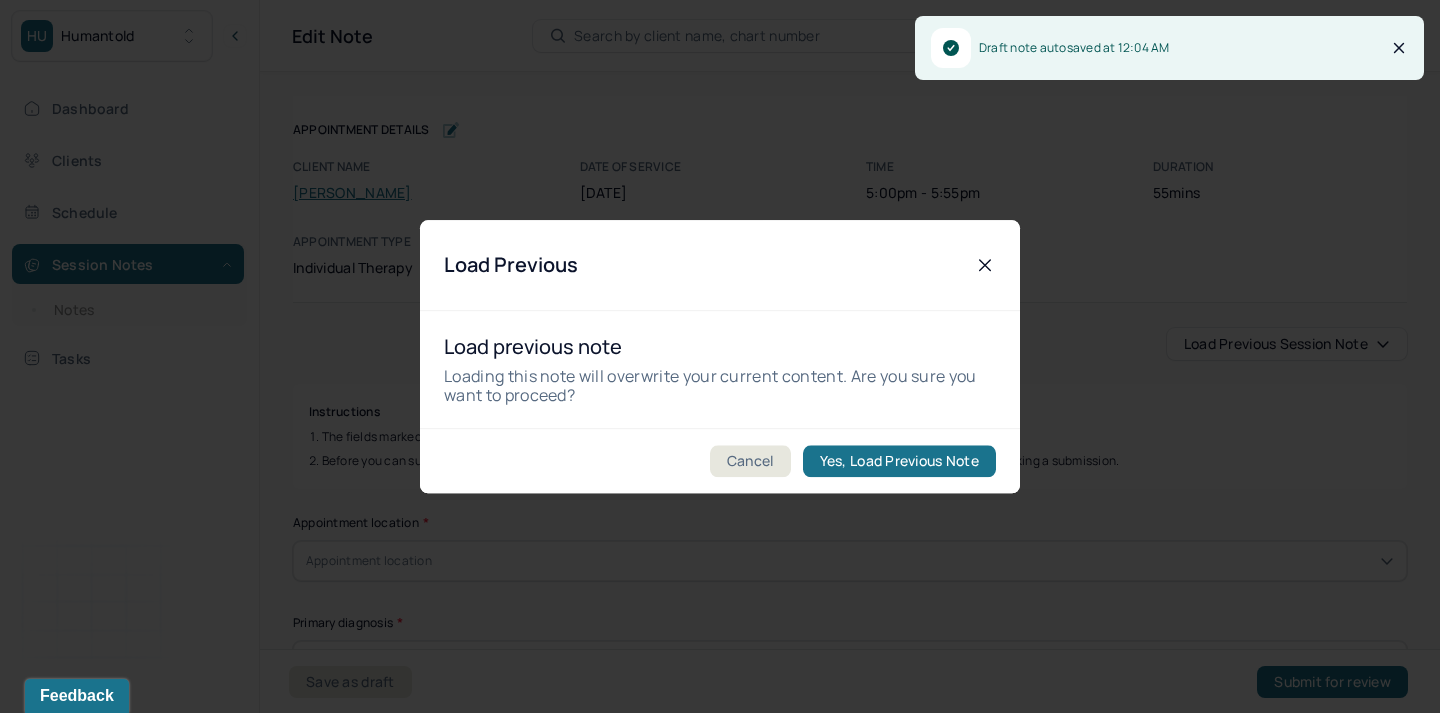 type on "burn out/life transition/stress" 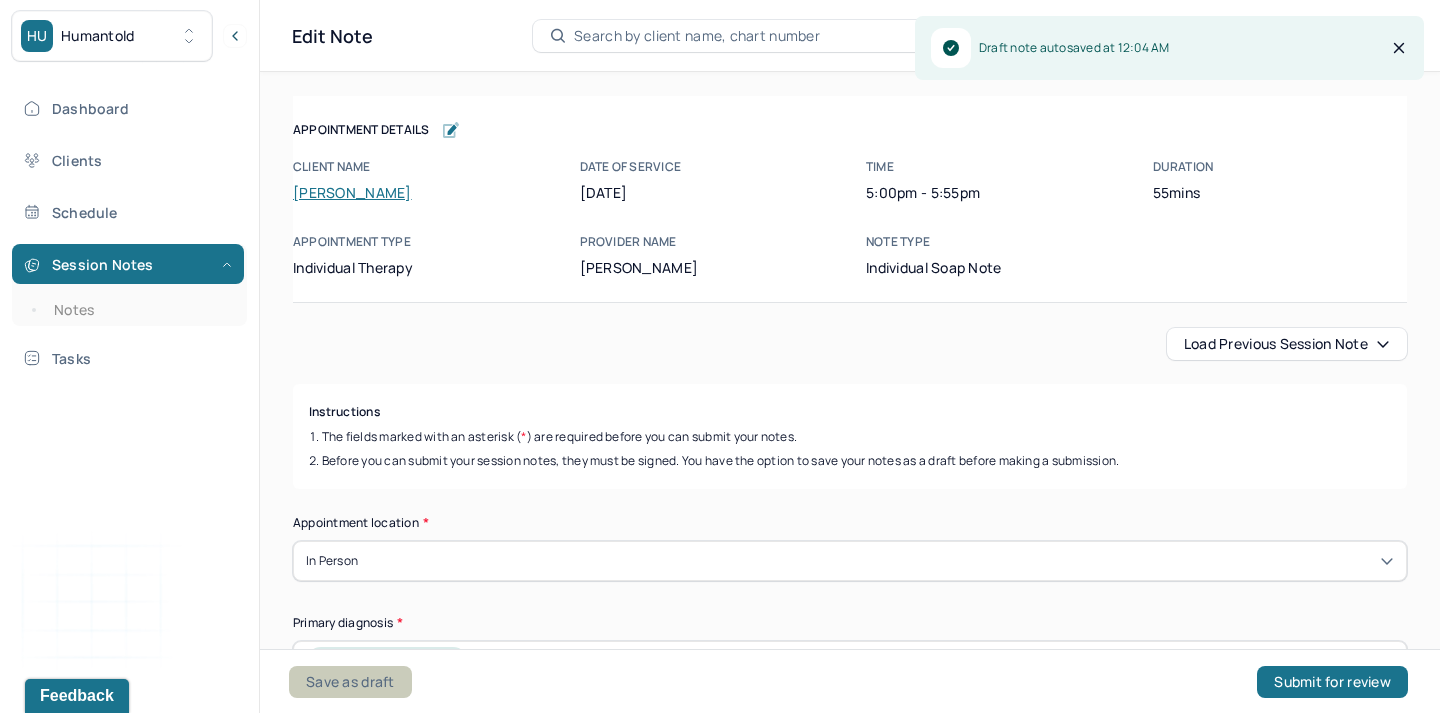click on "Save as draft" at bounding box center [350, 682] 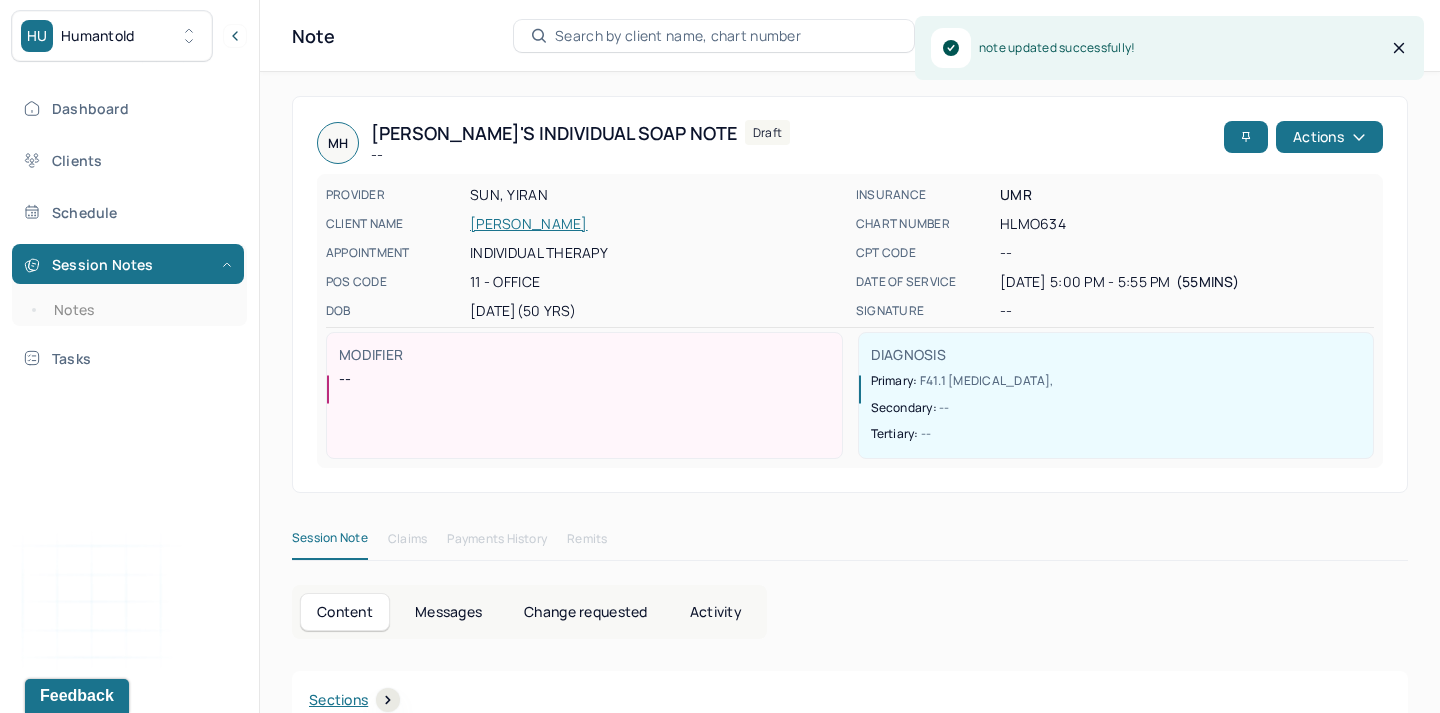 click on "Session Notes Notes" at bounding box center [129, 285] 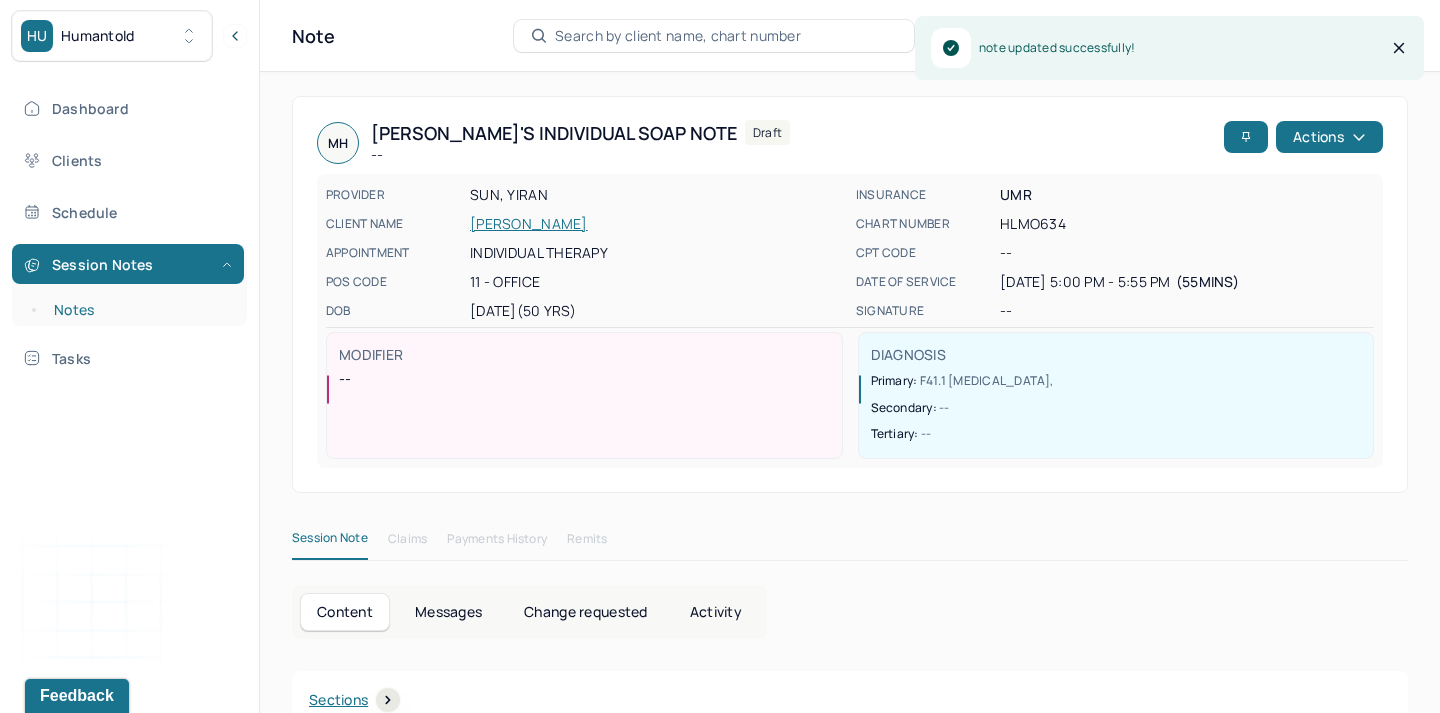 click on "Notes" at bounding box center [139, 310] 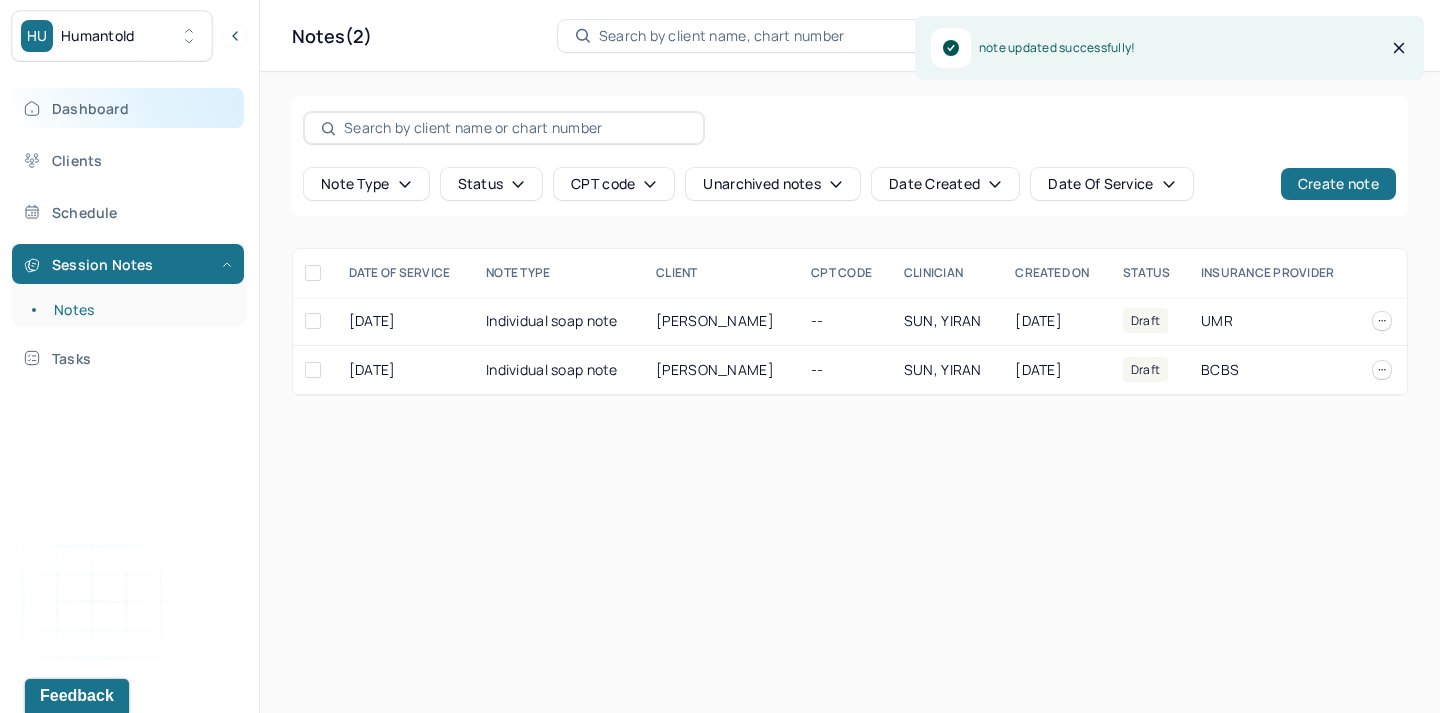 click on "Dashboard" at bounding box center [128, 108] 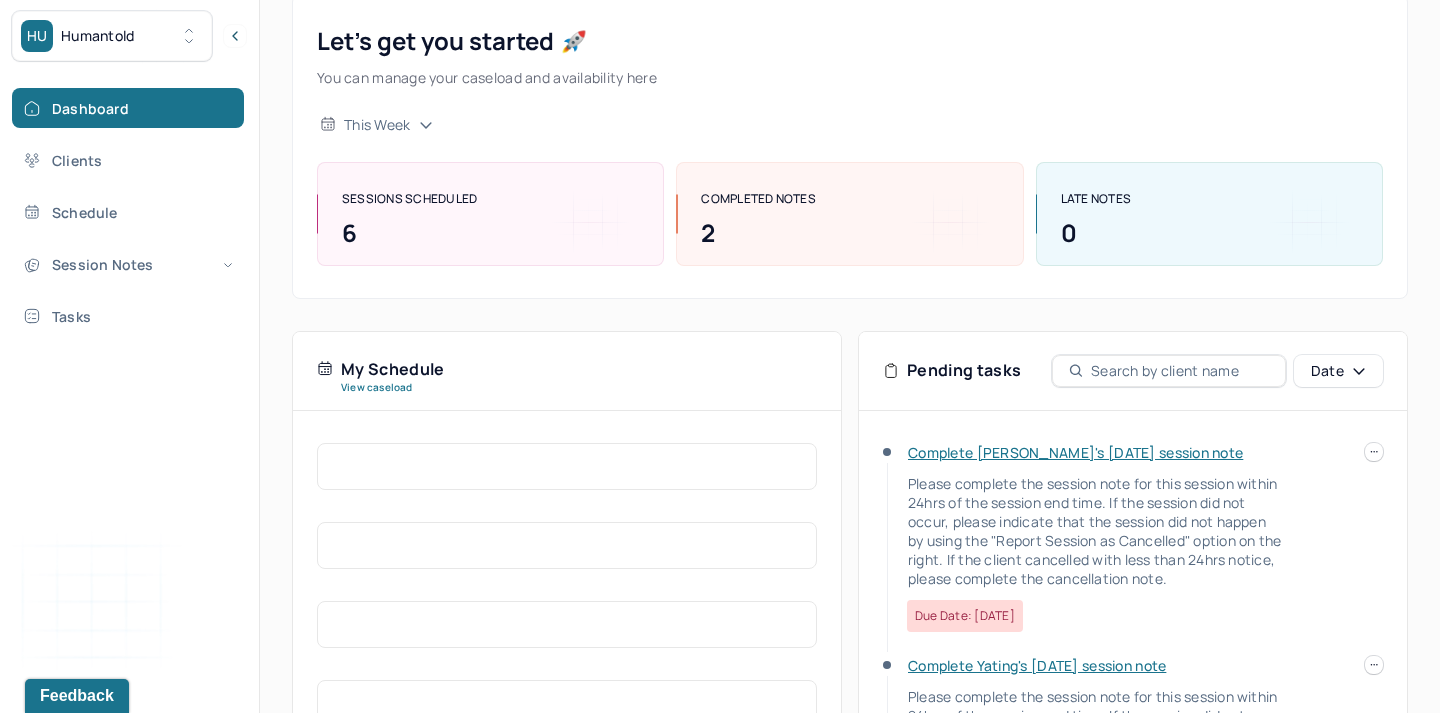 scroll, scrollTop: 108, scrollLeft: 0, axis: vertical 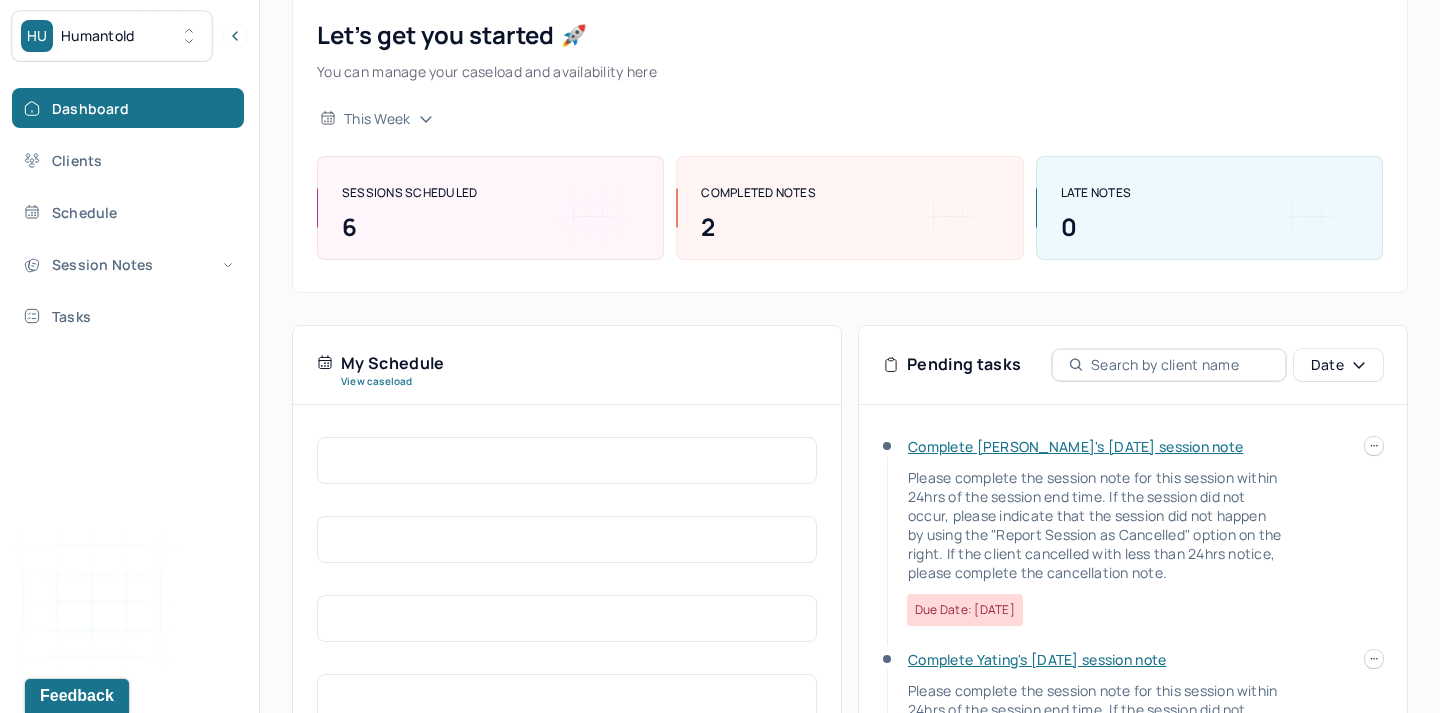 click on "Dashboard Clients Schedule Session Notes Tasks" at bounding box center [129, 212] 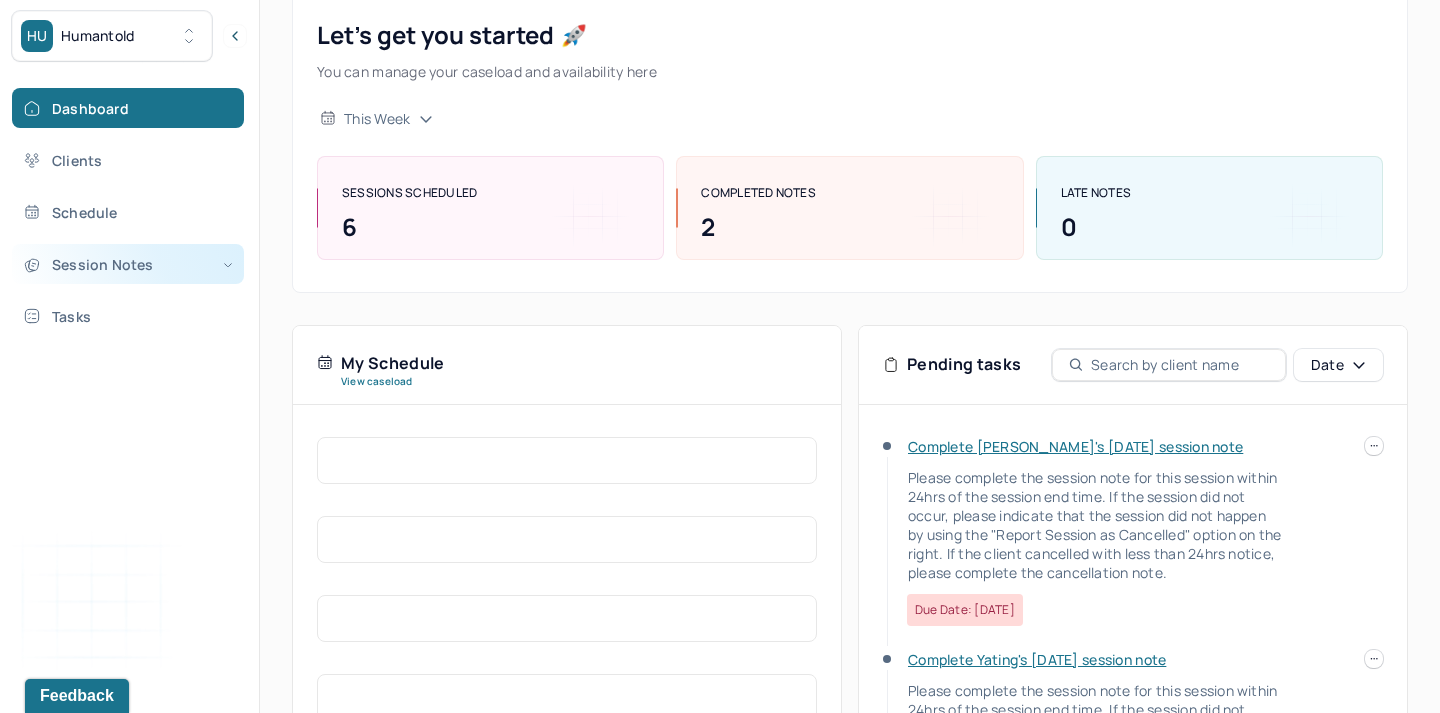 click on "Session Notes" at bounding box center [128, 264] 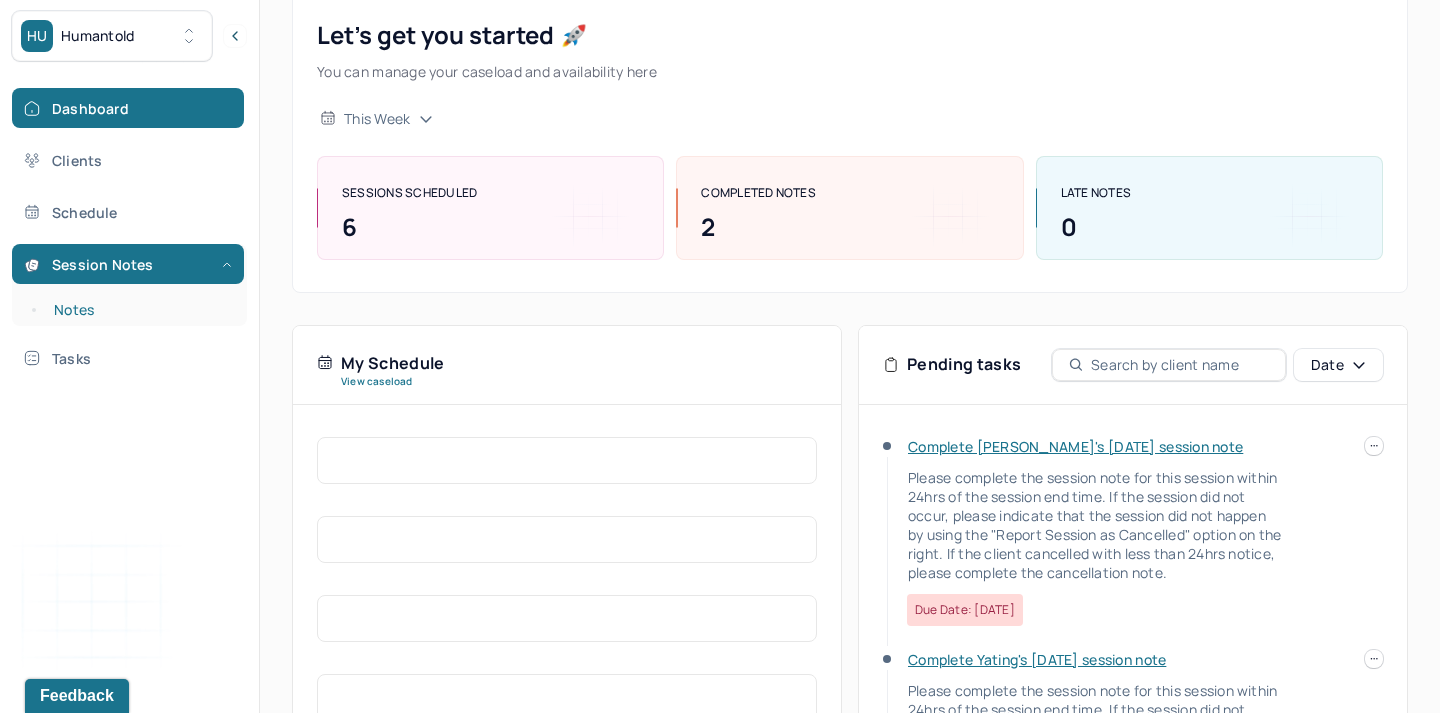 click on "Notes" at bounding box center [139, 310] 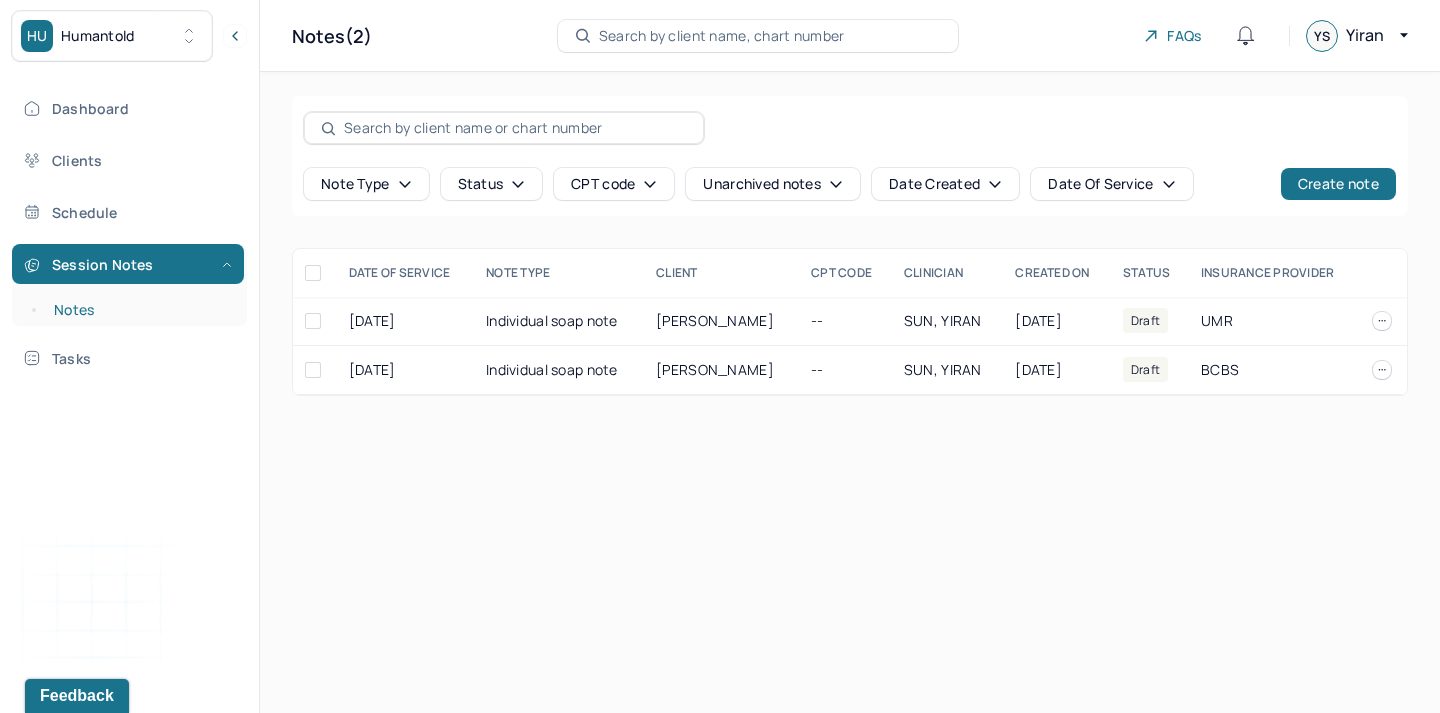 scroll, scrollTop: 0, scrollLeft: 0, axis: both 